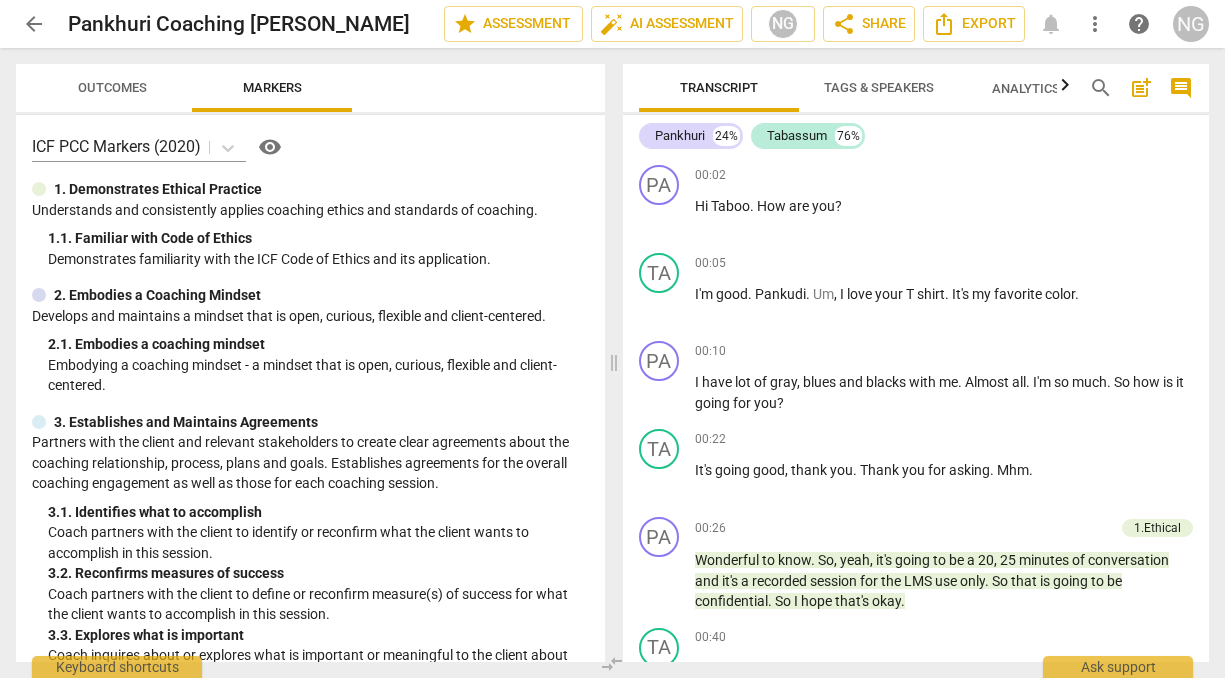 scroll, scrollTop: 0, scrollLeft: 0, axis: both 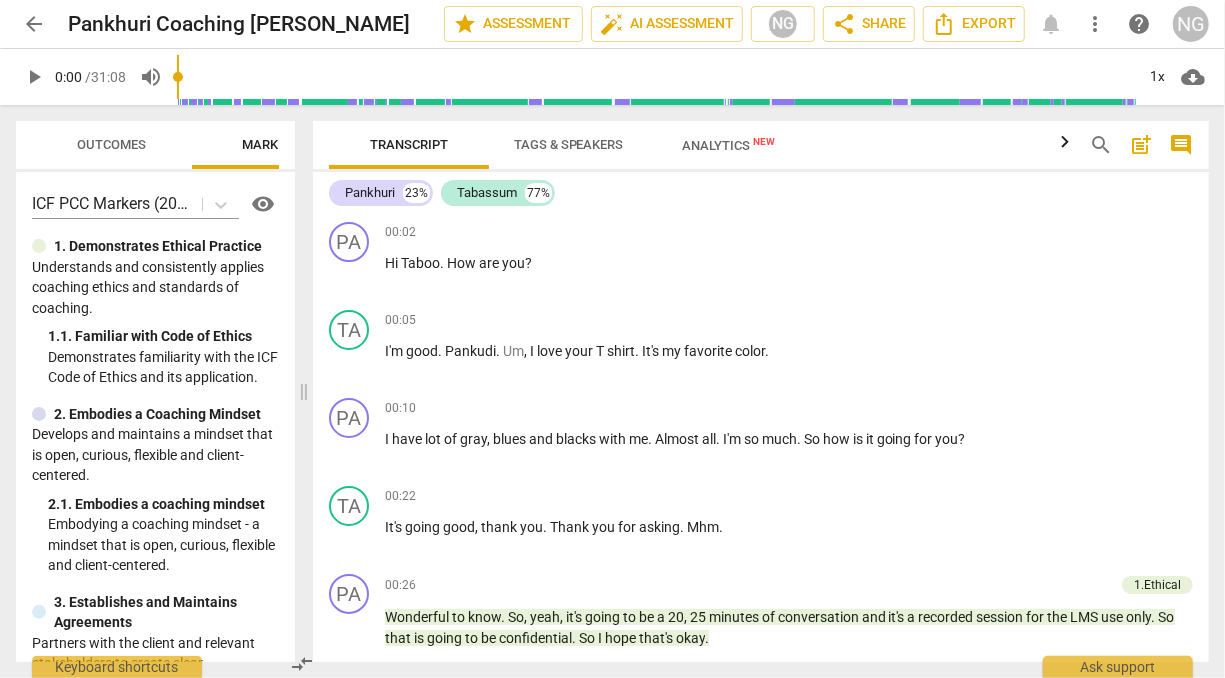 drag, startPoint x: 617, startPoint y: 389, endPoint x: 307, endPoint y: 376, distance: 310.27246 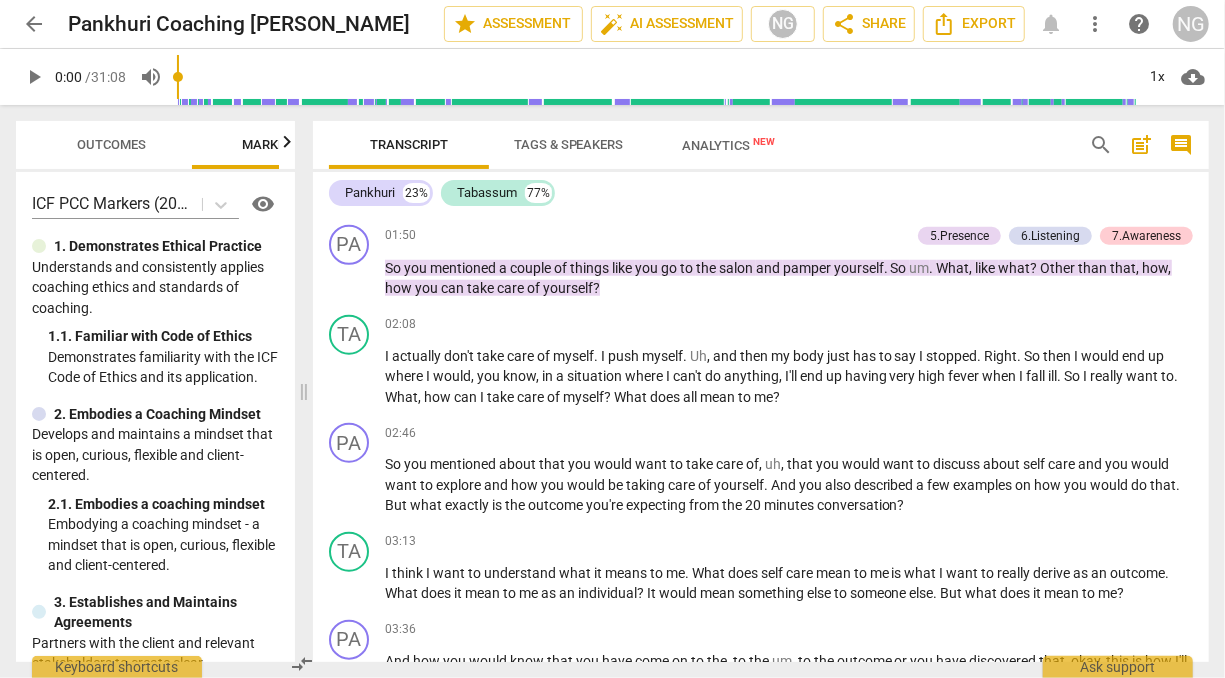 scroll, scrollTop: 899, scrollLeft: 0, axis: vertical 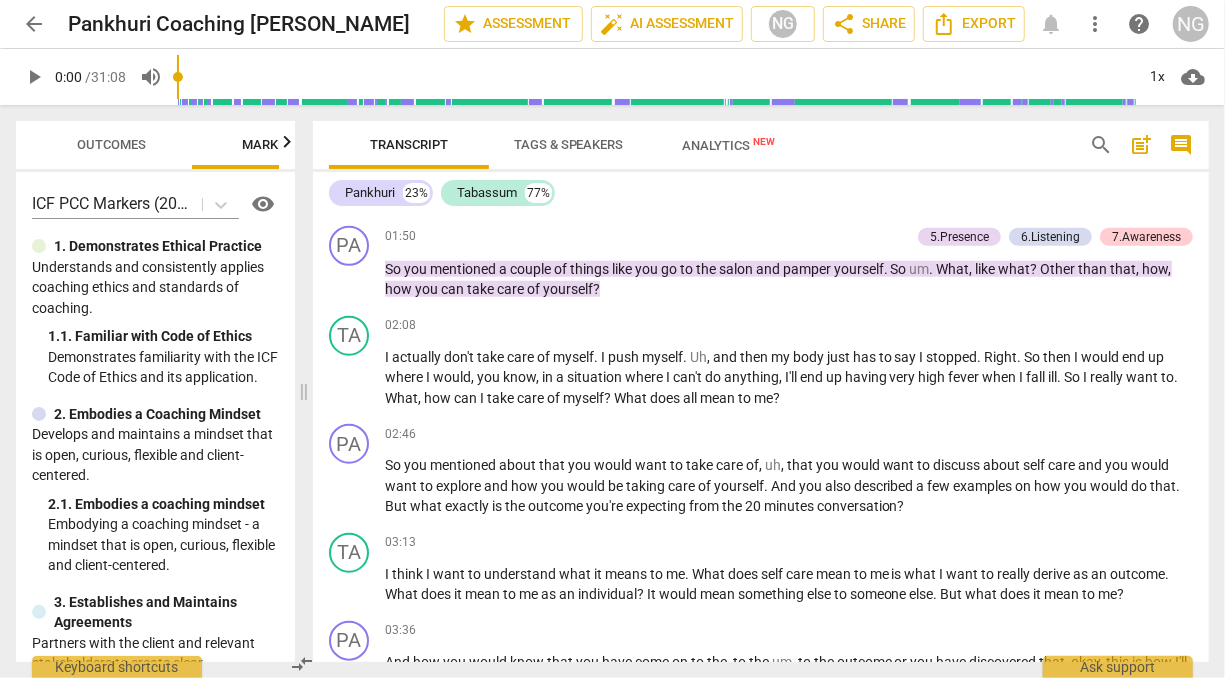 click on "post_add" at bounding box center [1141, 145] 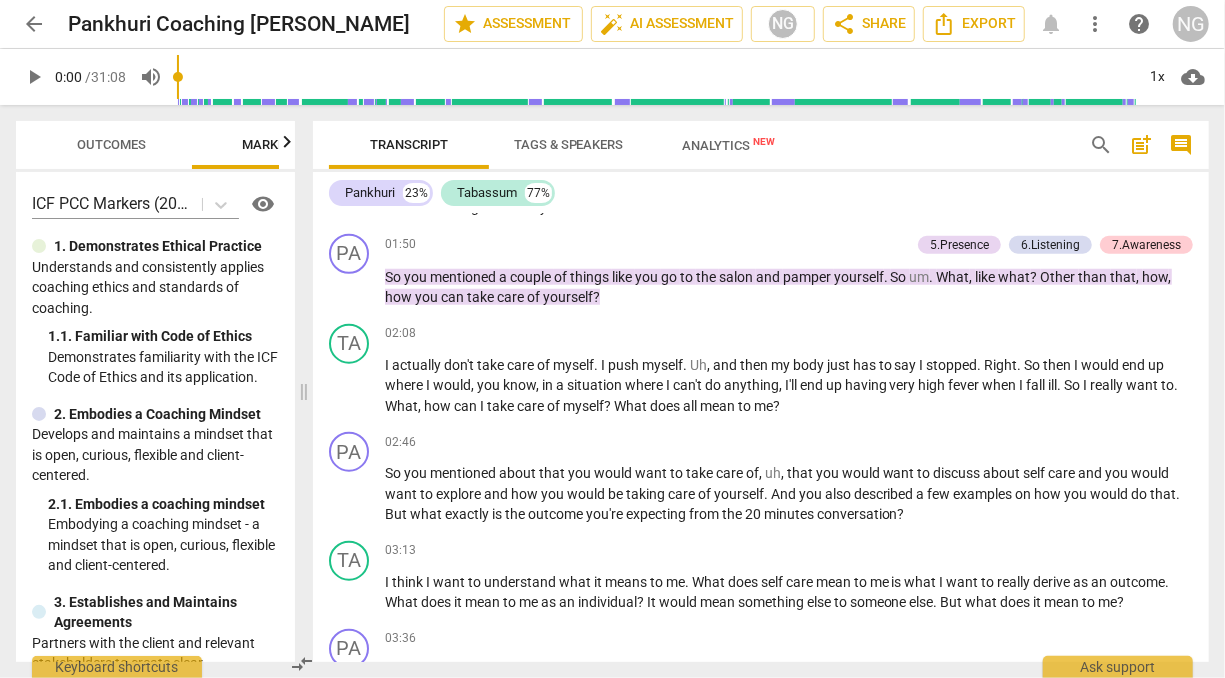 scroll, scrollTop: 44, scrollLeft: 0, axis: vertical 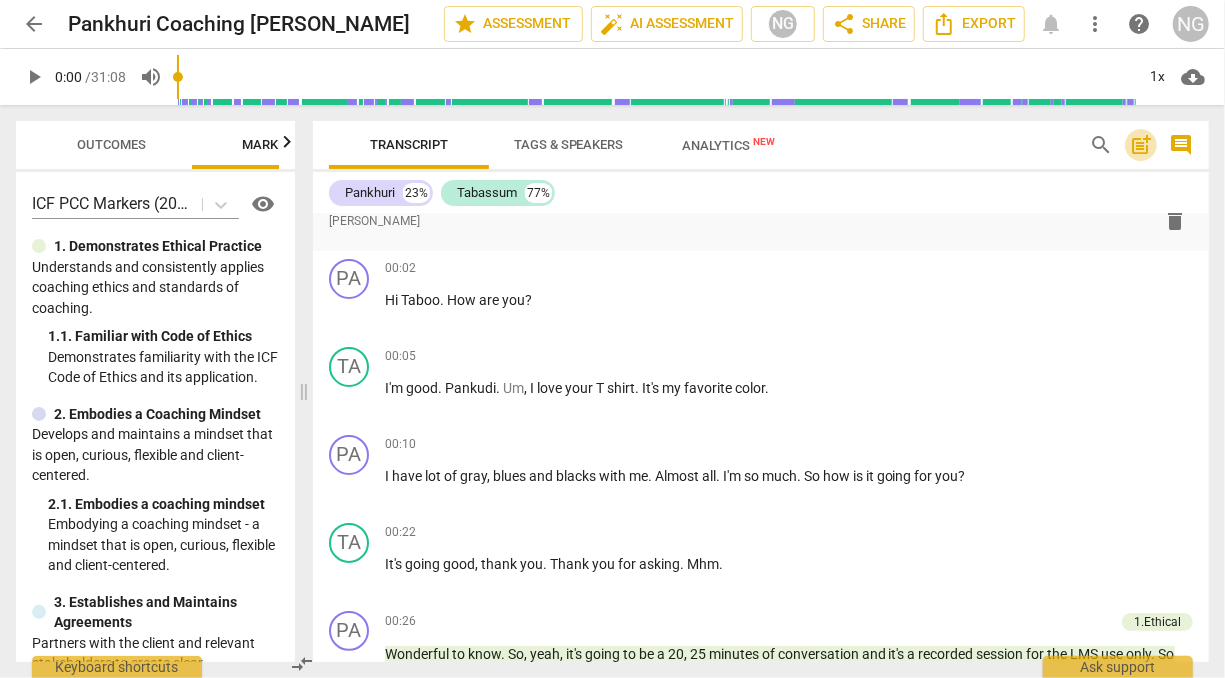 click on "post_add" at bounding box center [1141, 145] 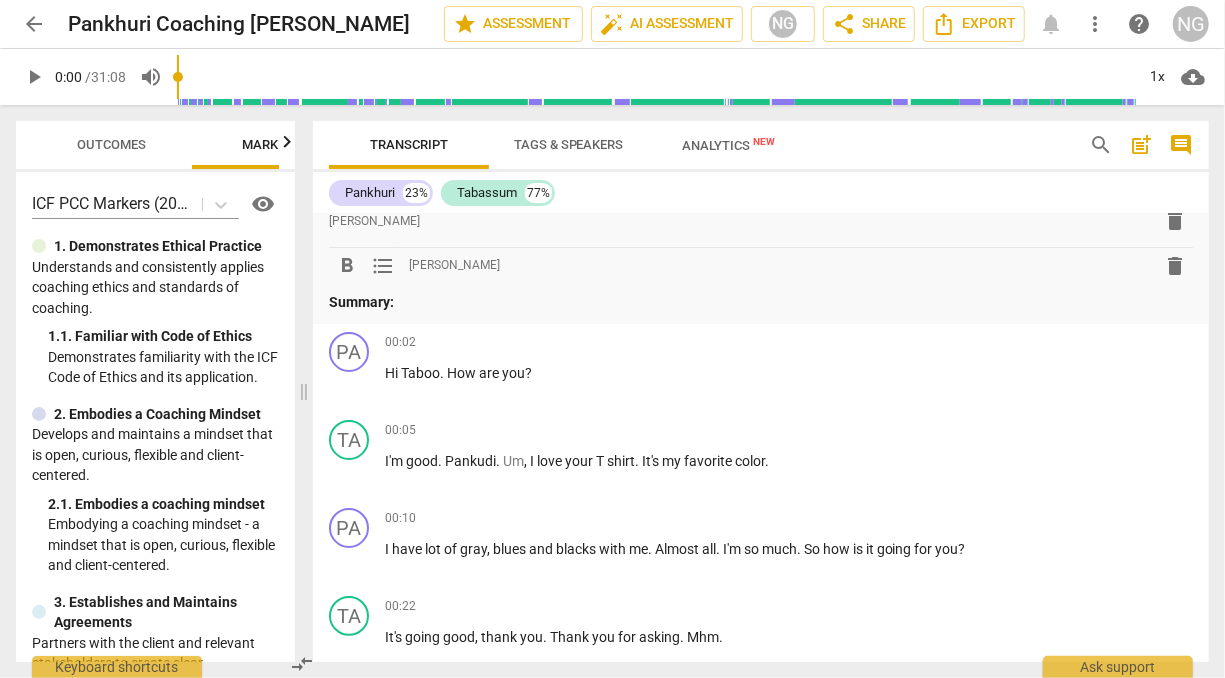 drag, startPoint x: 1171, startPoint y: 222, endPoint x: 727, endPoint y: 60, distance: 472.63092 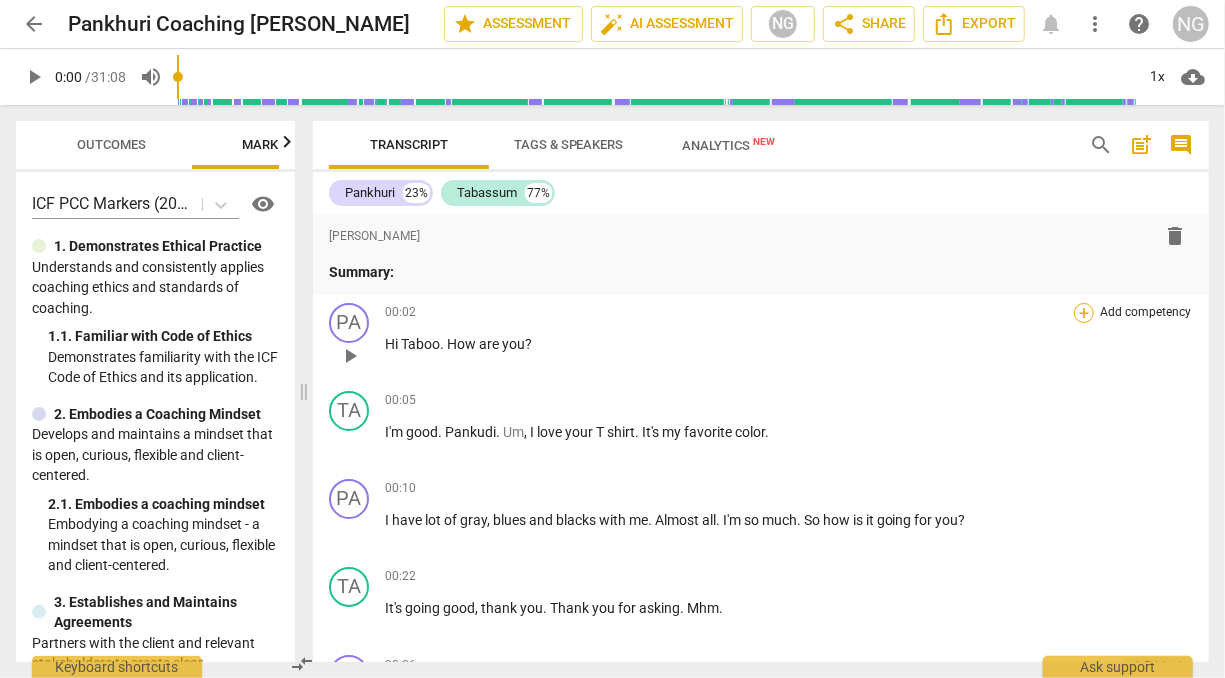 scroll, scrollTop: 0, scrollLeft: 0, axis: both 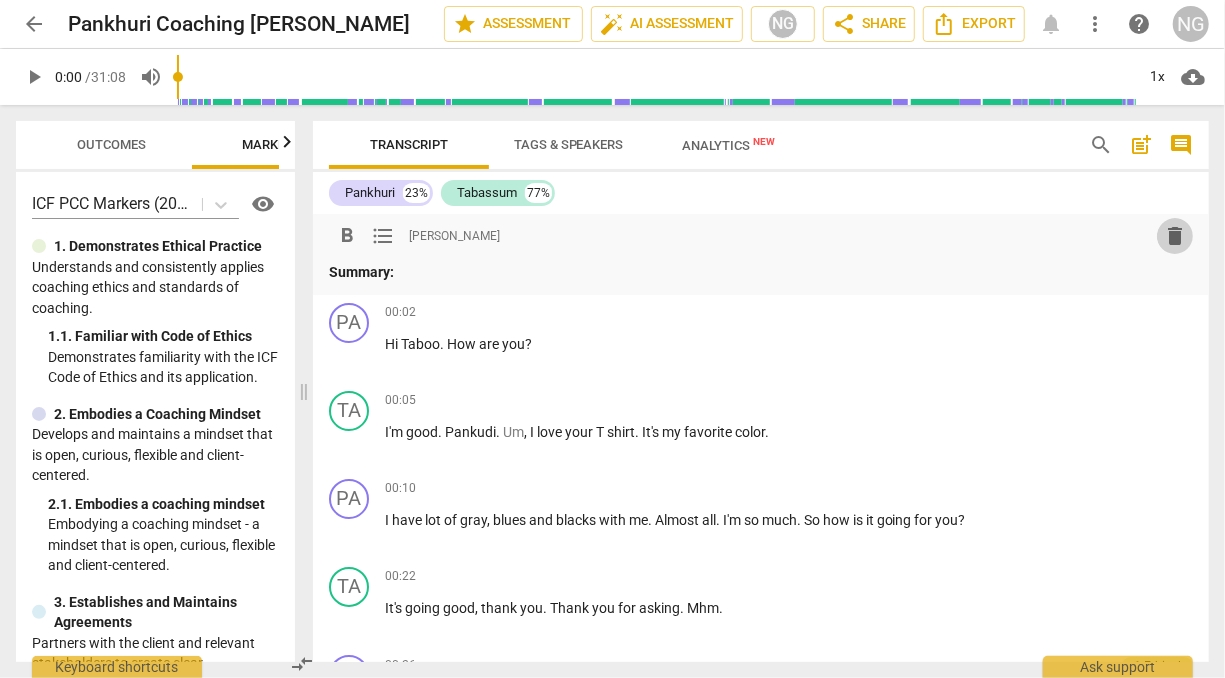 click on "delete" at bounding box center [1175, 236] 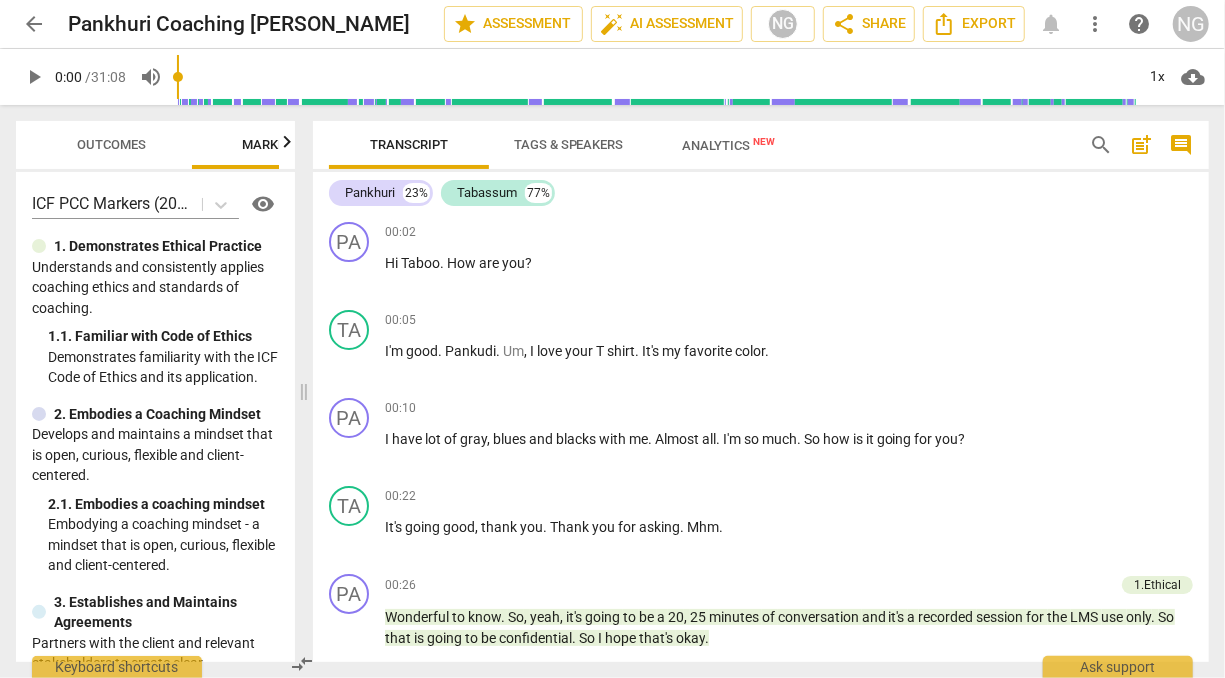 scroll, scrollTop: 0, scrollLeft: 0, axis: both 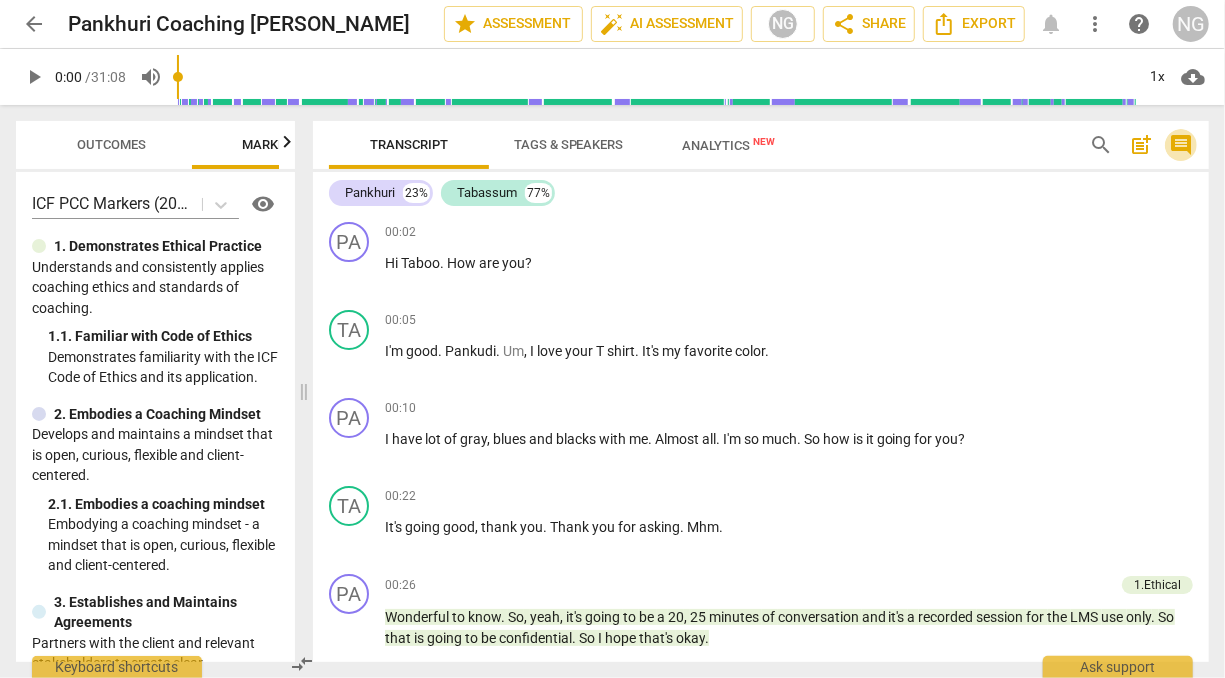 click on "comment" at bounding box center (1181, 145) 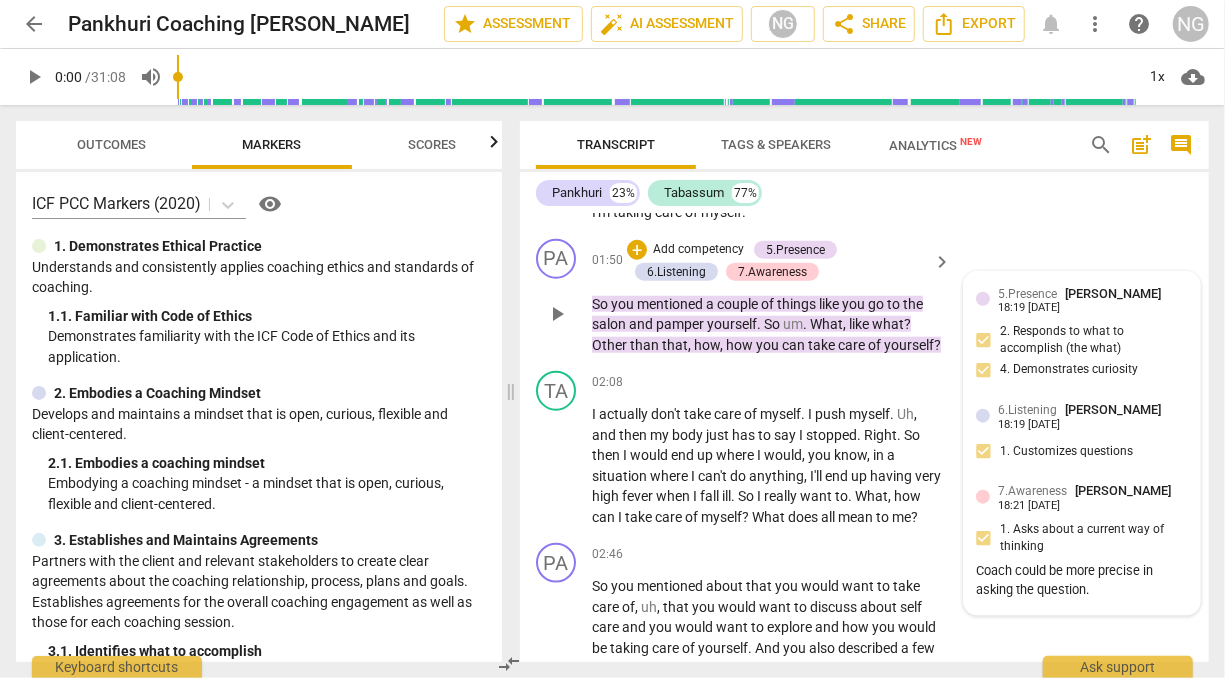 scroll, scrollTop: 1044, scrollLeft: 0, axis: vertical 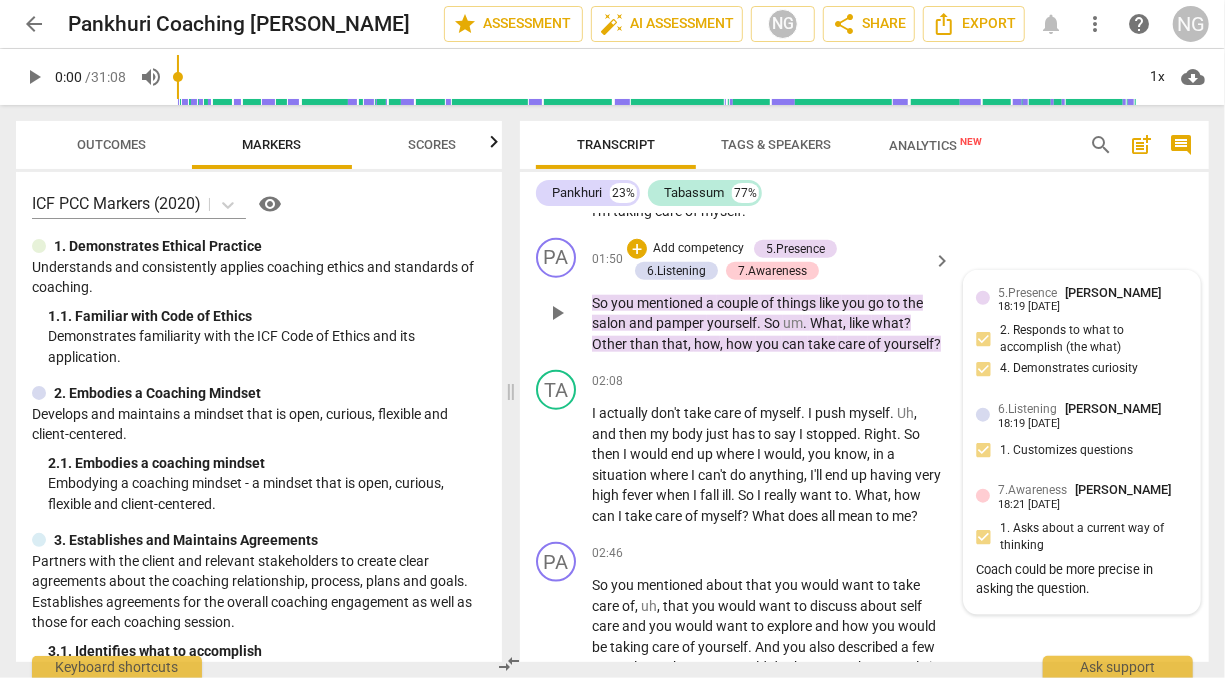 click on "18:19 [DATE]" at bounding box center [1029, 424] 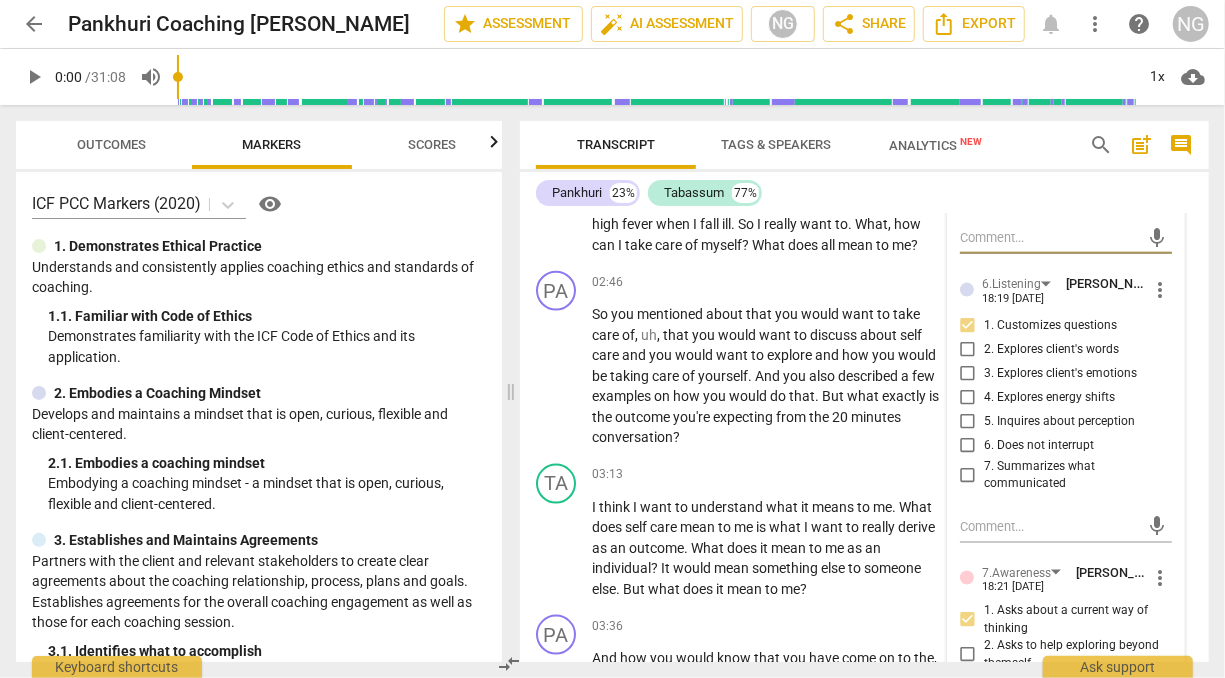 scroll, scrollTop: 1347, scrollLeft: 0, axis: vertical 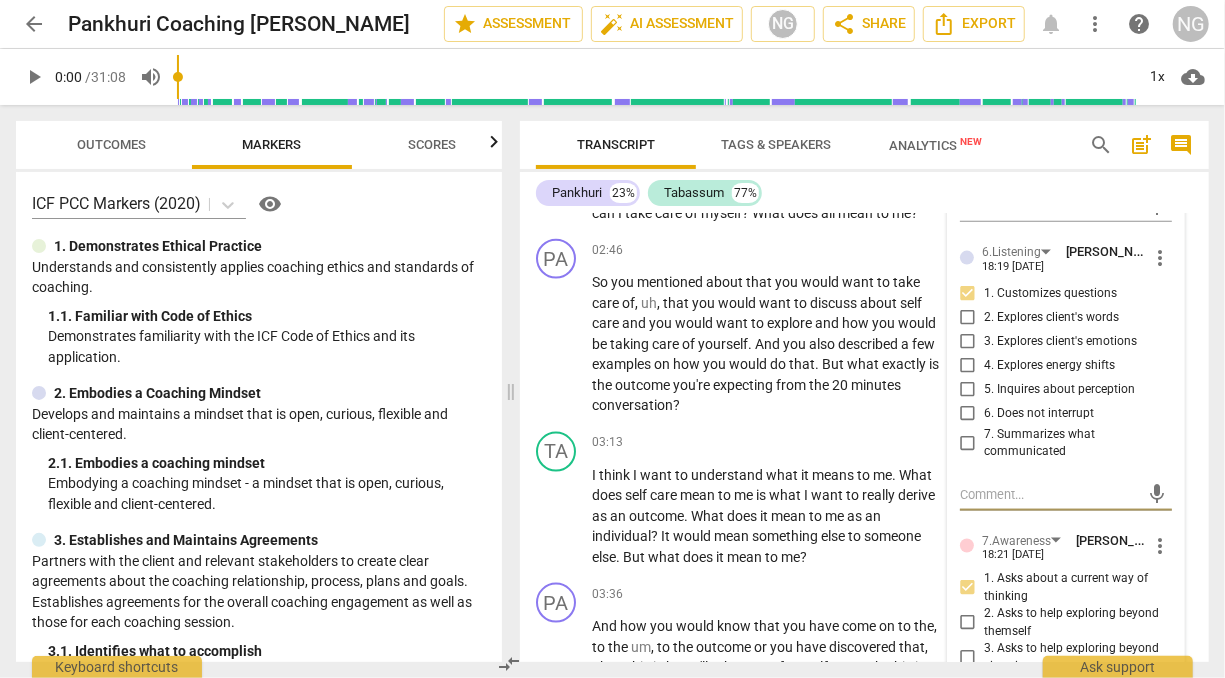 click at bounding box center (1050, 494) 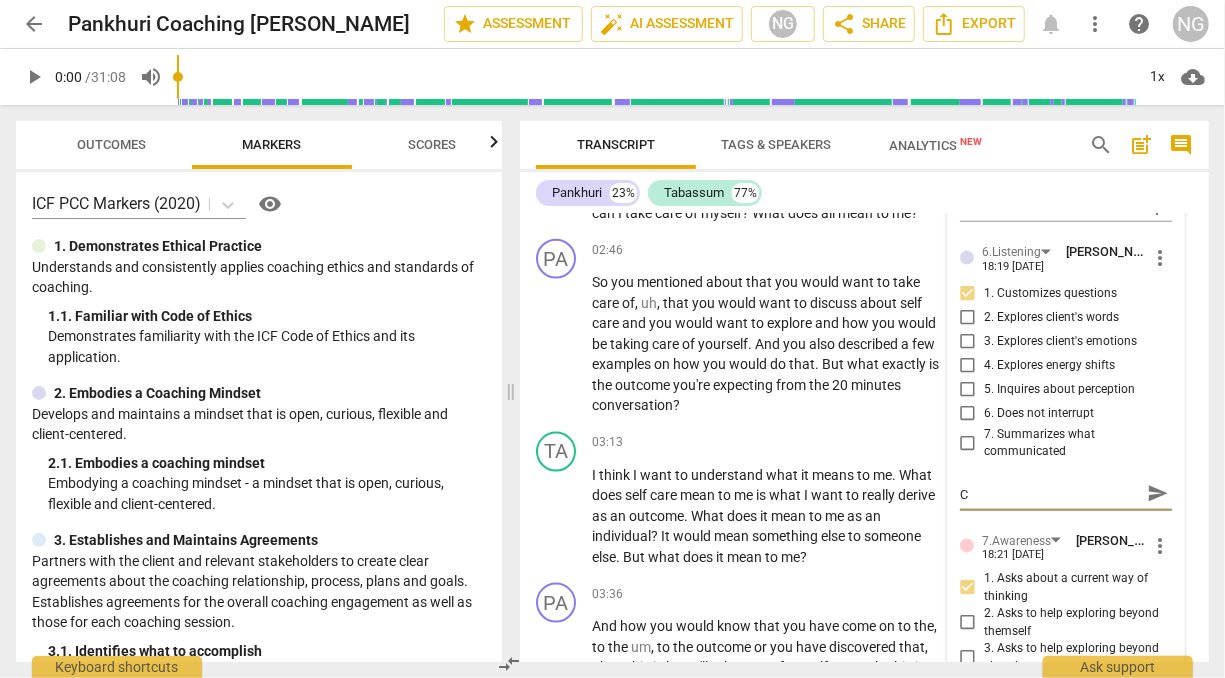 type on "Co" 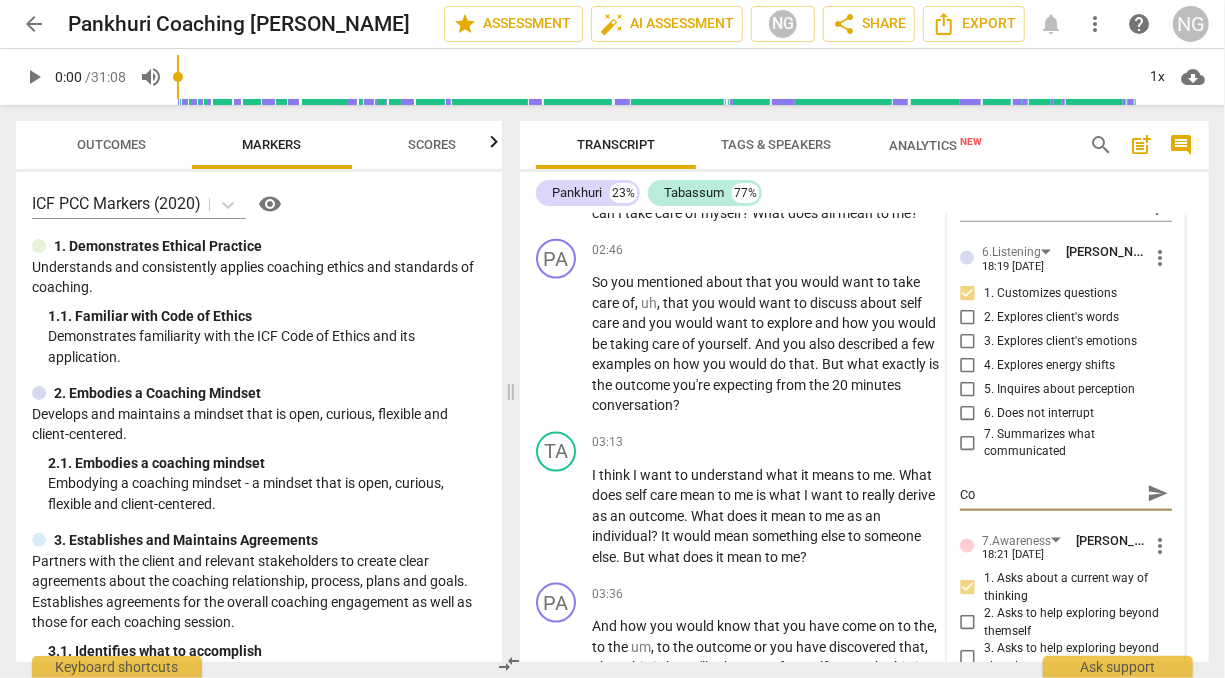 type on "Coa" 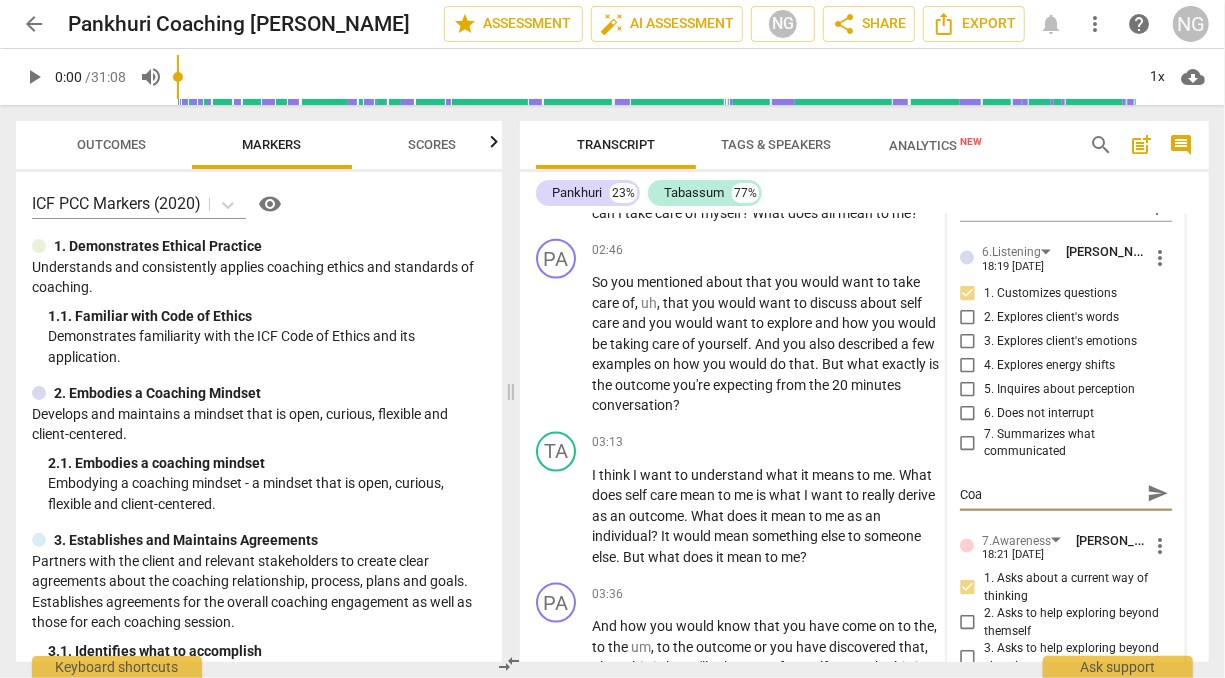type on "Coac" 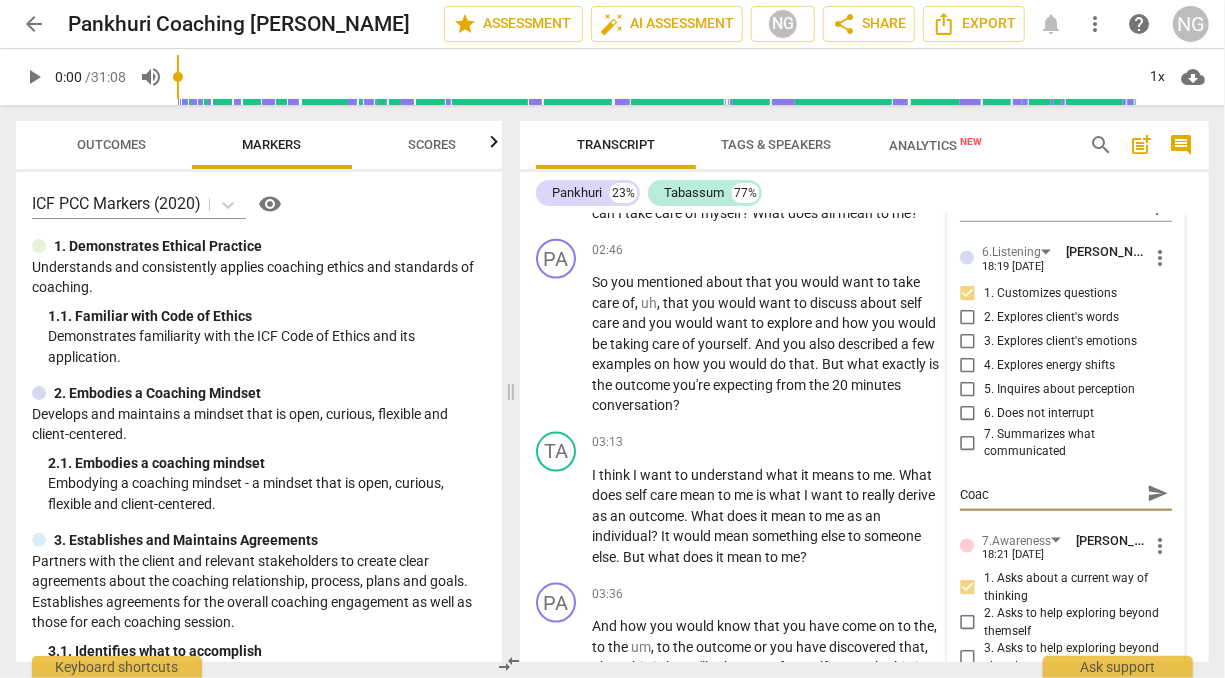 type on "Coach" 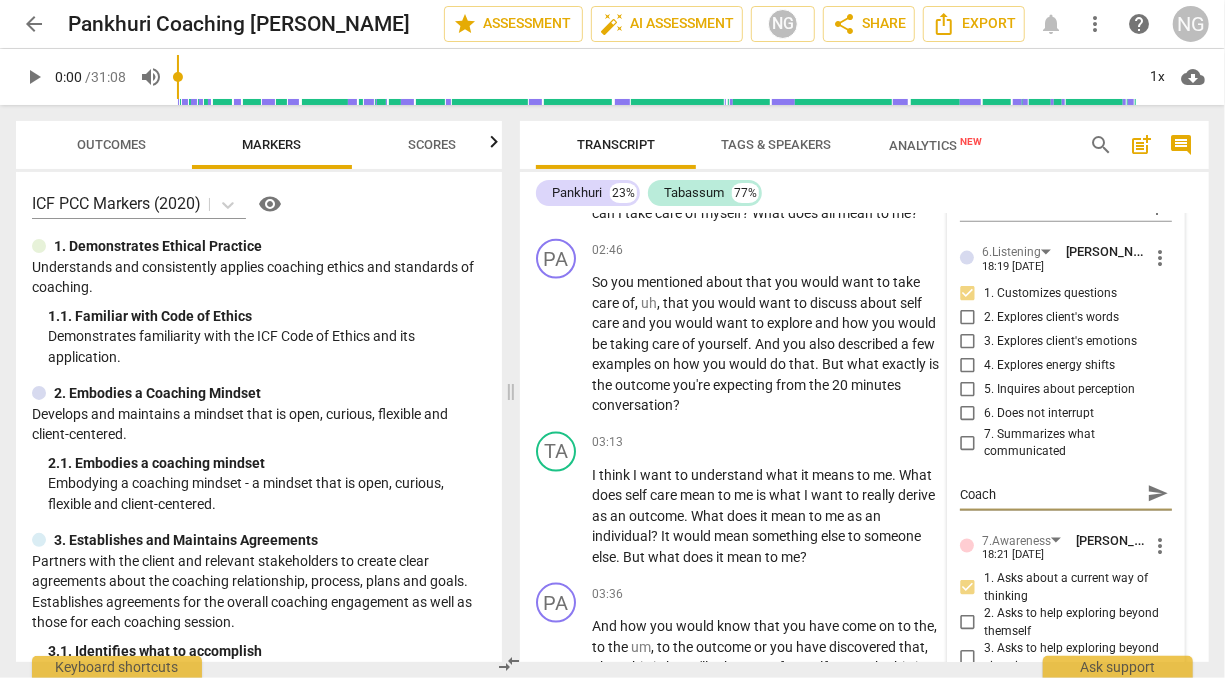 type on "Coac" 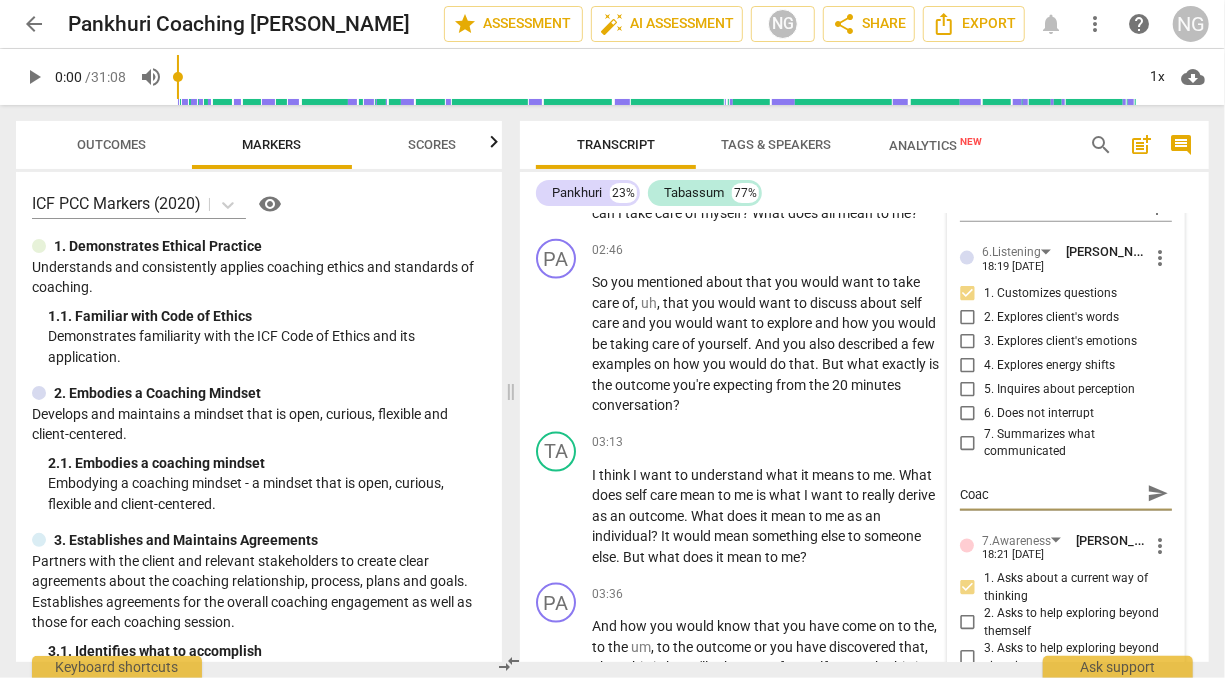 type on "Coa" 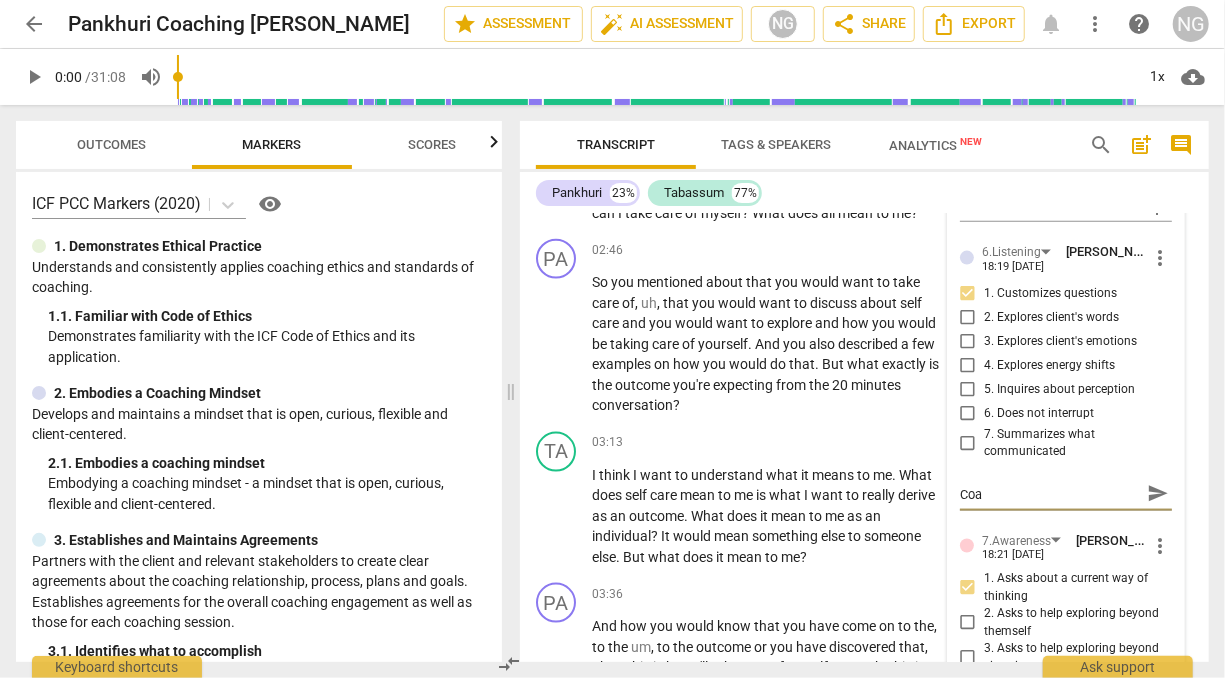 type on "Co" 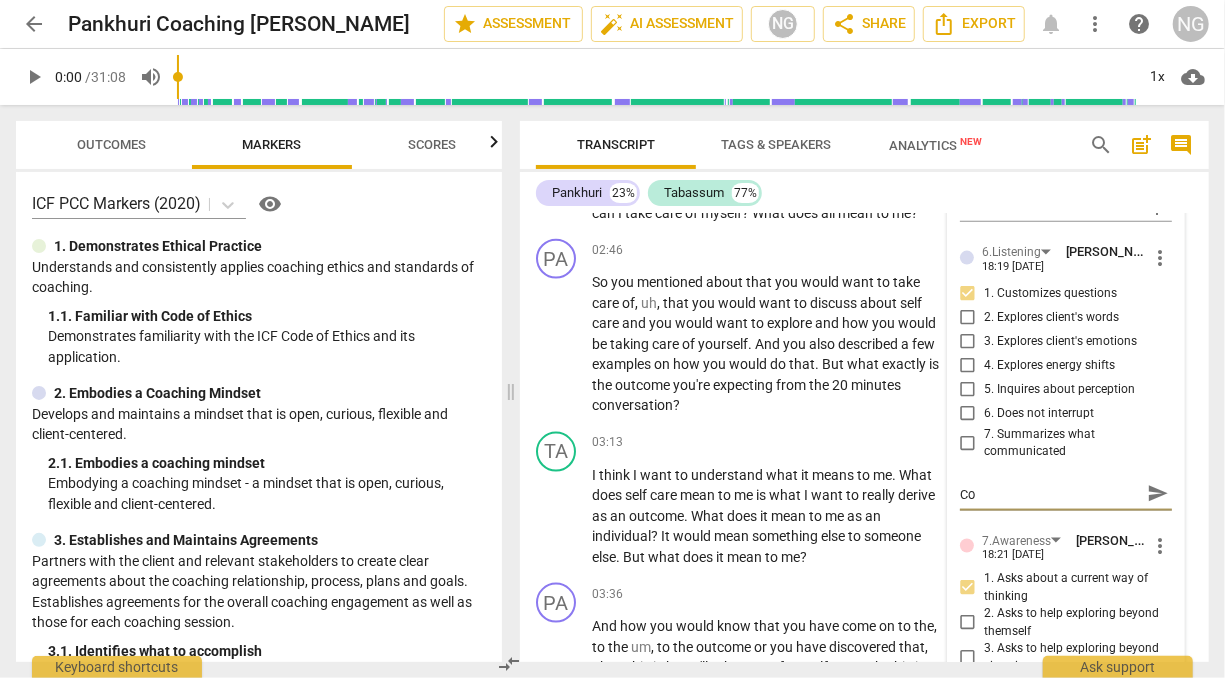 type on "C" 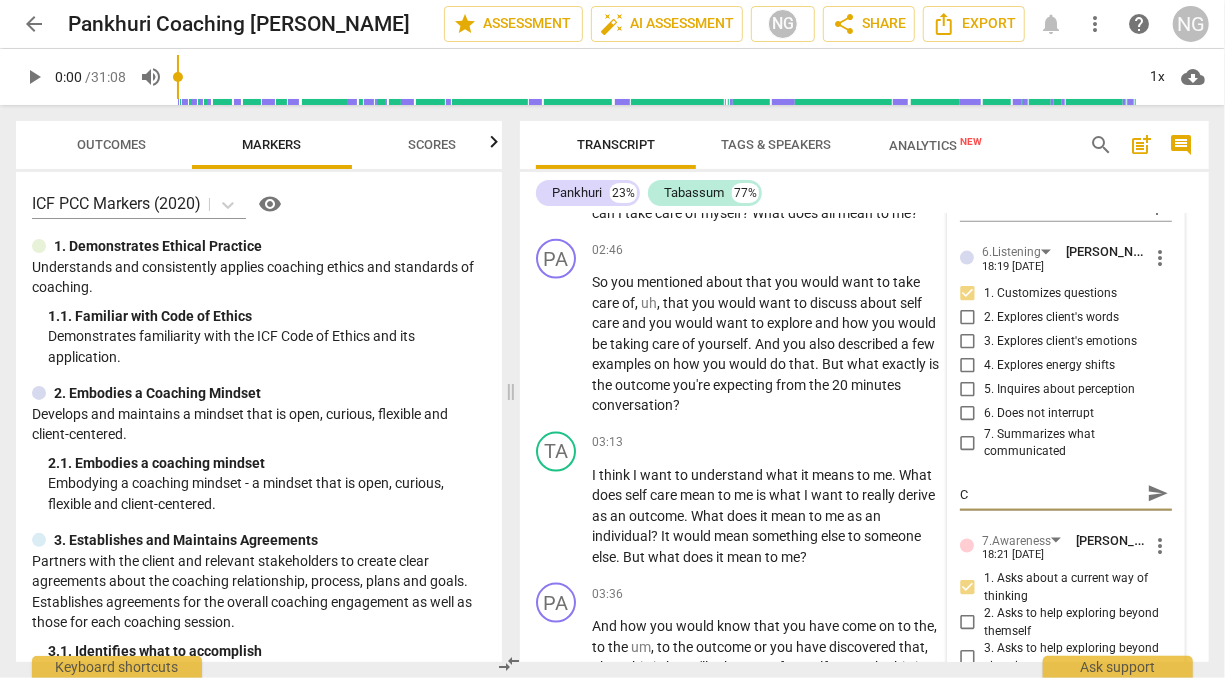 type 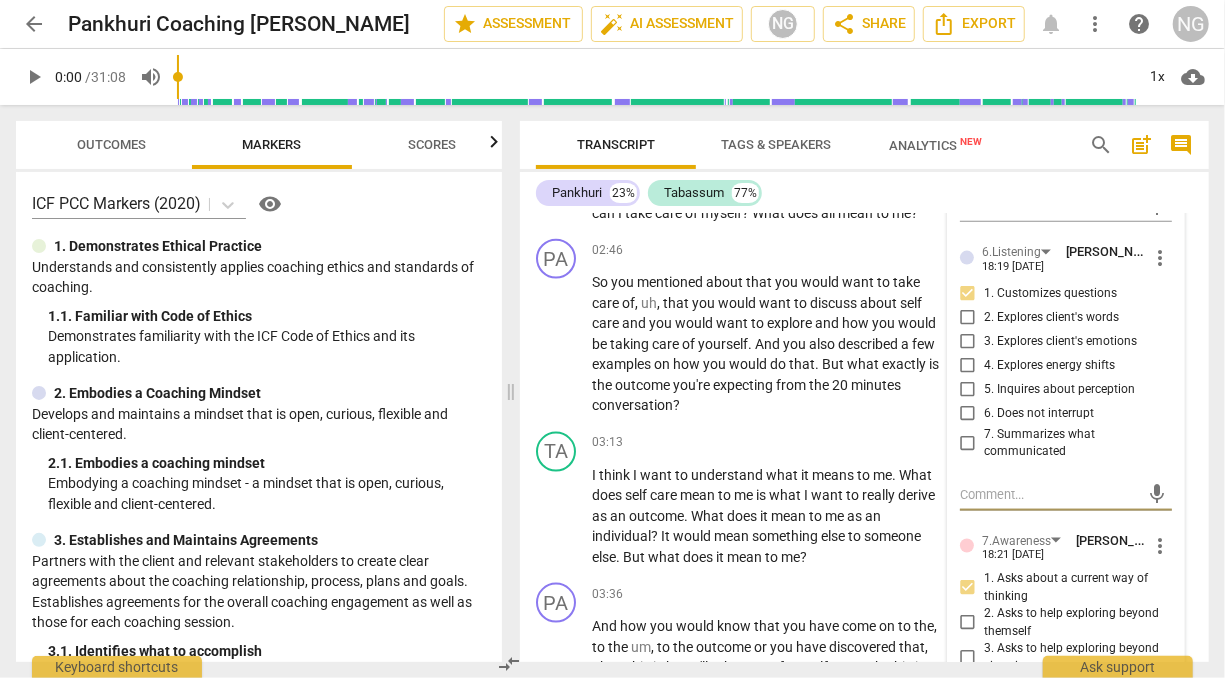 type on "C" 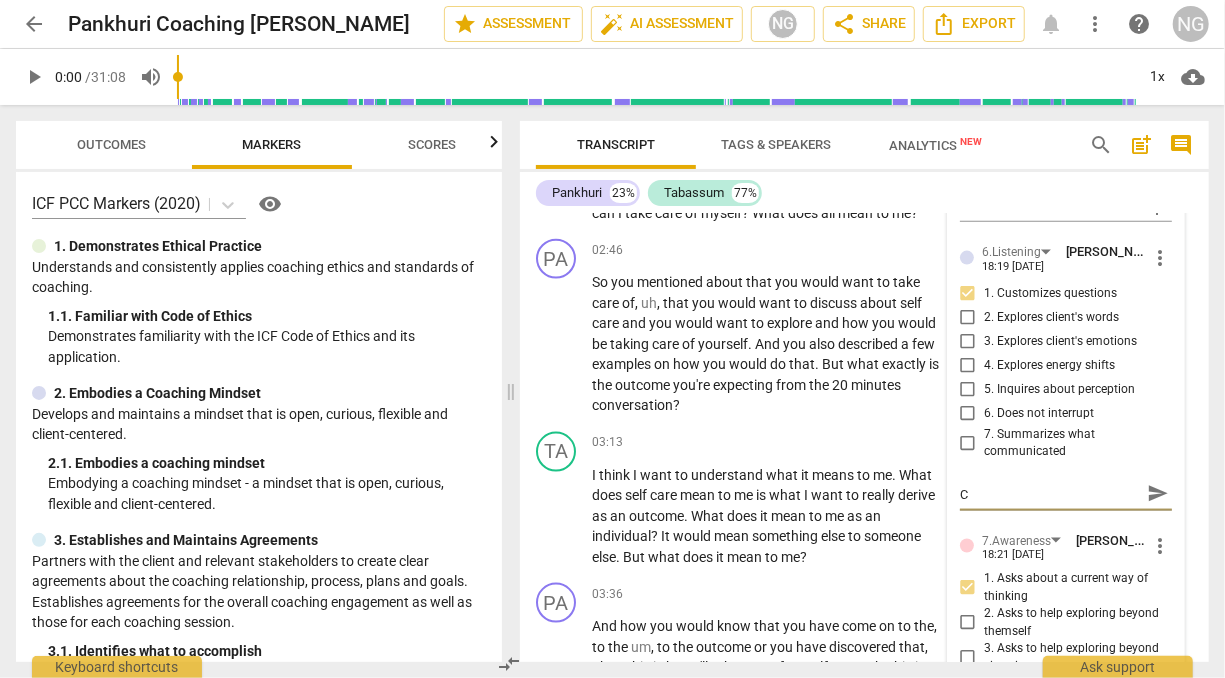 type on "Cl" 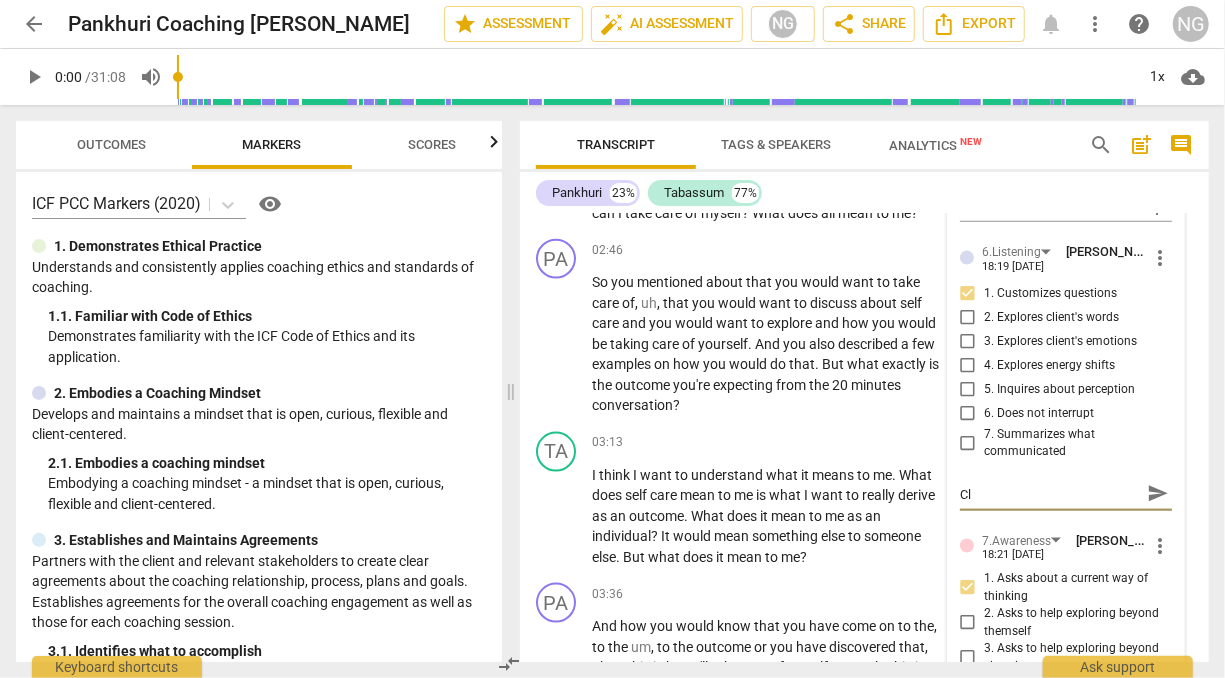 type on "Cli" 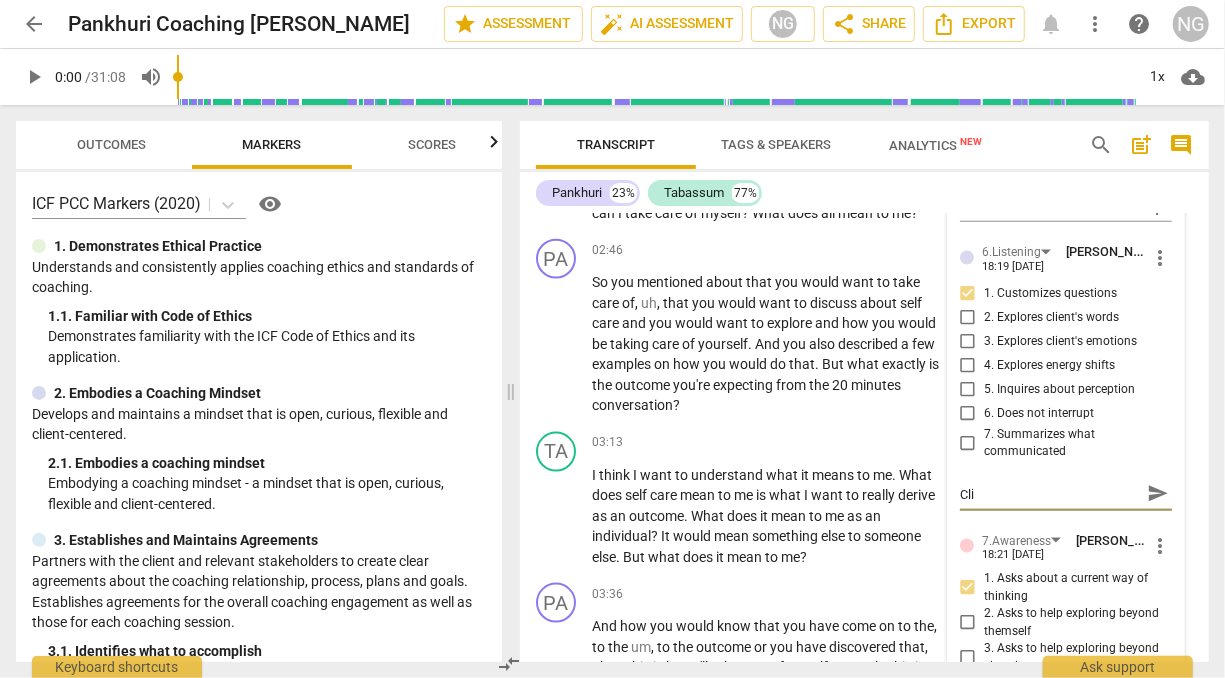 type on "Clie" 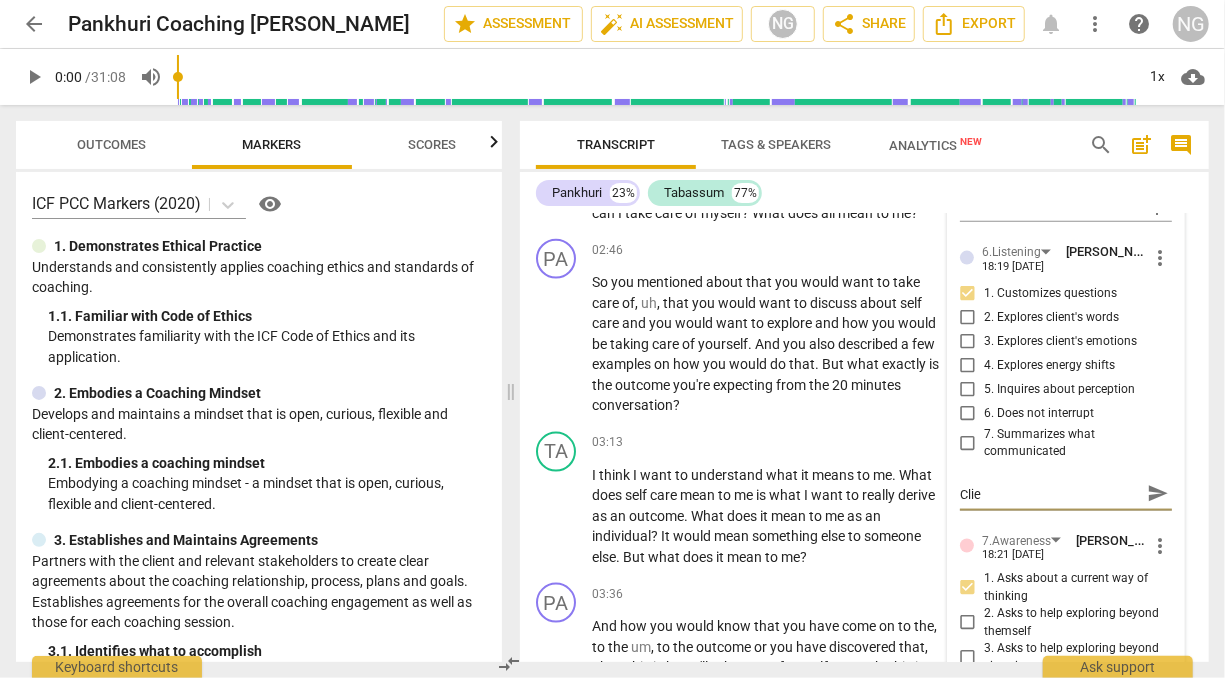 type on "Clien" 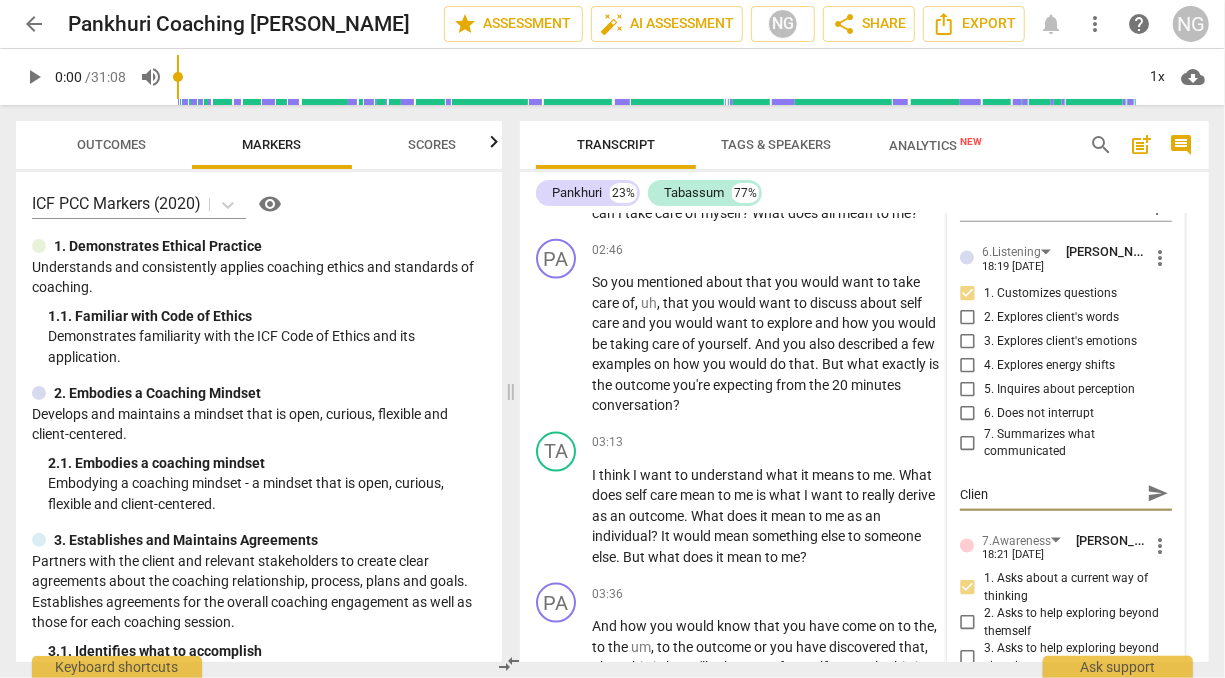 type on "Client" 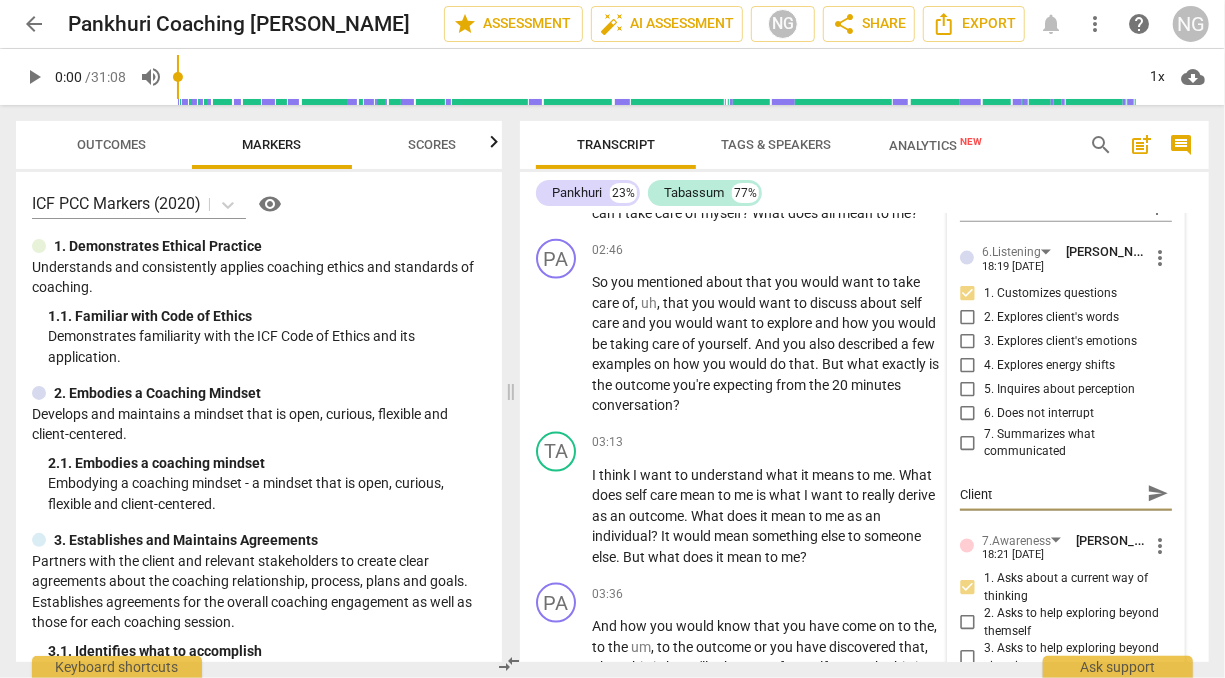type on "Client" 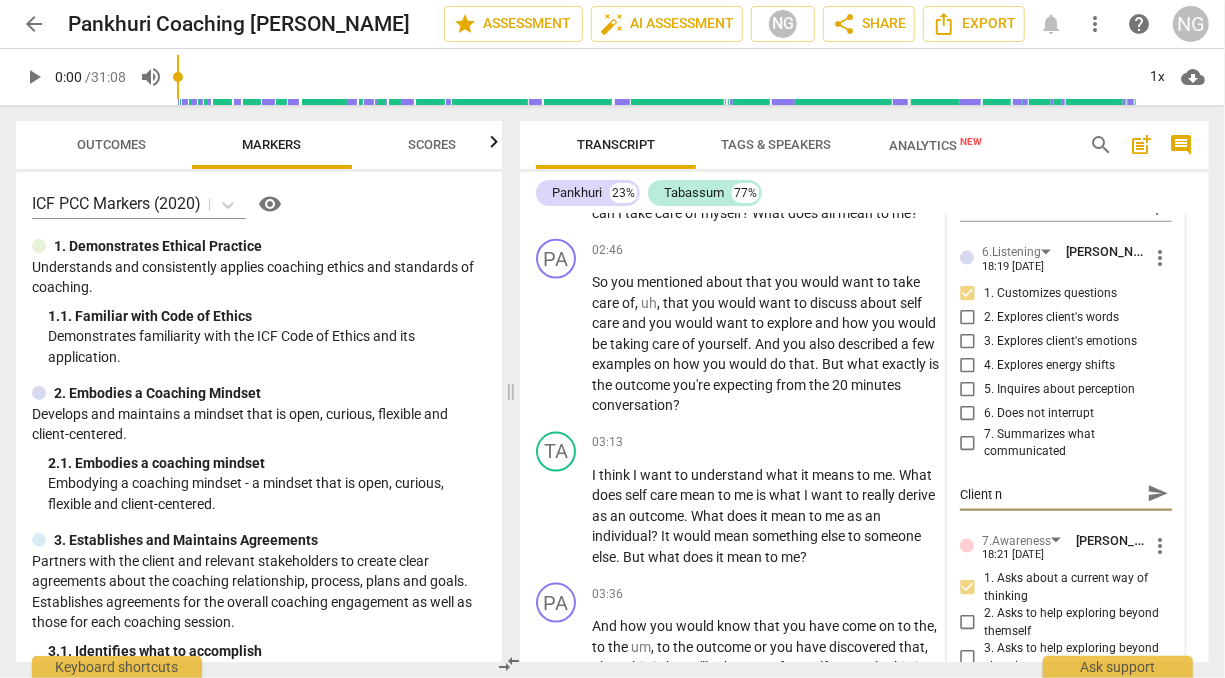 type on "Client ne" 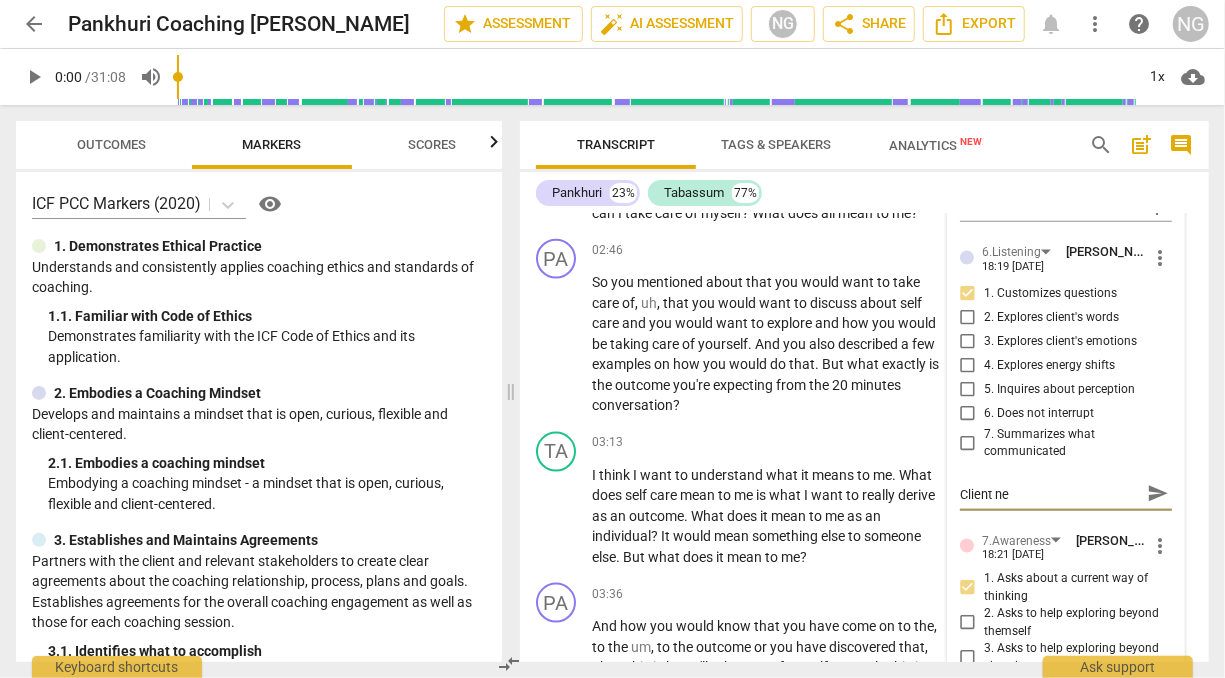 type on "Client nev" 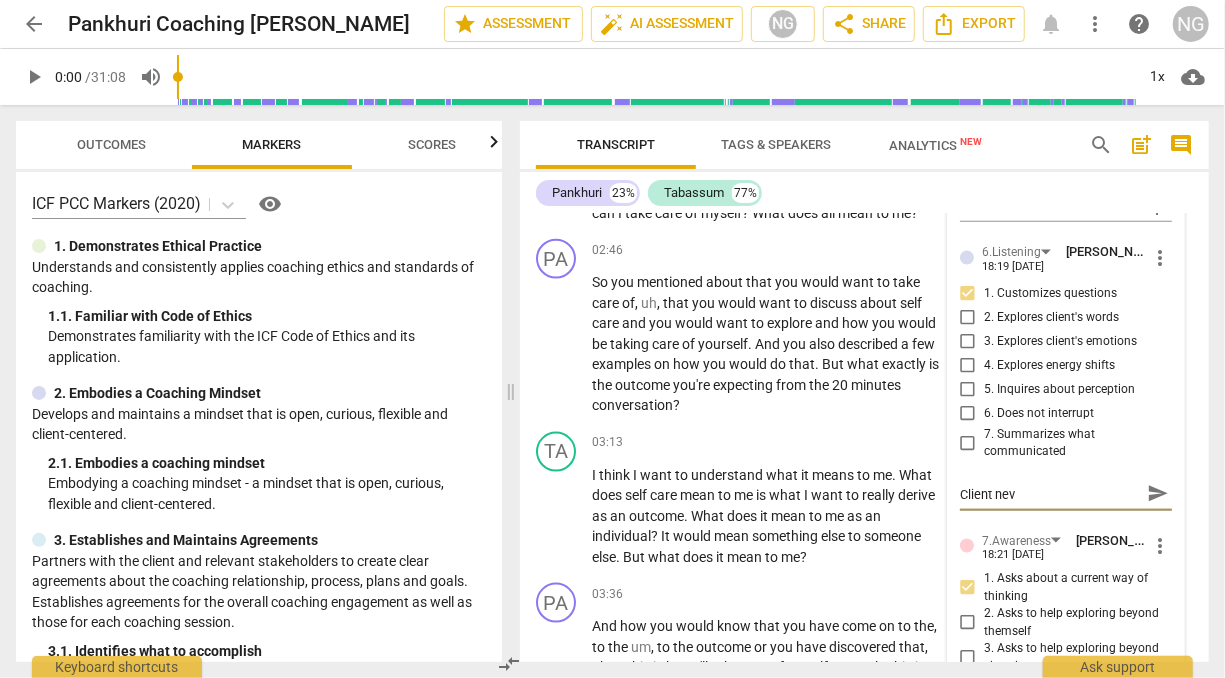 type on "Client neve" 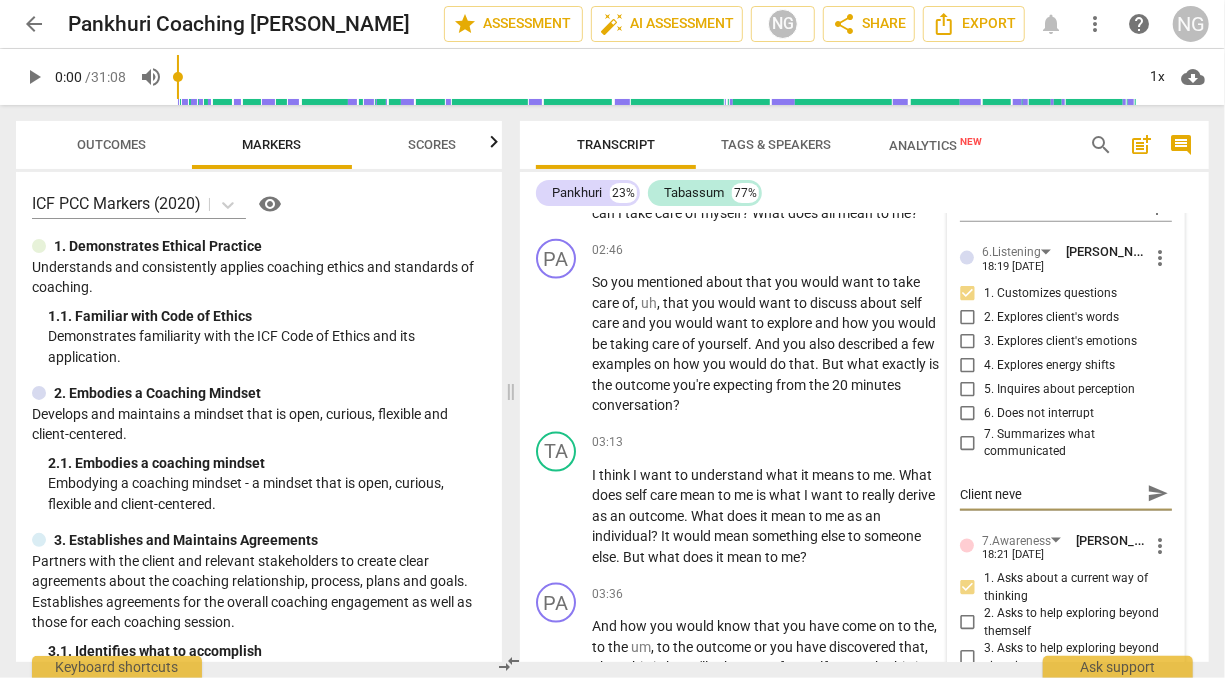 type on "Client never" 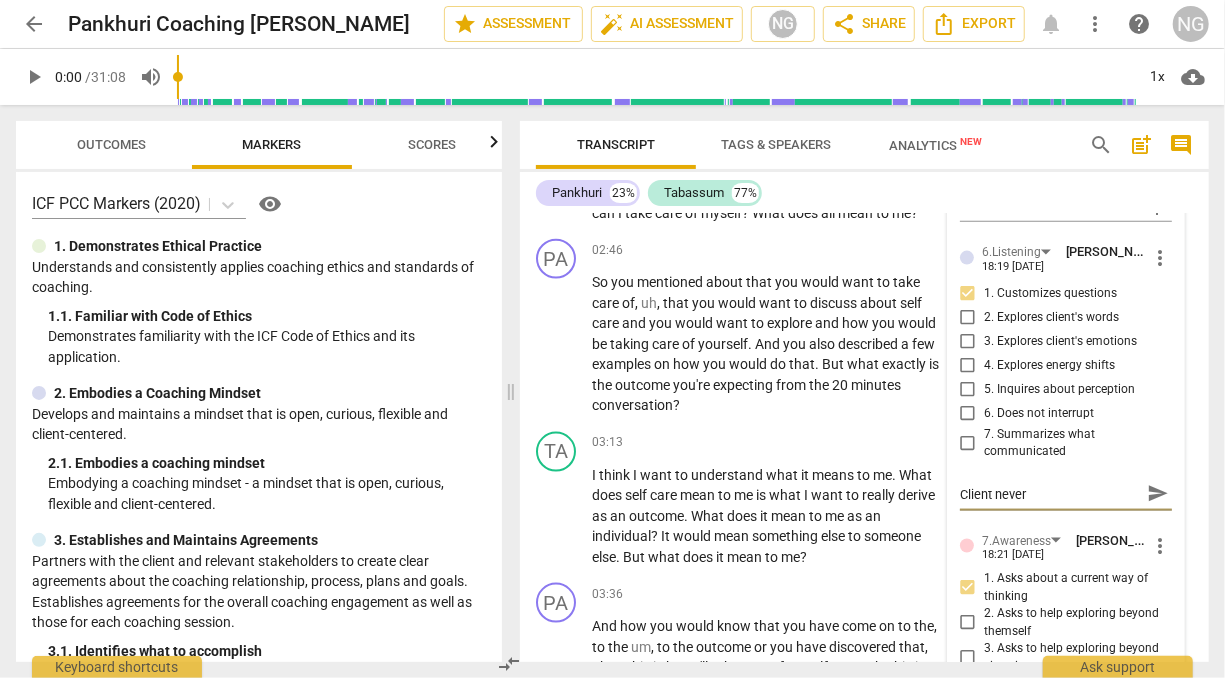 type on "Client never" 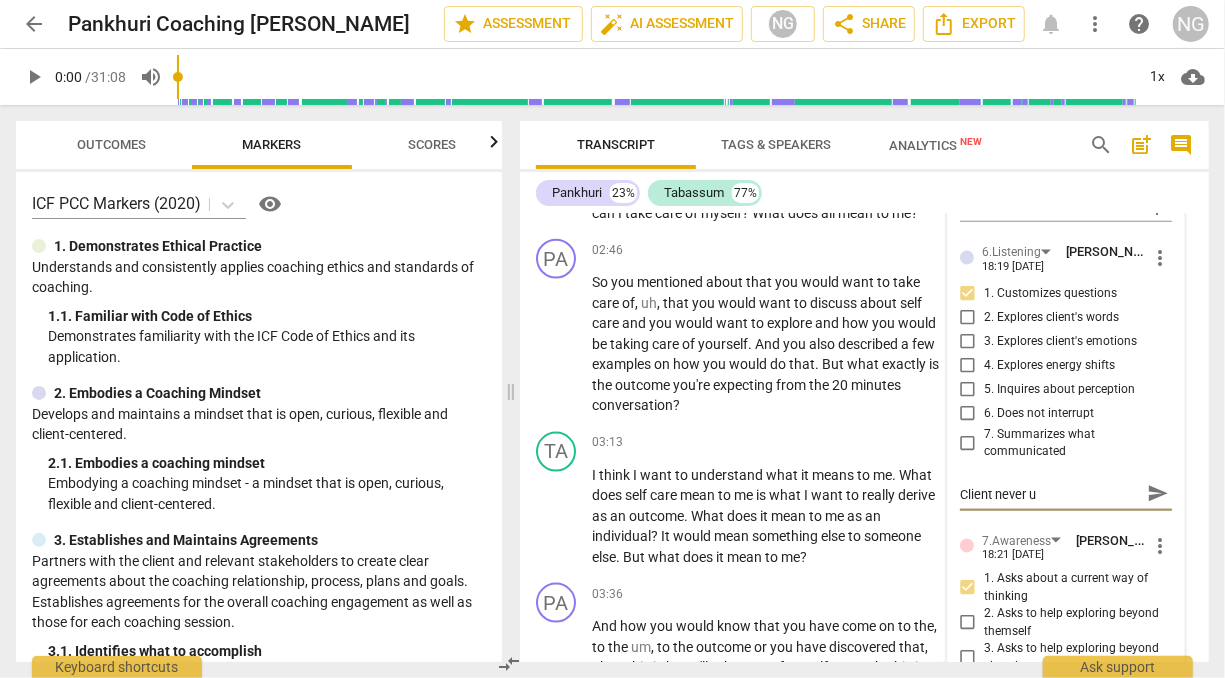 type on "Client never us" 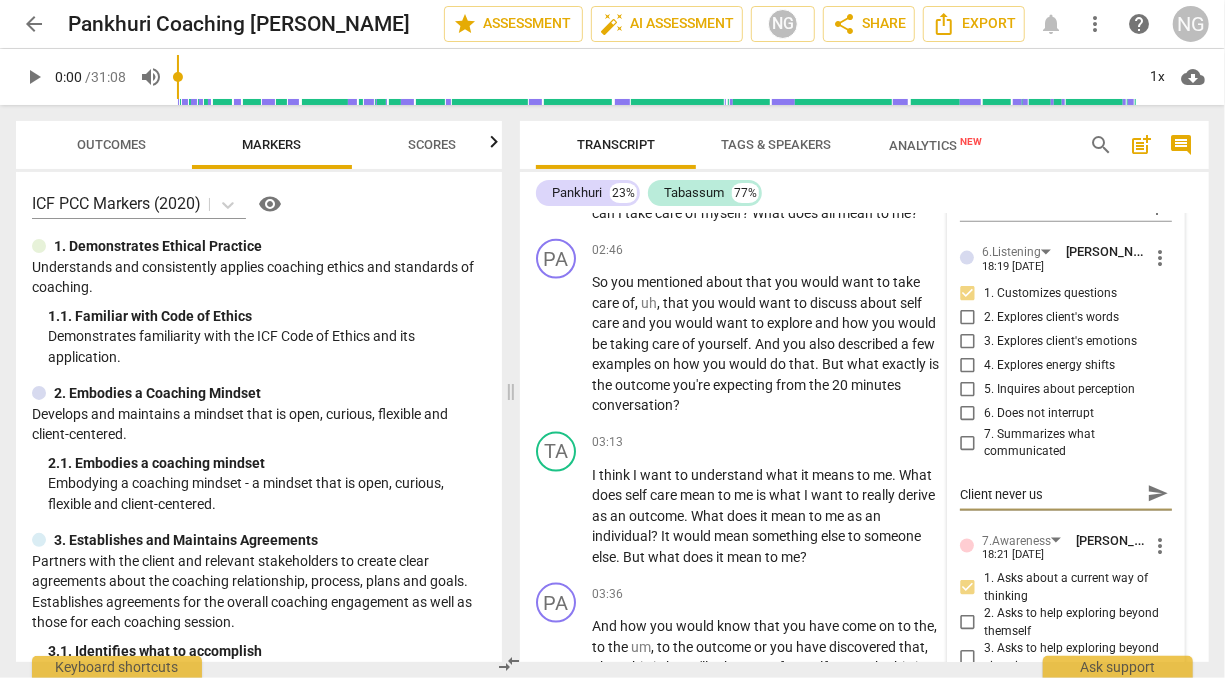 type on "Client never use" 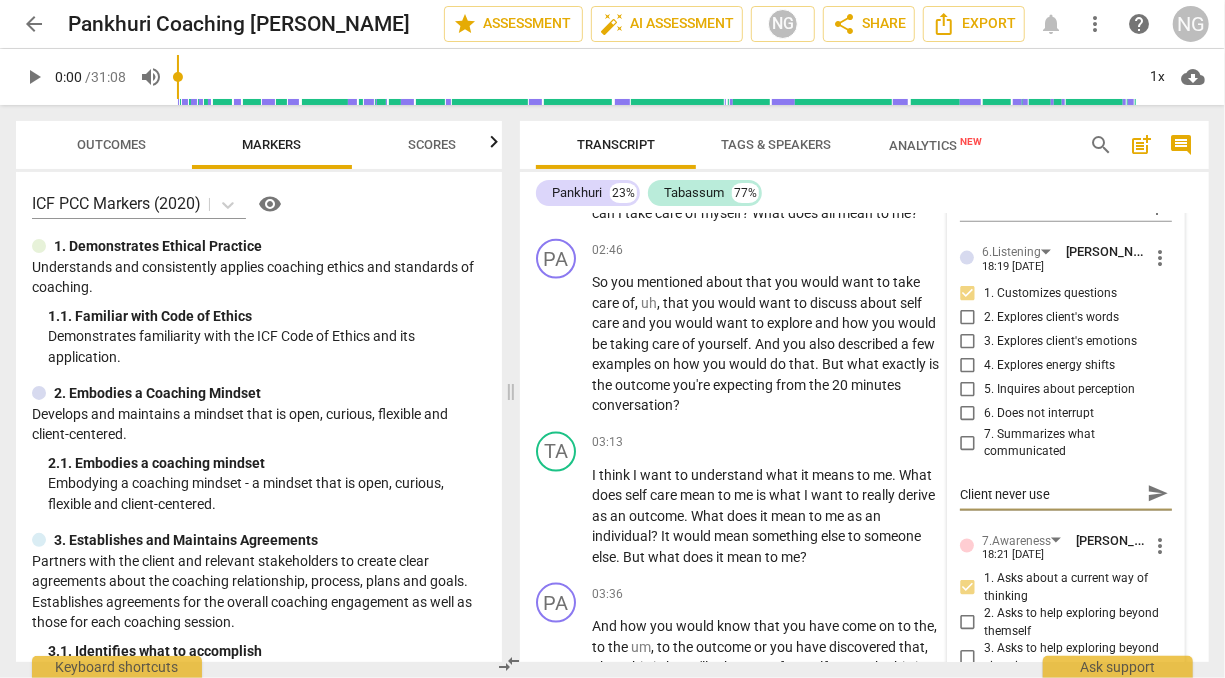 type on "Client never used" 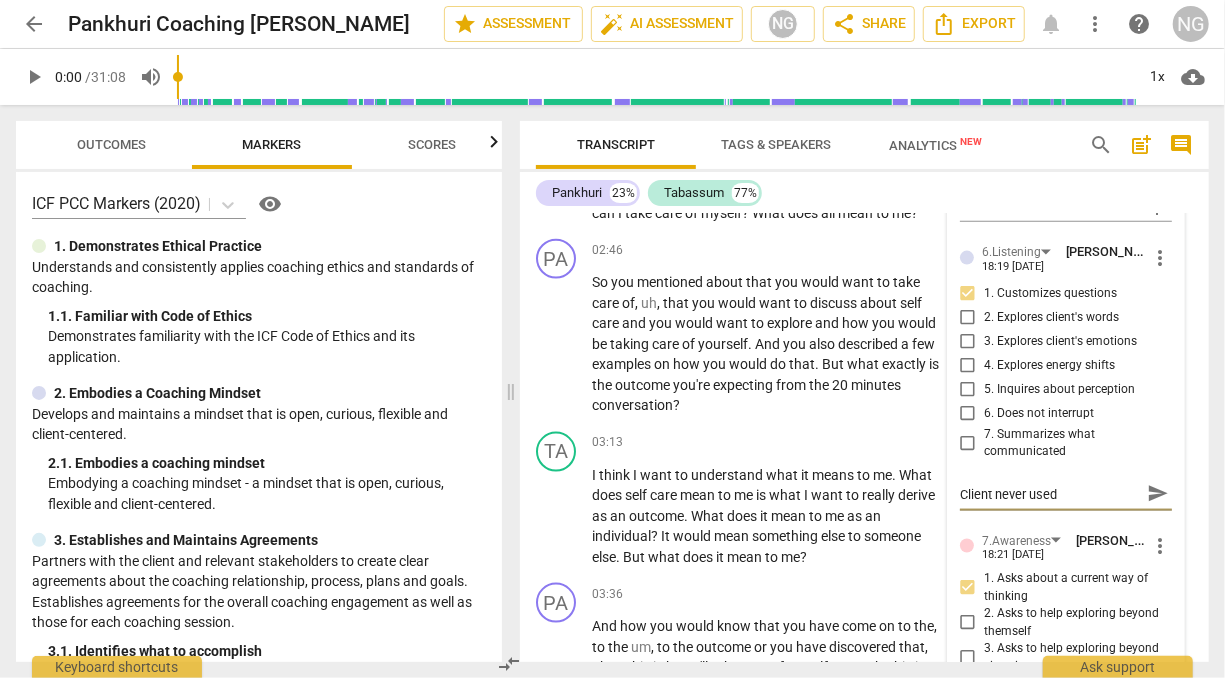 type on "Client never used" 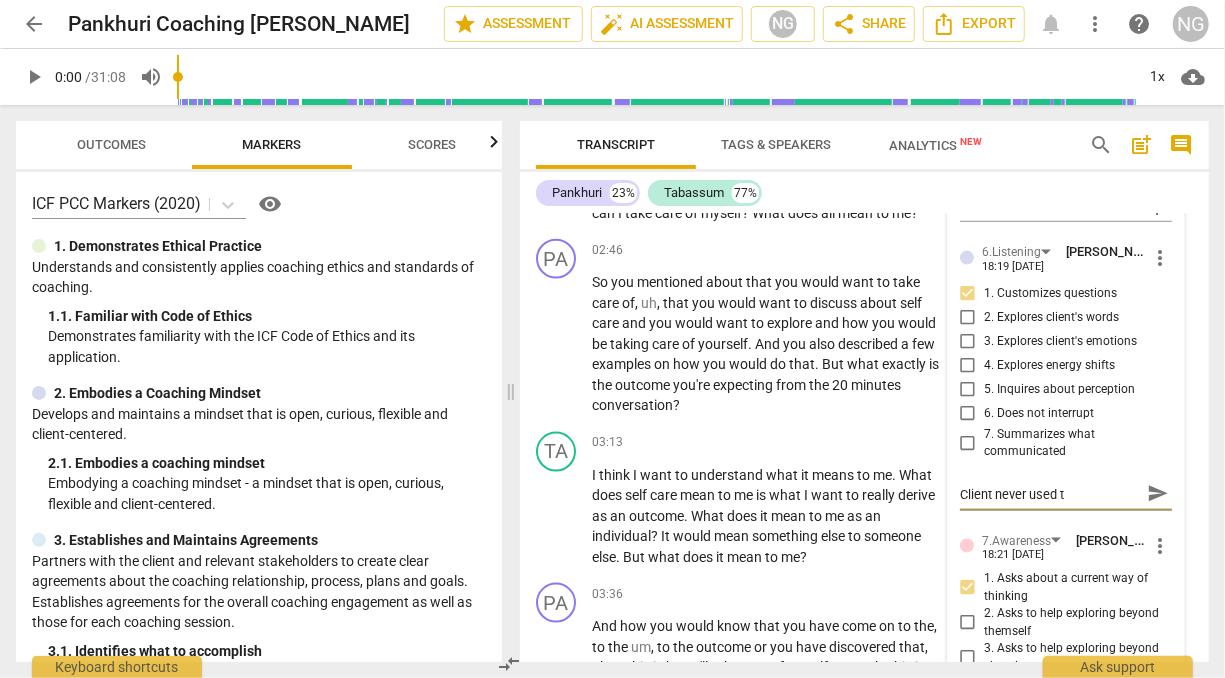 type on "Client never used th" 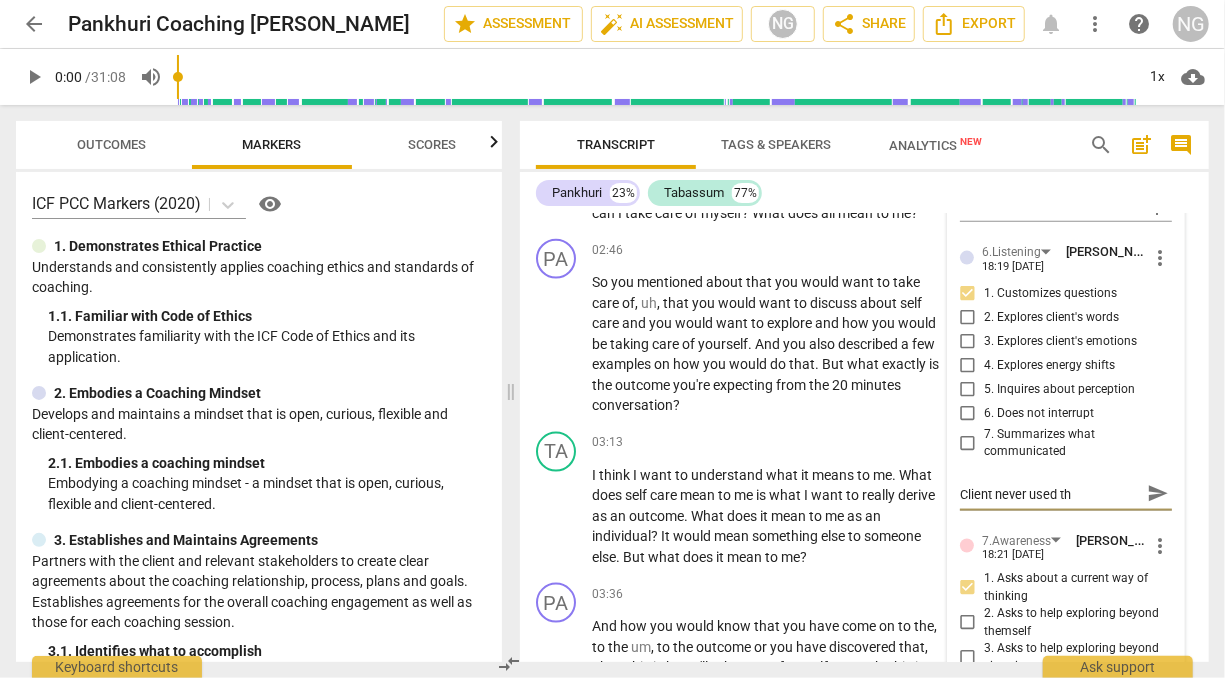 type on "Client never used the" 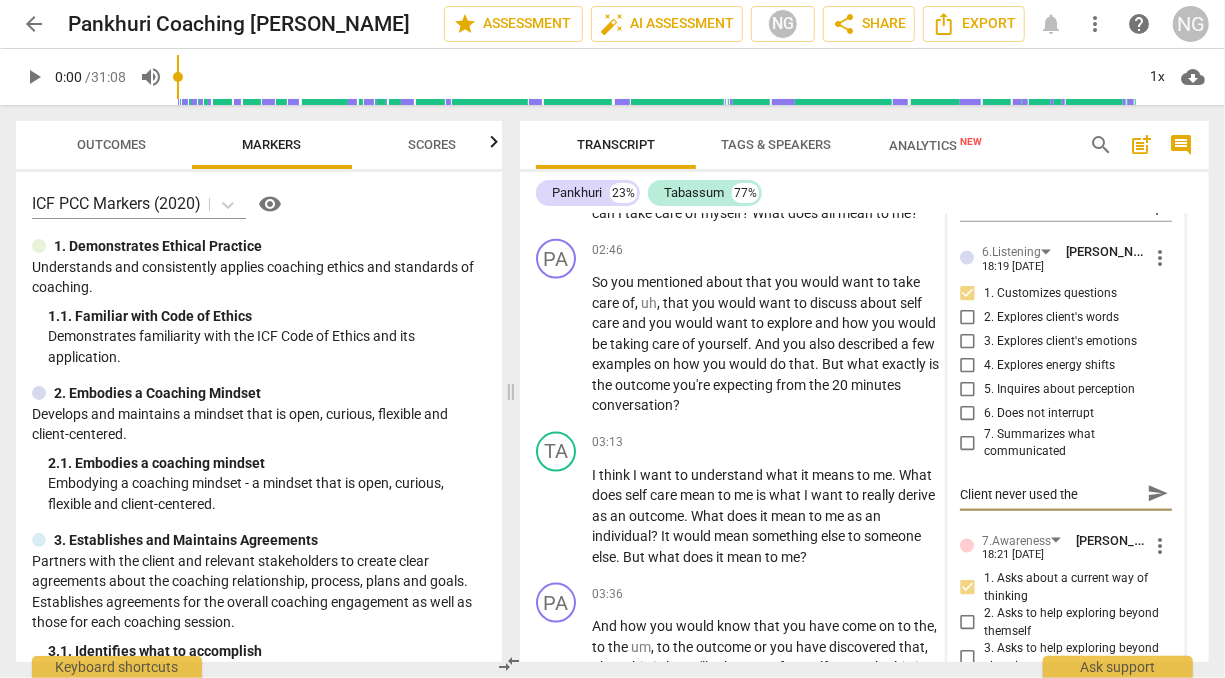type on "Client never used the" 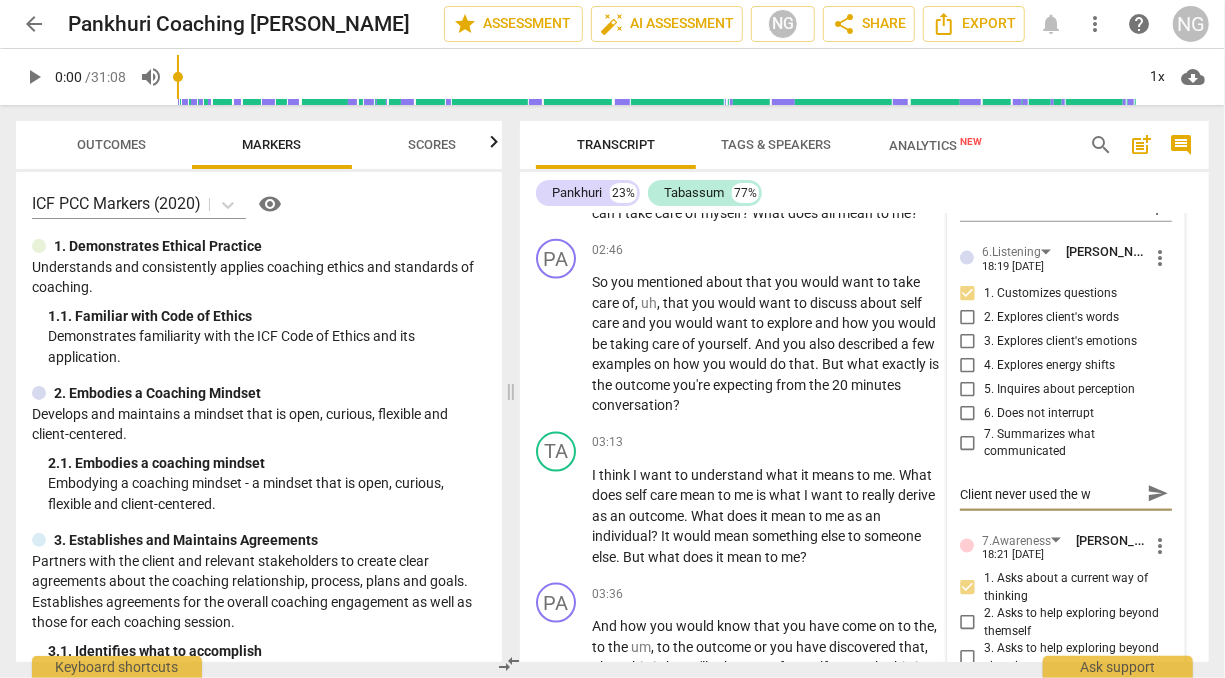 type on "Client never used the wo" 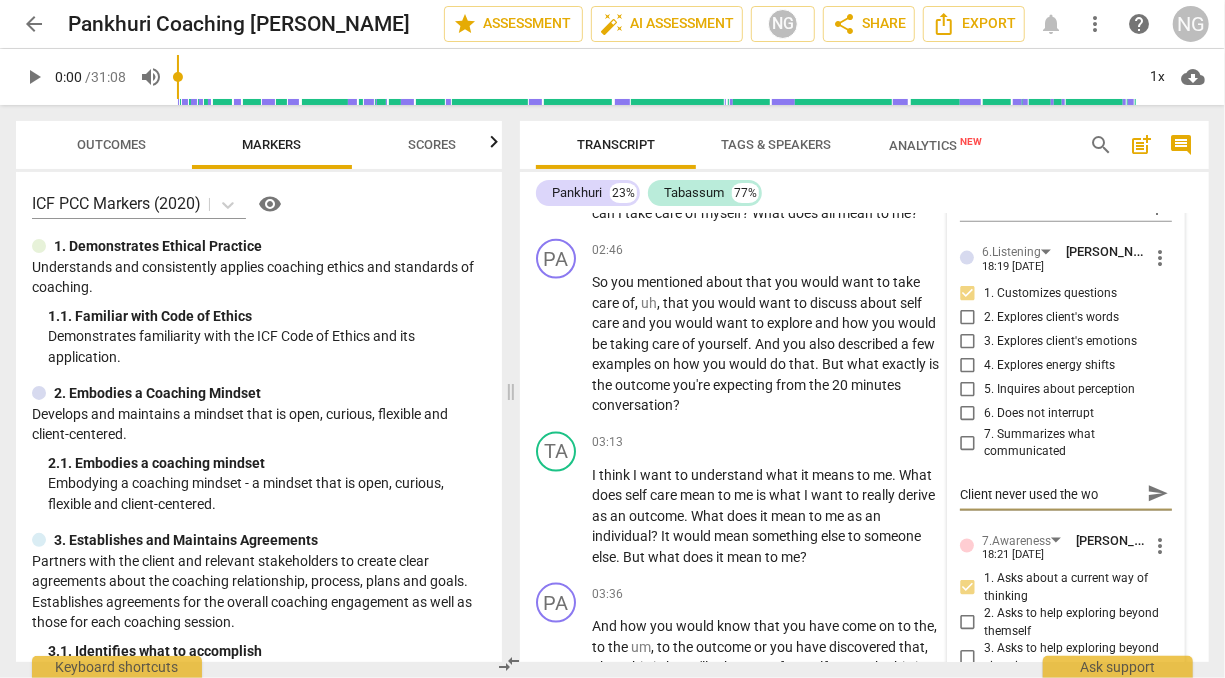 type on "Client never used the wor" 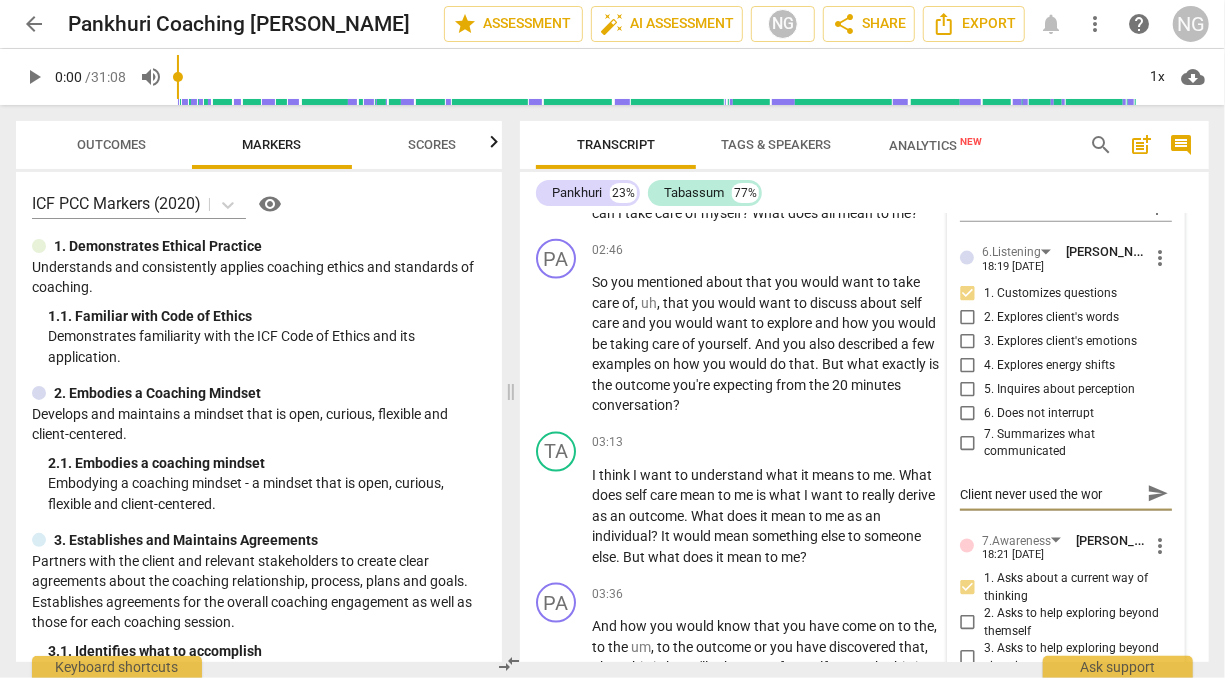 type on "Client never used the word" 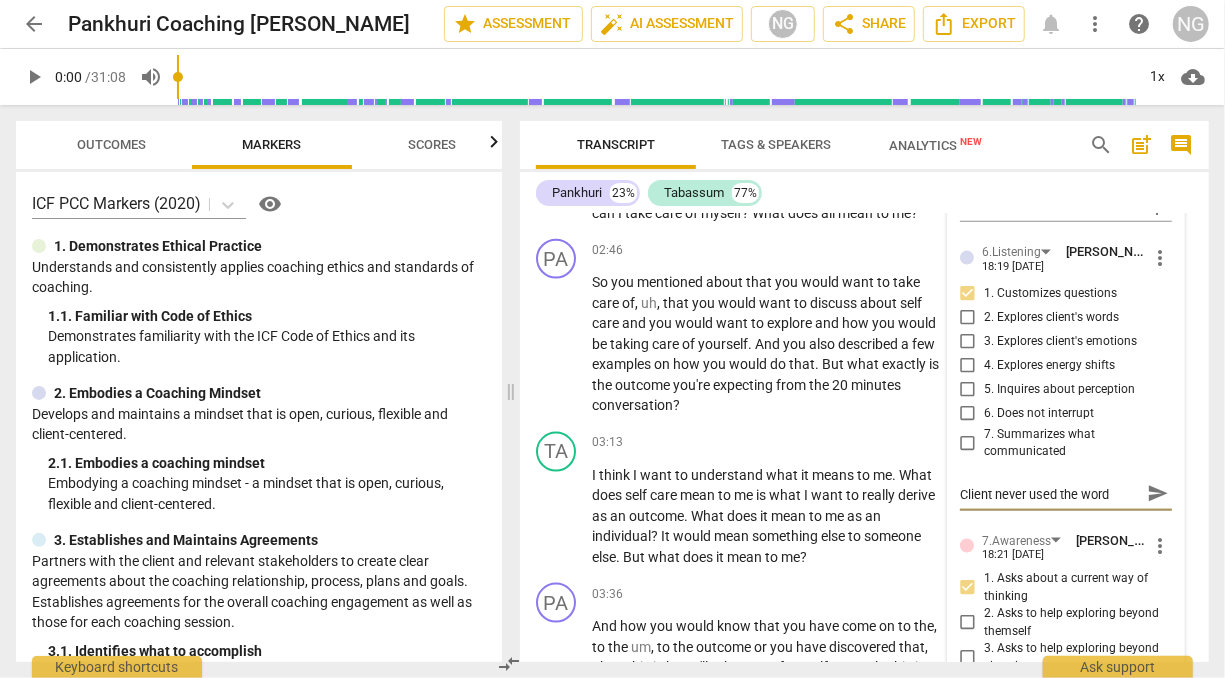 type on "Client never used the word" 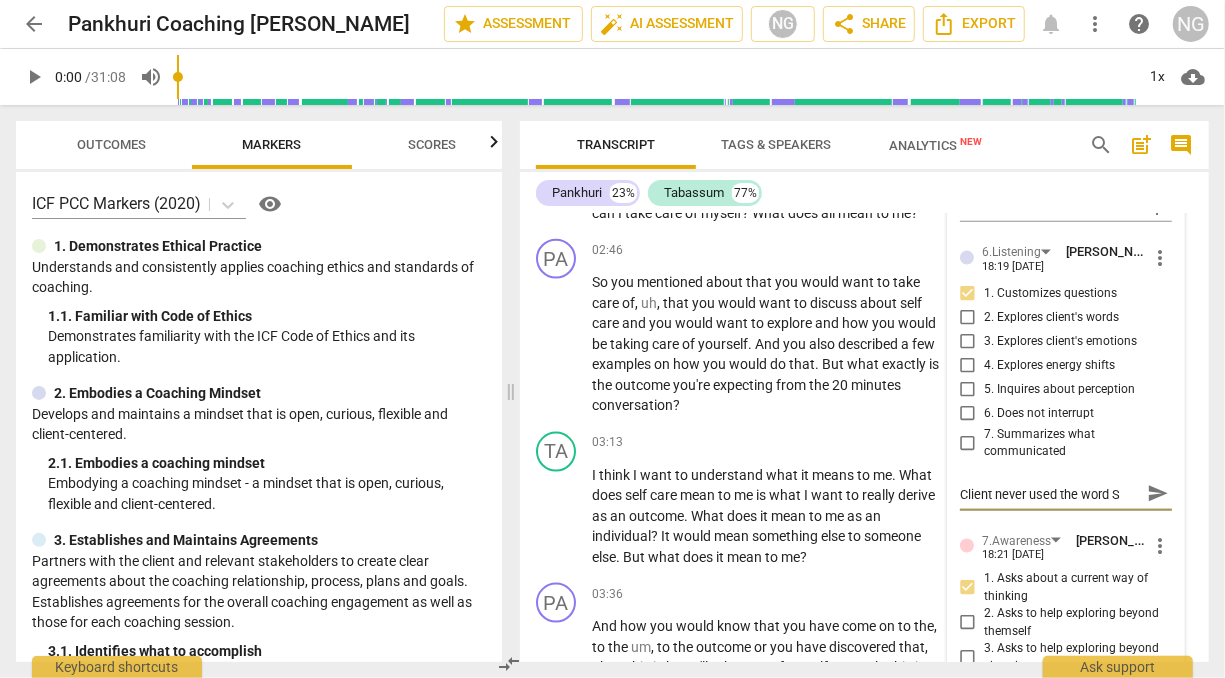 type on "Client never used the word Sa" 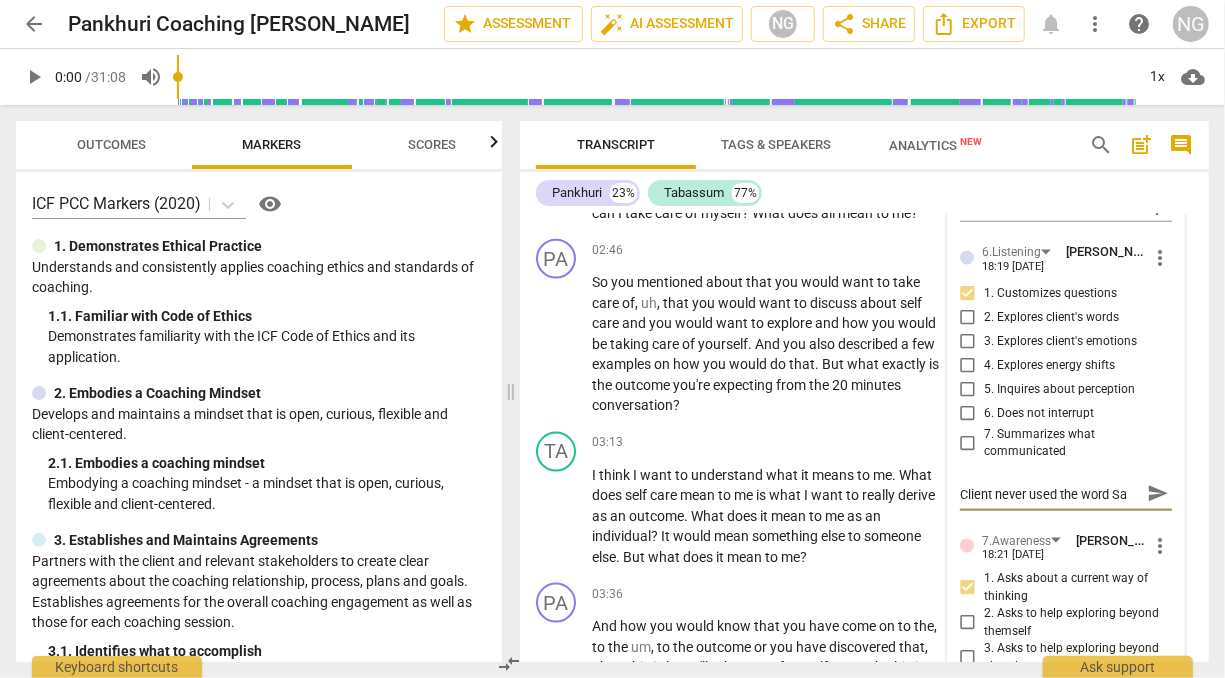 type on "Client never used the word [PERSON_NAME]" 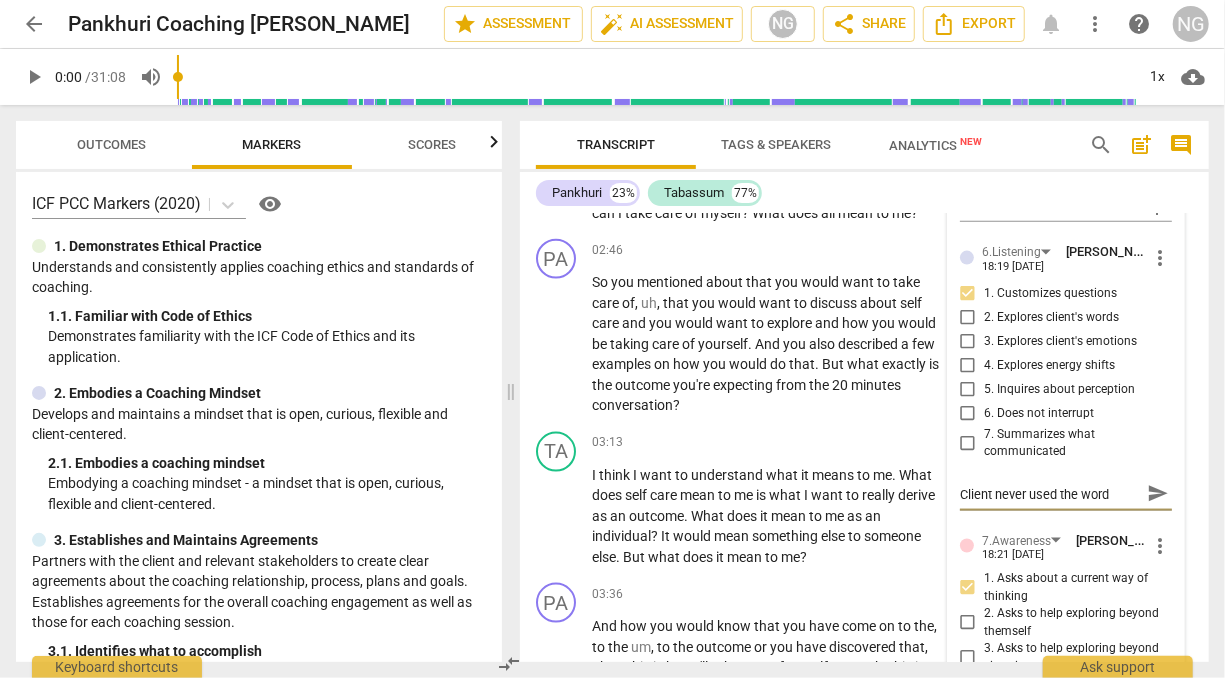 type on "Client never used the word [PERSON_NAME]" 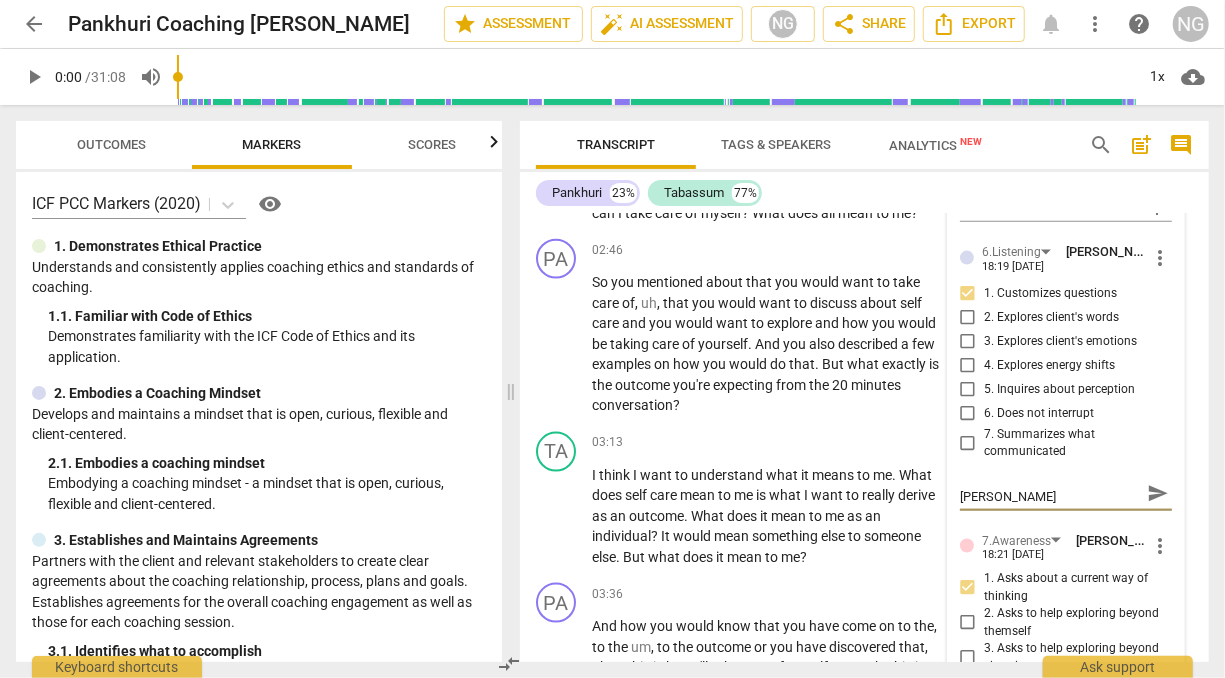 type on "Client never used the word Salon" 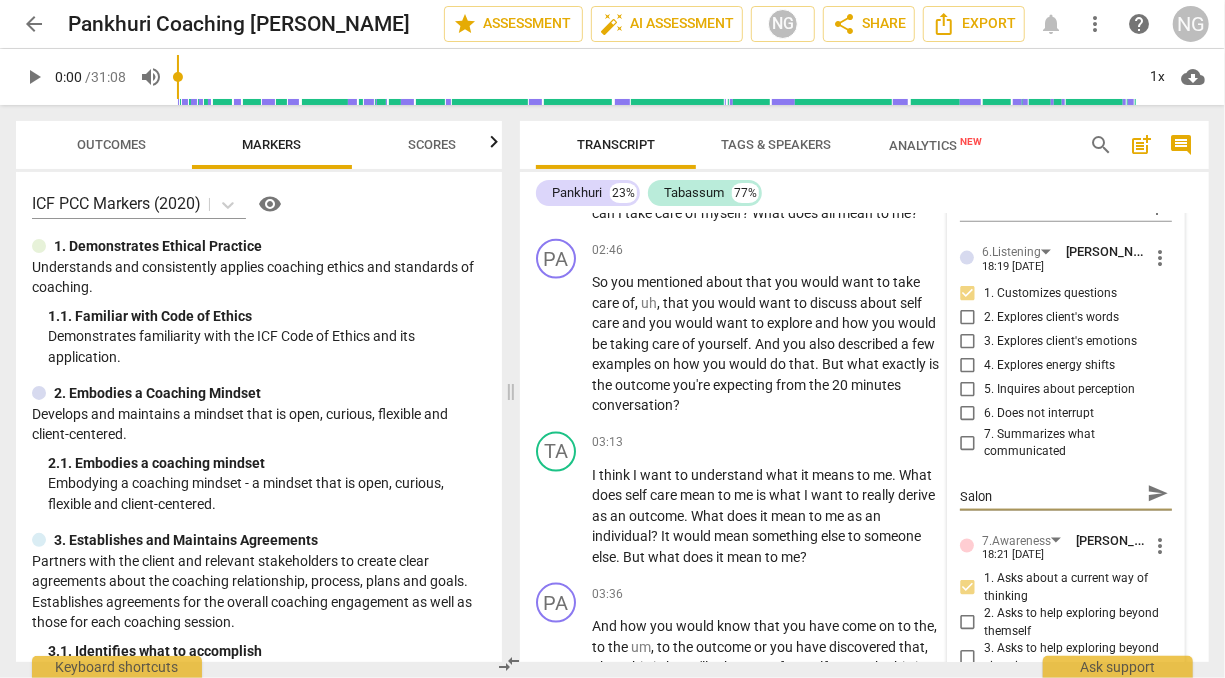 type on "Client never used the word Salon" 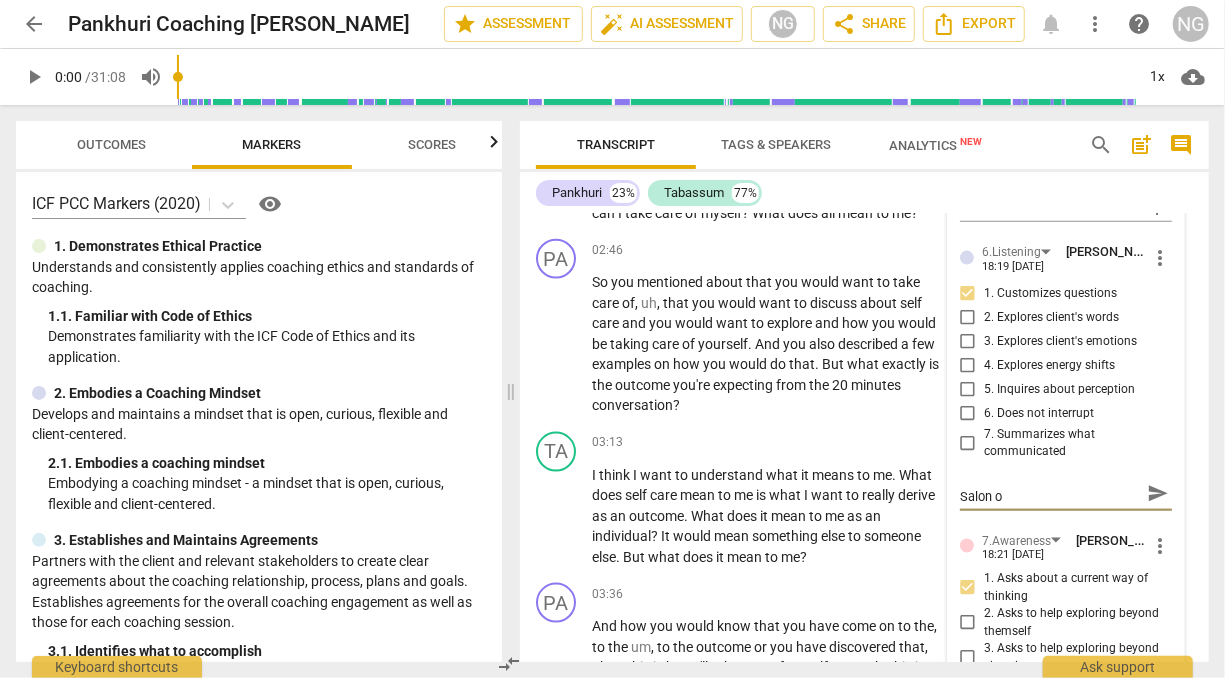 type on "Client never used the word Salon or" 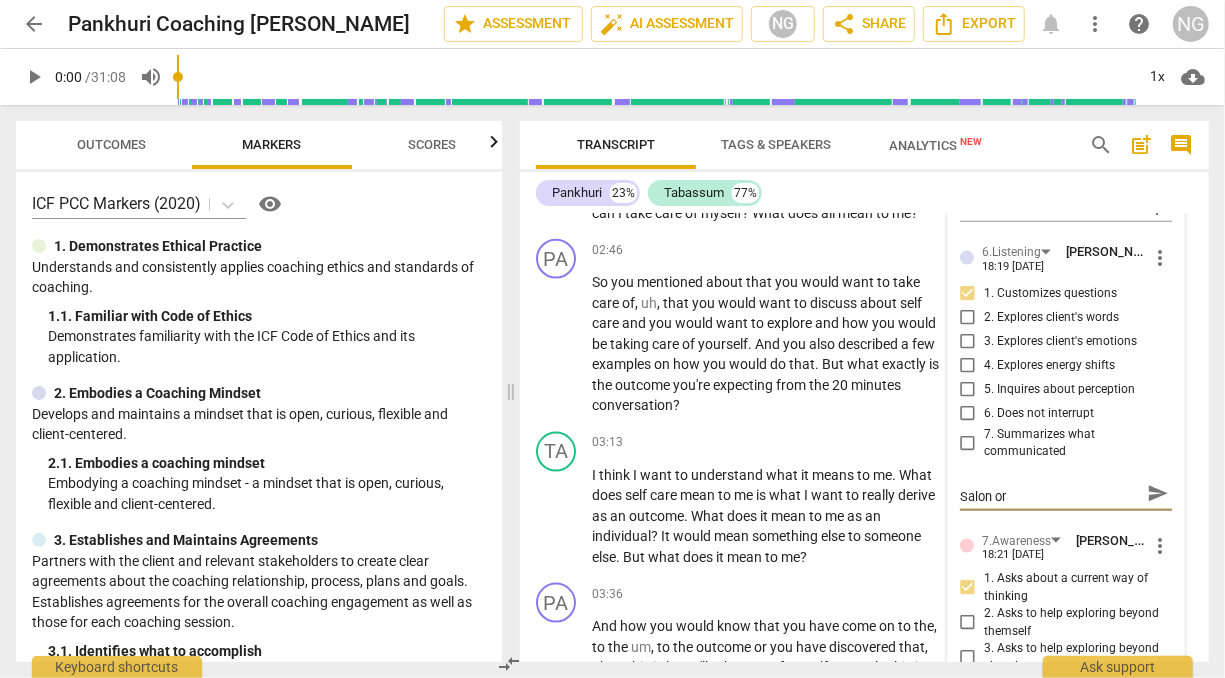 type on "Client never used the word Salon or" 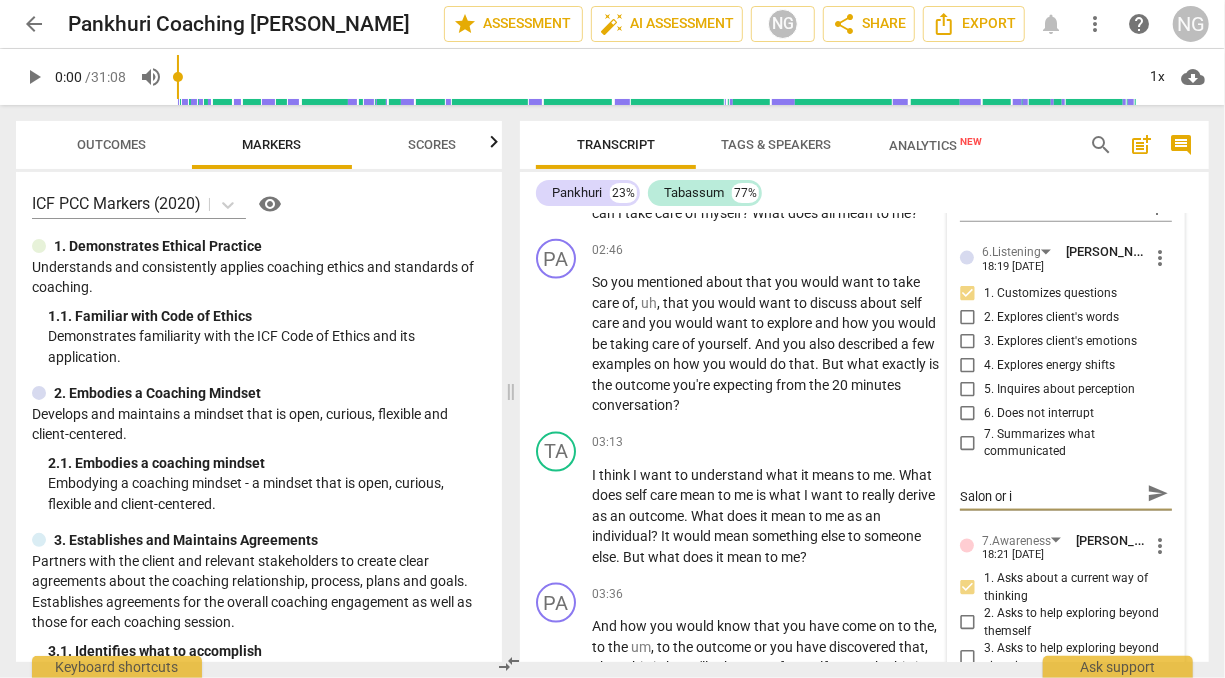 type on "Client never used the word Salon or in" 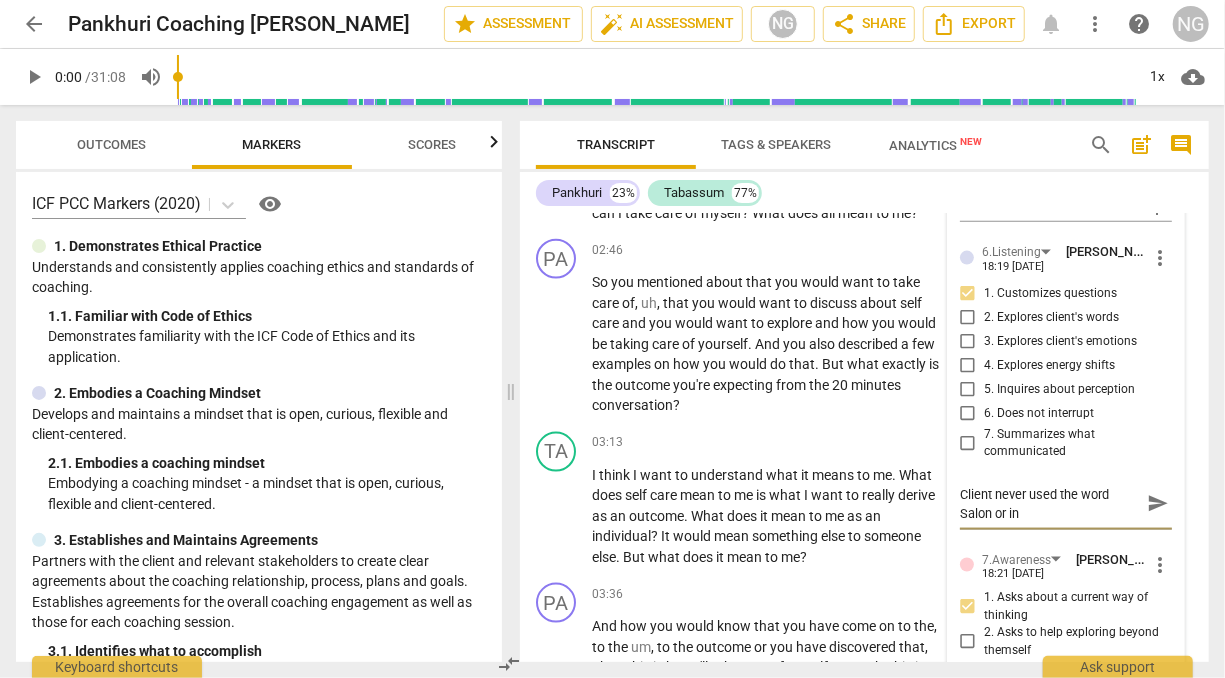 scroll, scrollTop: 0, scrollLeft: 0, axis: both 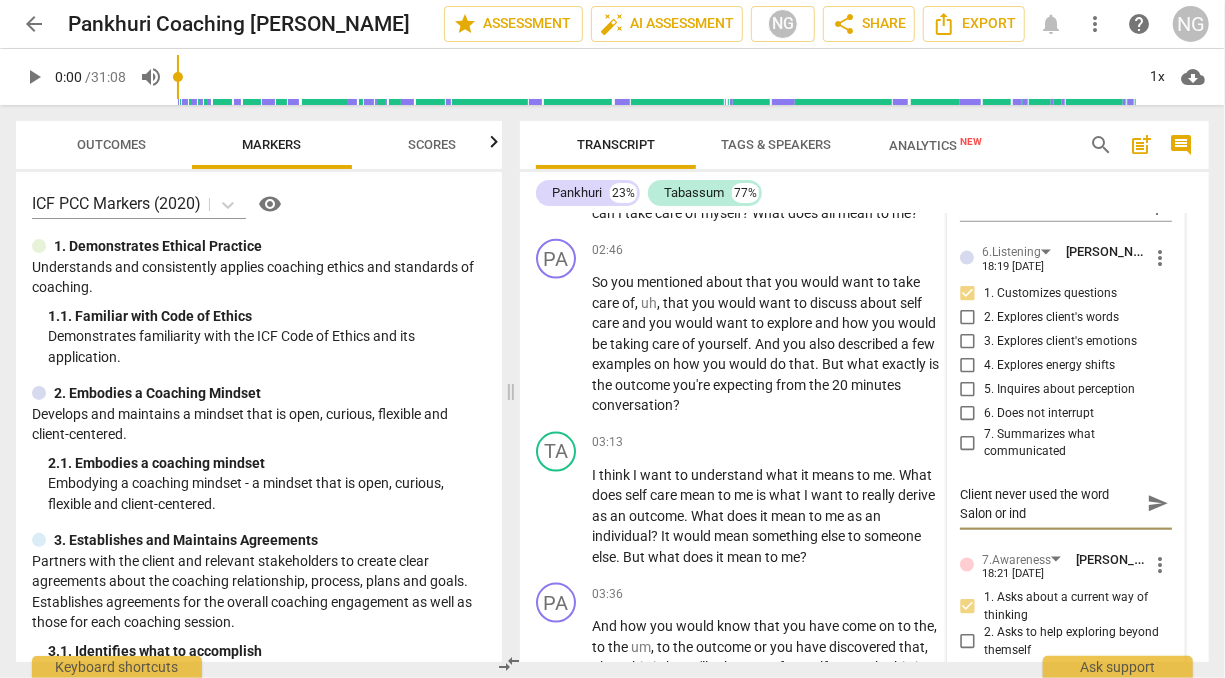 type on "Client never used the word Salon or indi" 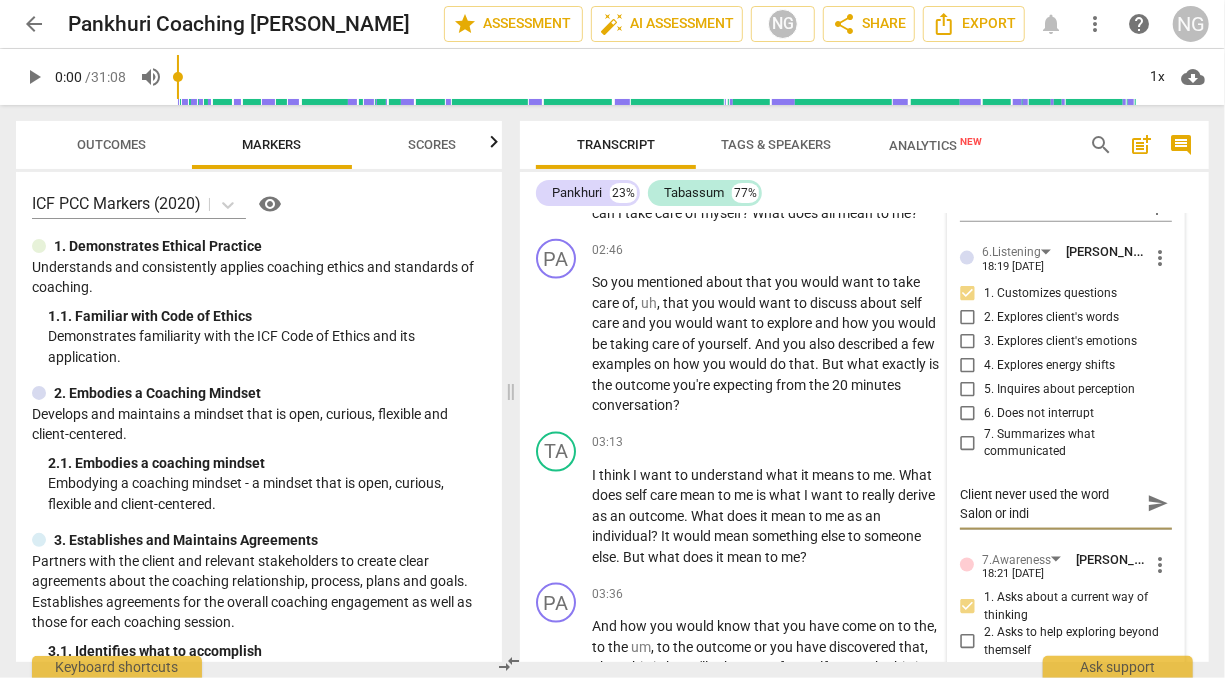 type on "Client never used the word Salon or indic" 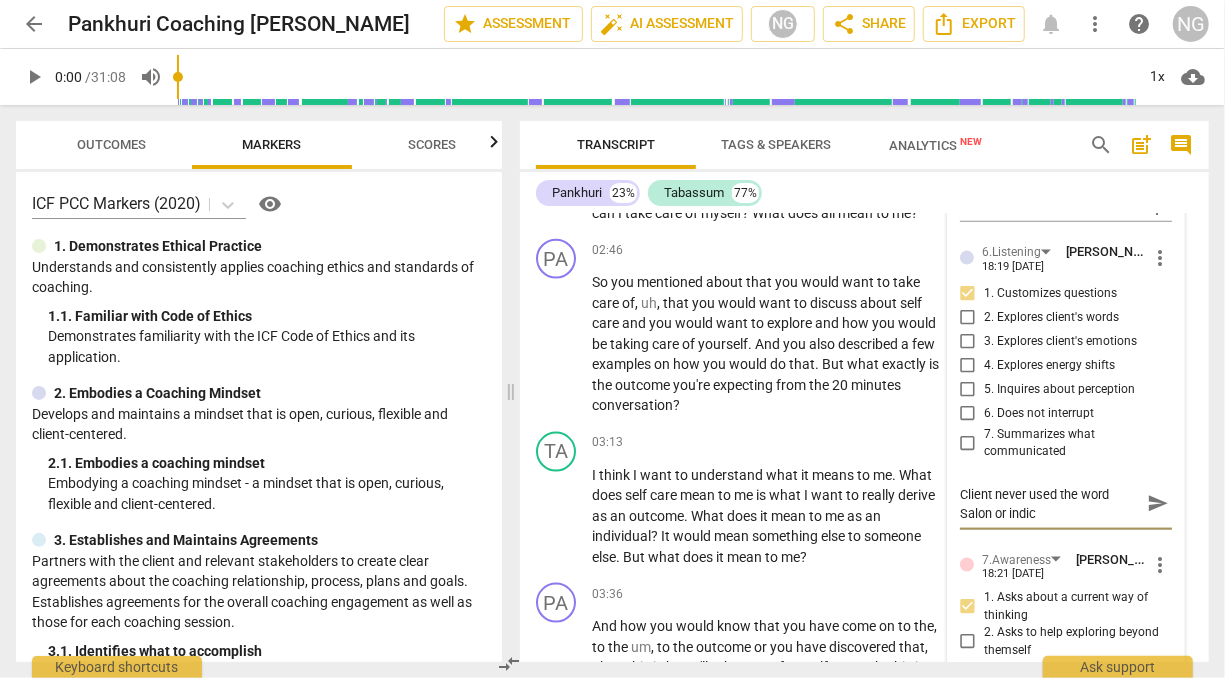 type on "Client never used the word Salon or indica" 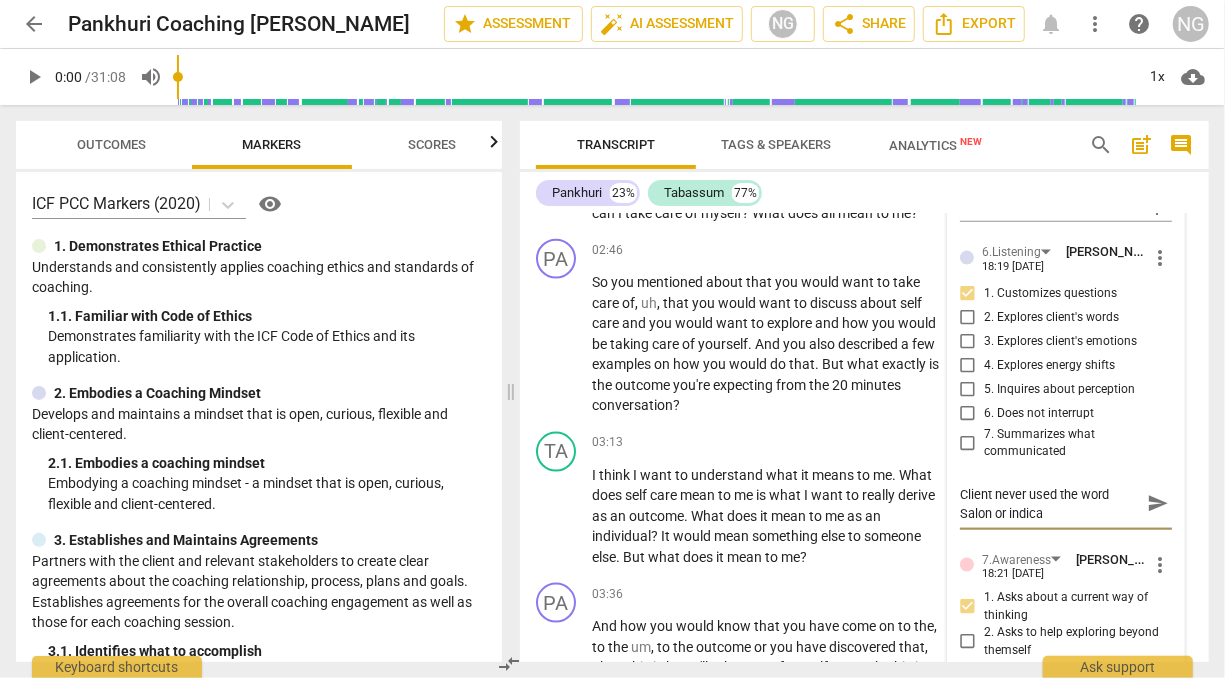 type on "Client never used the word Salon or indicat" 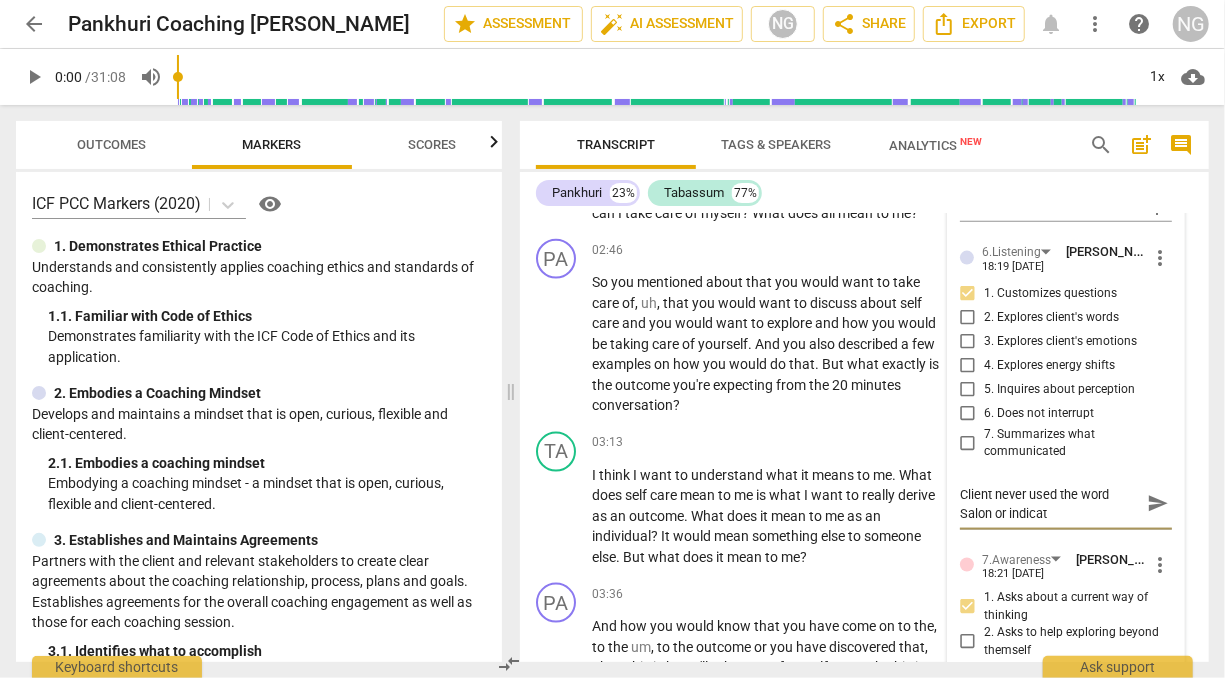 type on "Client never used the word Salon or indicate" 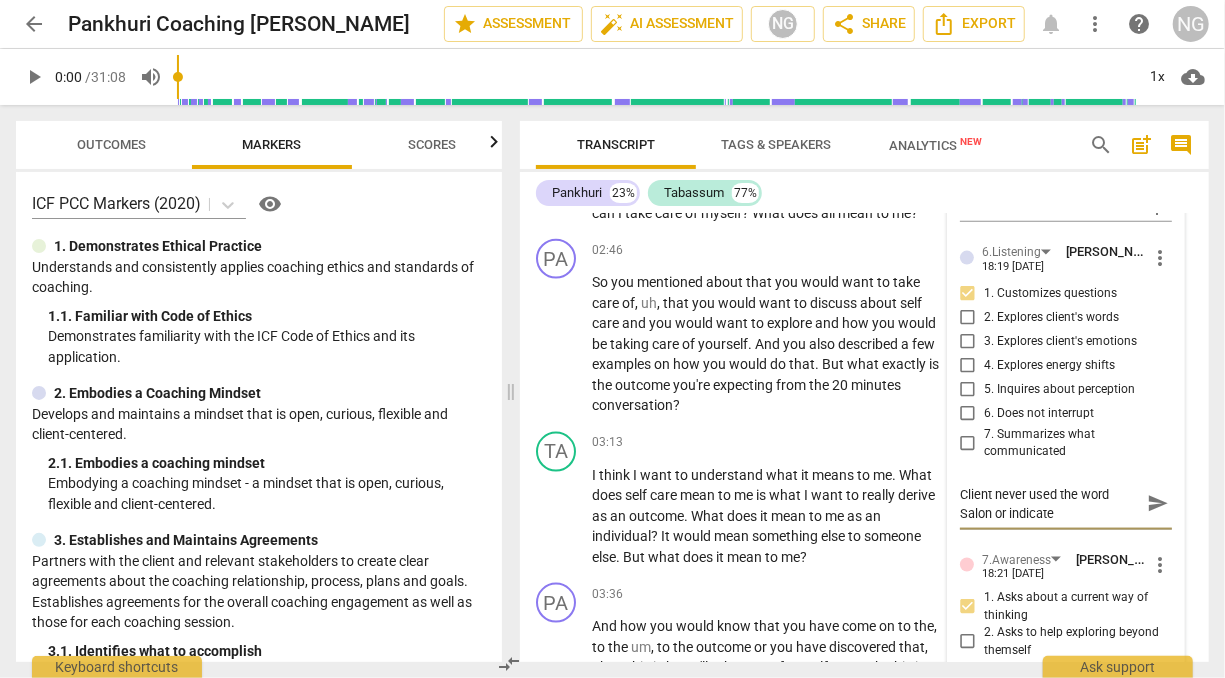 type on "Client never used the word Salon or indicated" 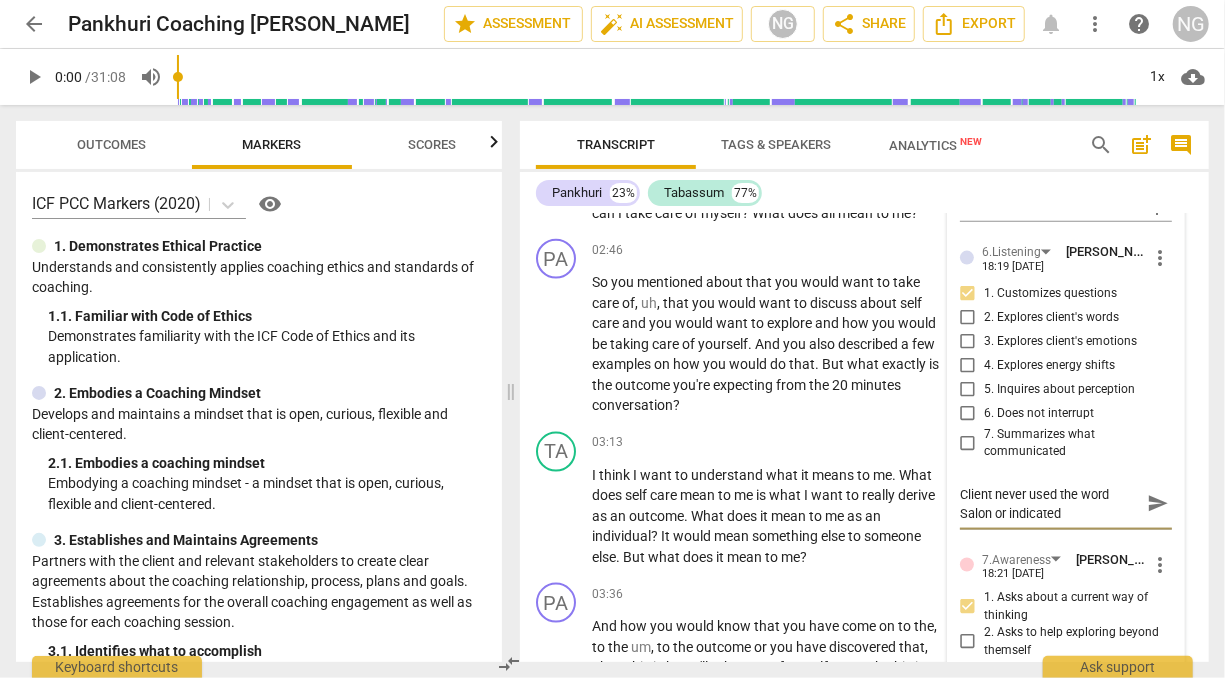 type on "Client never used the word Salon or indicated" 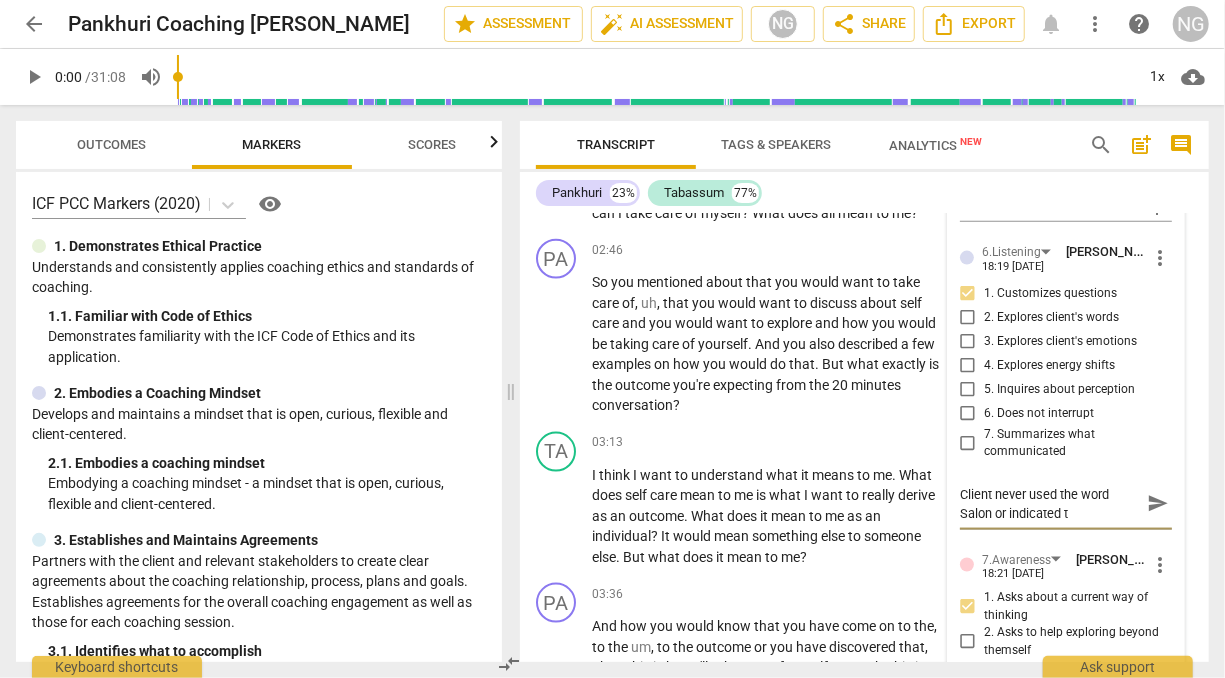 type on "Client never used the word Salon or indicated th" 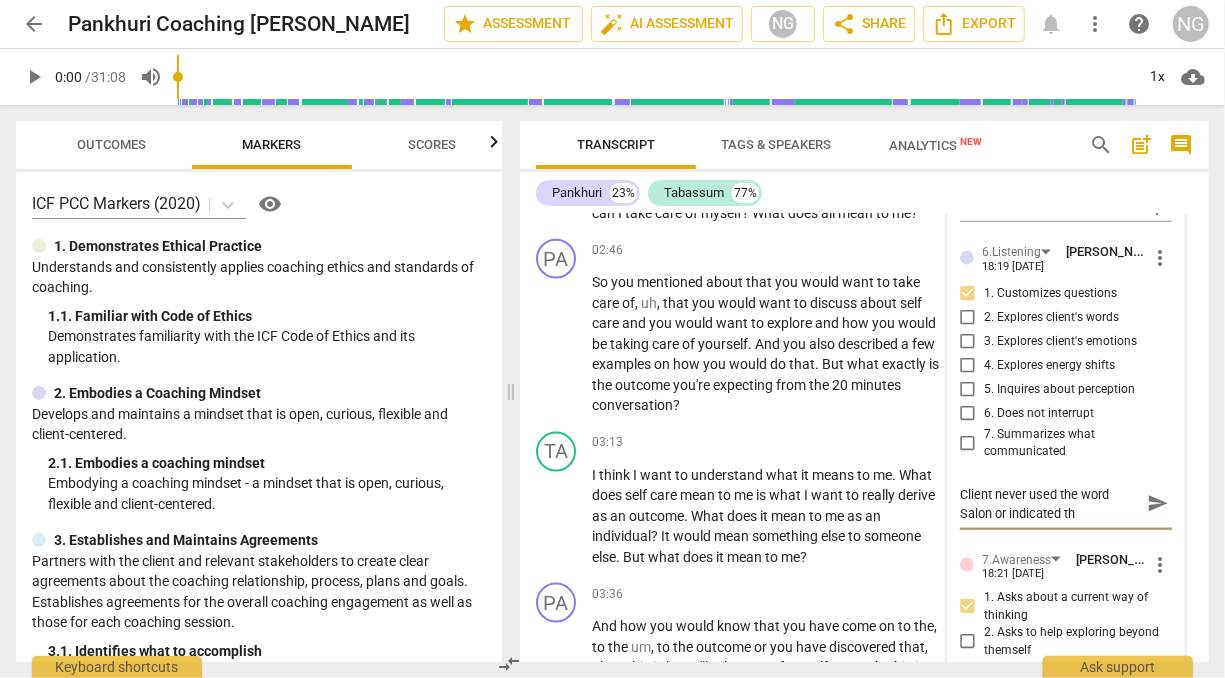 type on "Client never used the word Salon or indicated tha" 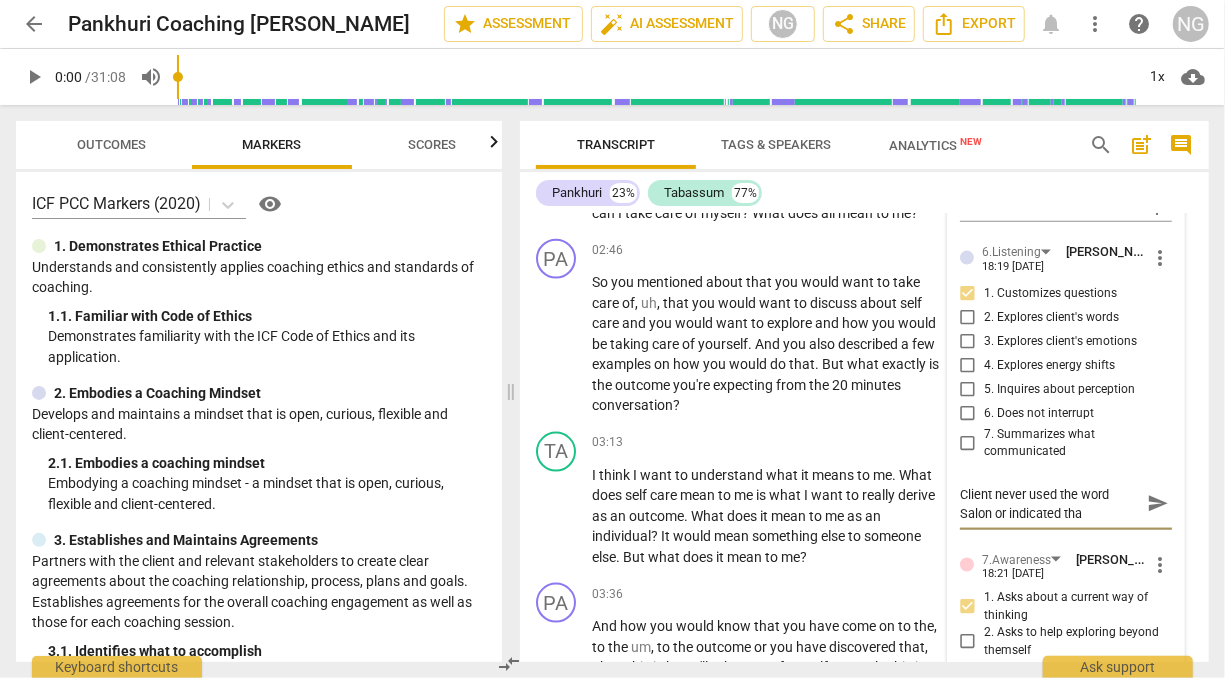 type on "Client never used the word Salon or indicated that" 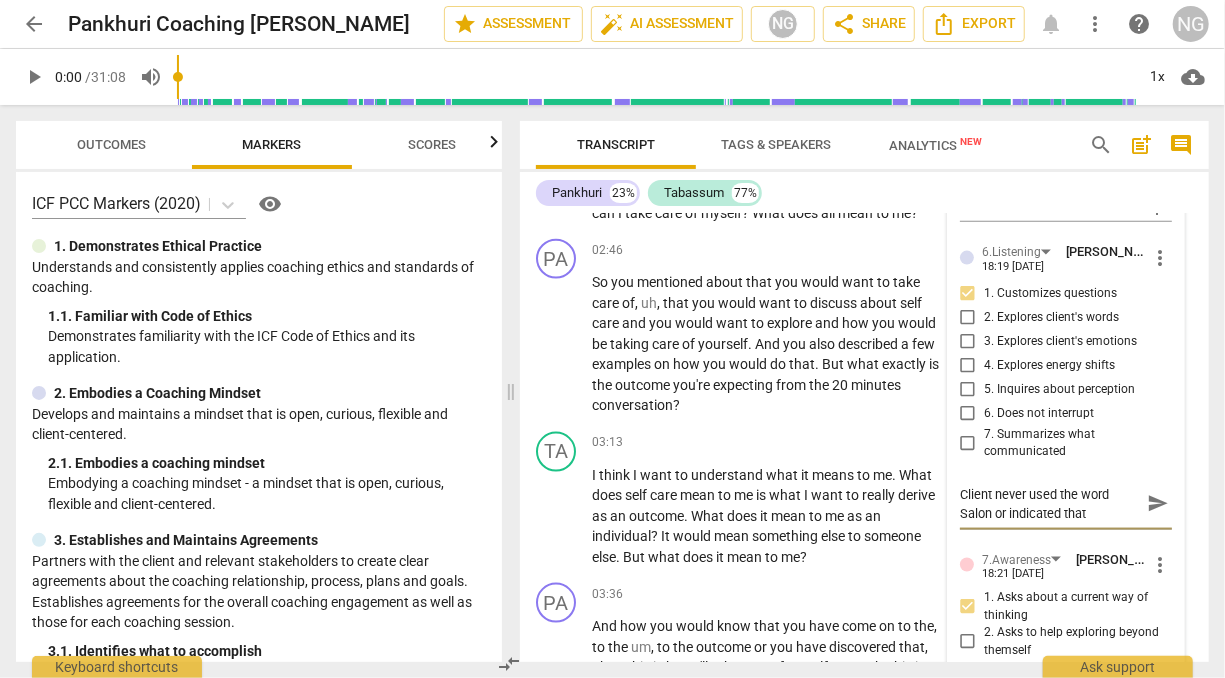 type on "Client never used the word Salon or indicated that" 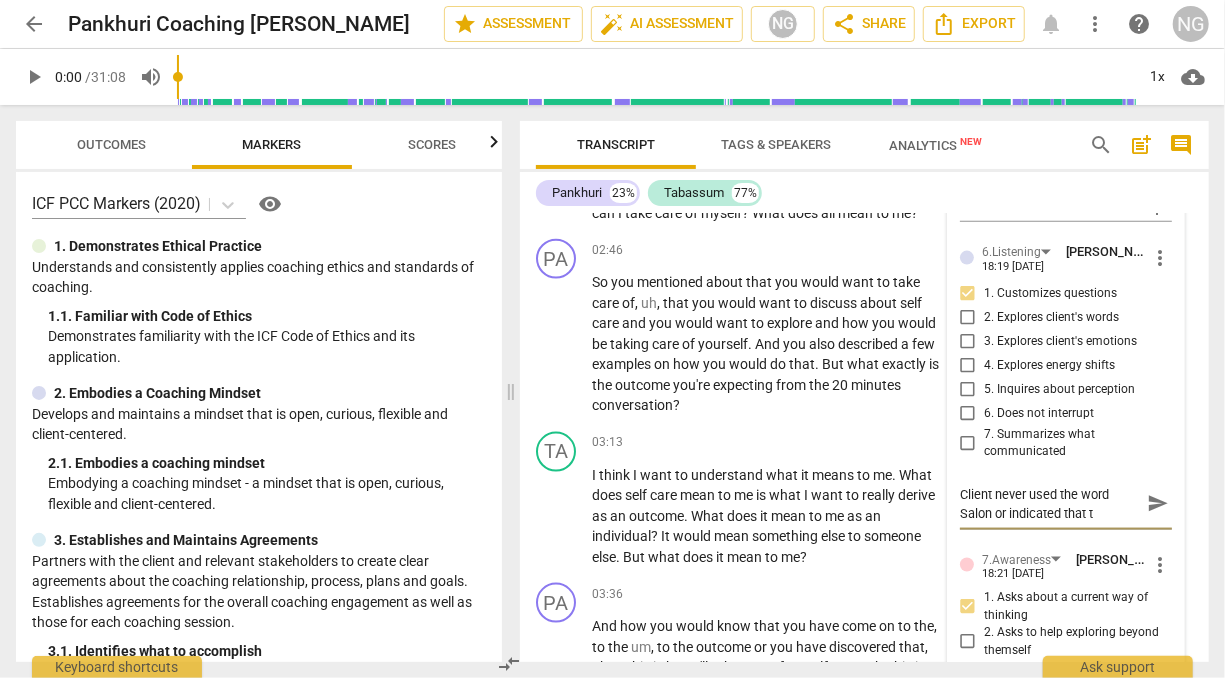 type on "Client never used the word Salon or indicated that th" 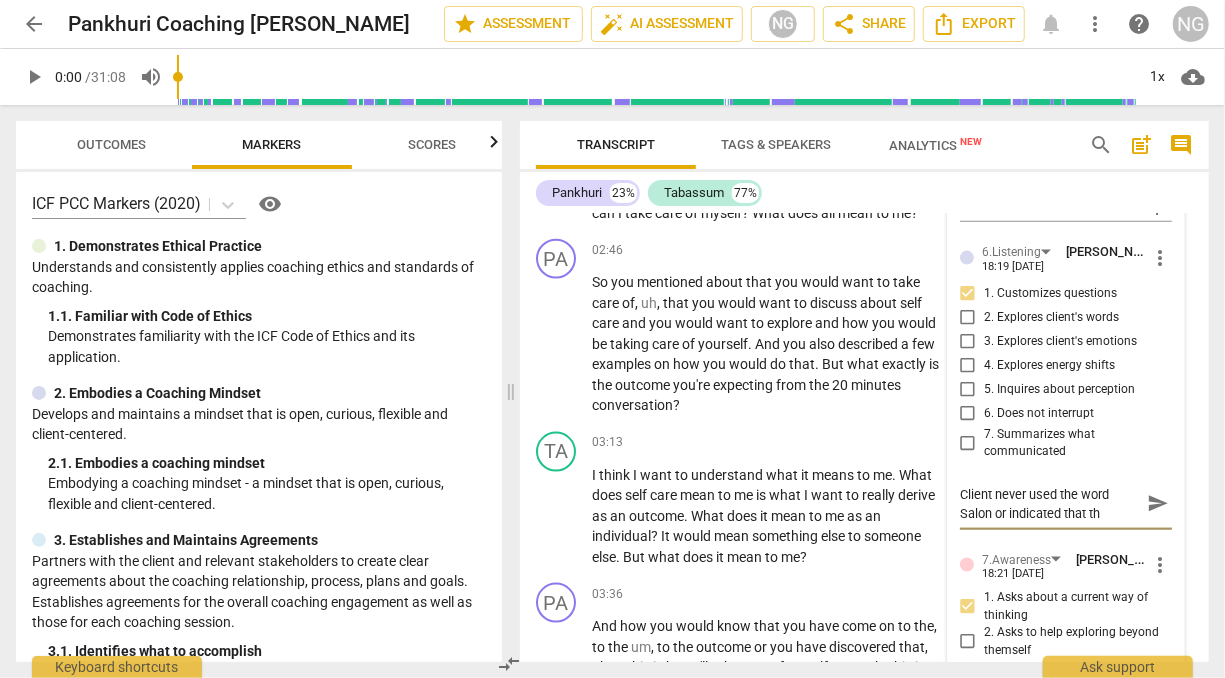 type on "Client never used the word Salon or indicated that the" 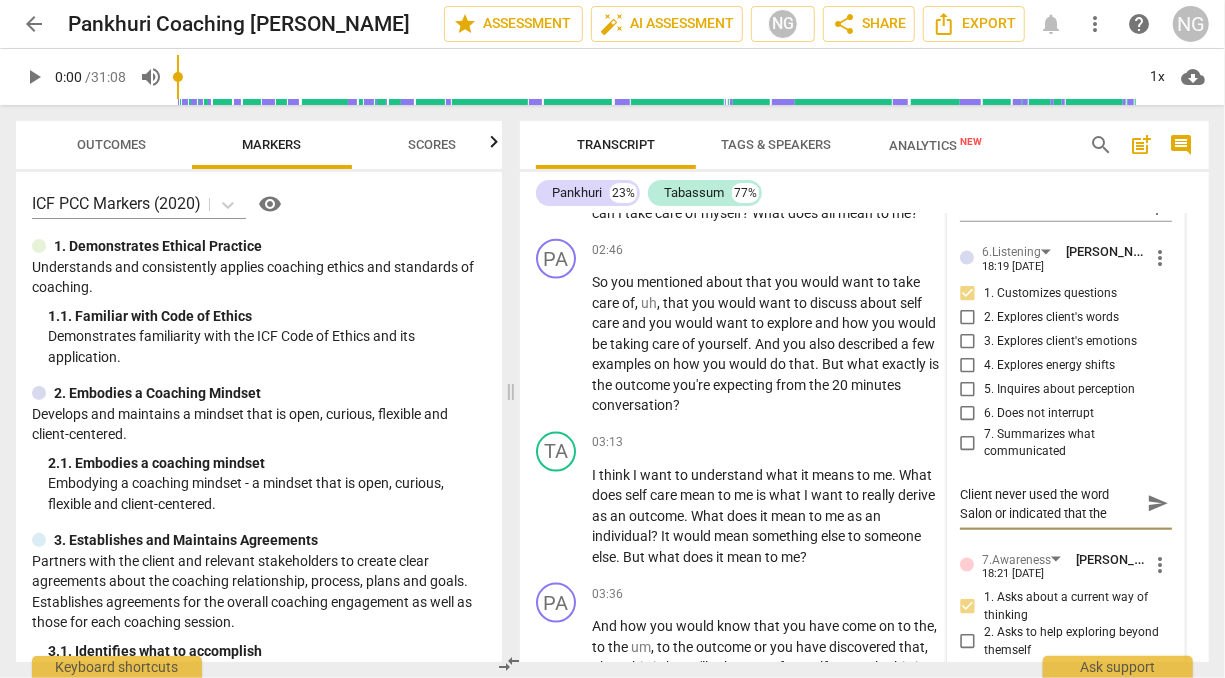 type on "Client never used the word Salon or indicated that they" 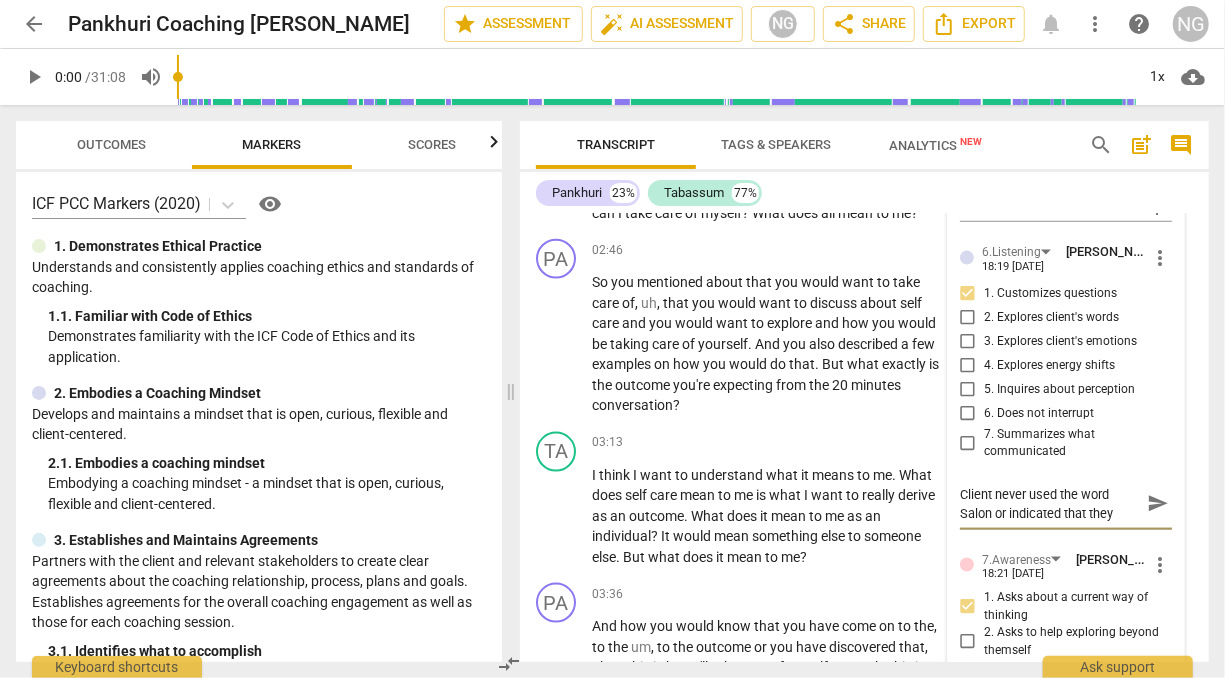 type on "Client never used the word Salon or indicated that they" 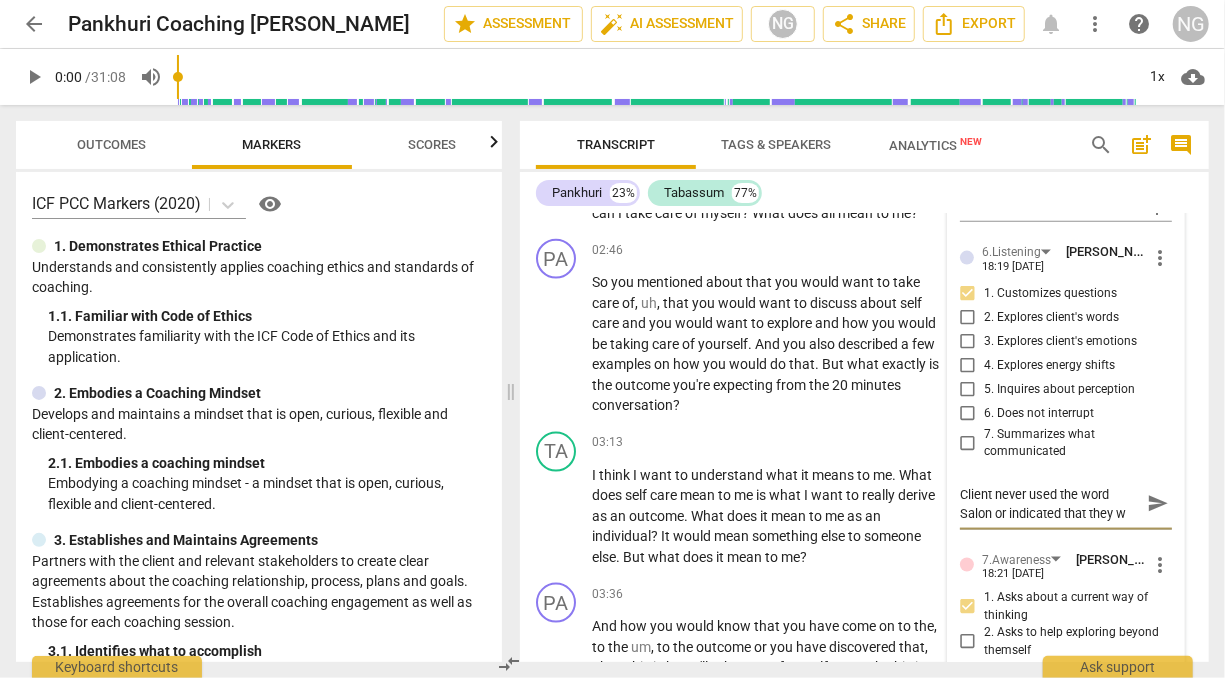 type on "Client never used the word Salon or indicated that they wo" 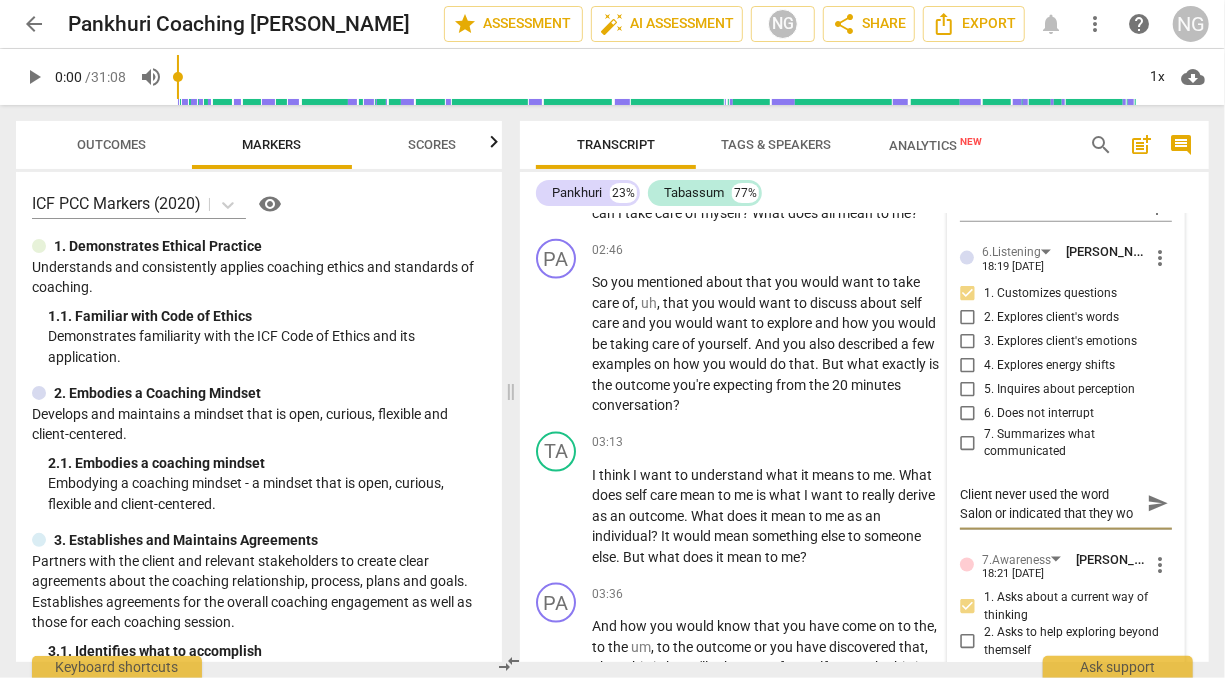 type on "Client never used the word Salon or indicated that they wou" 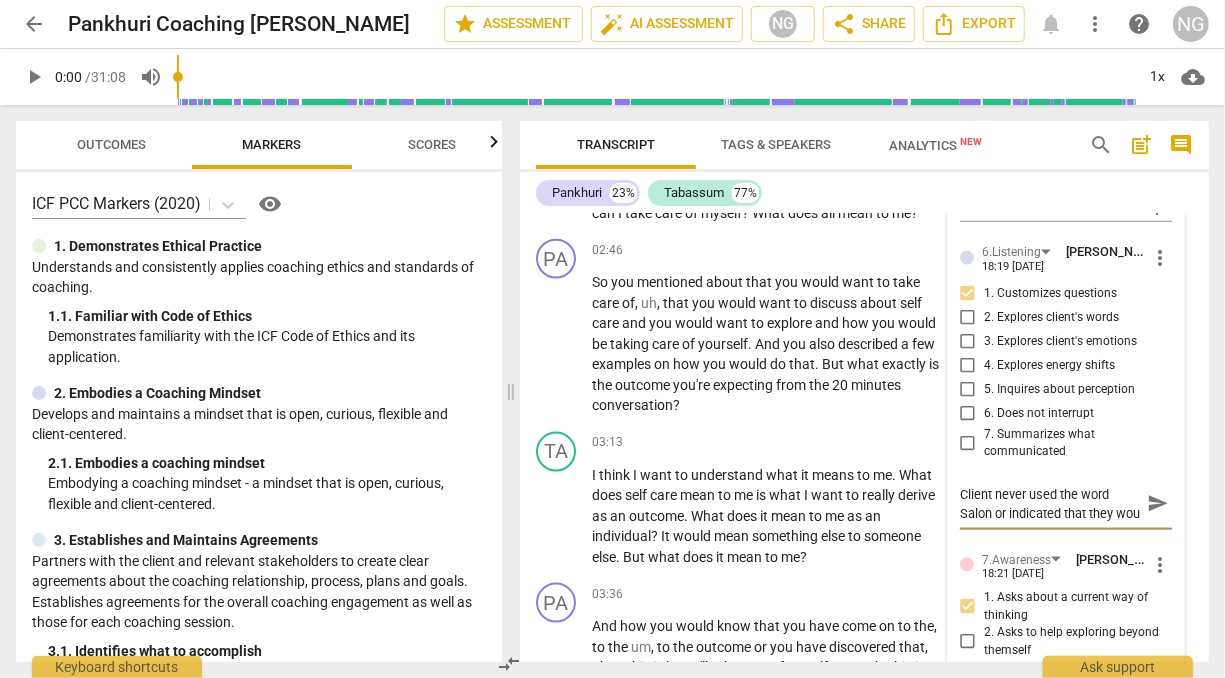scroll, scrollTop: 16, scrollLeft: 0, axis: vertical 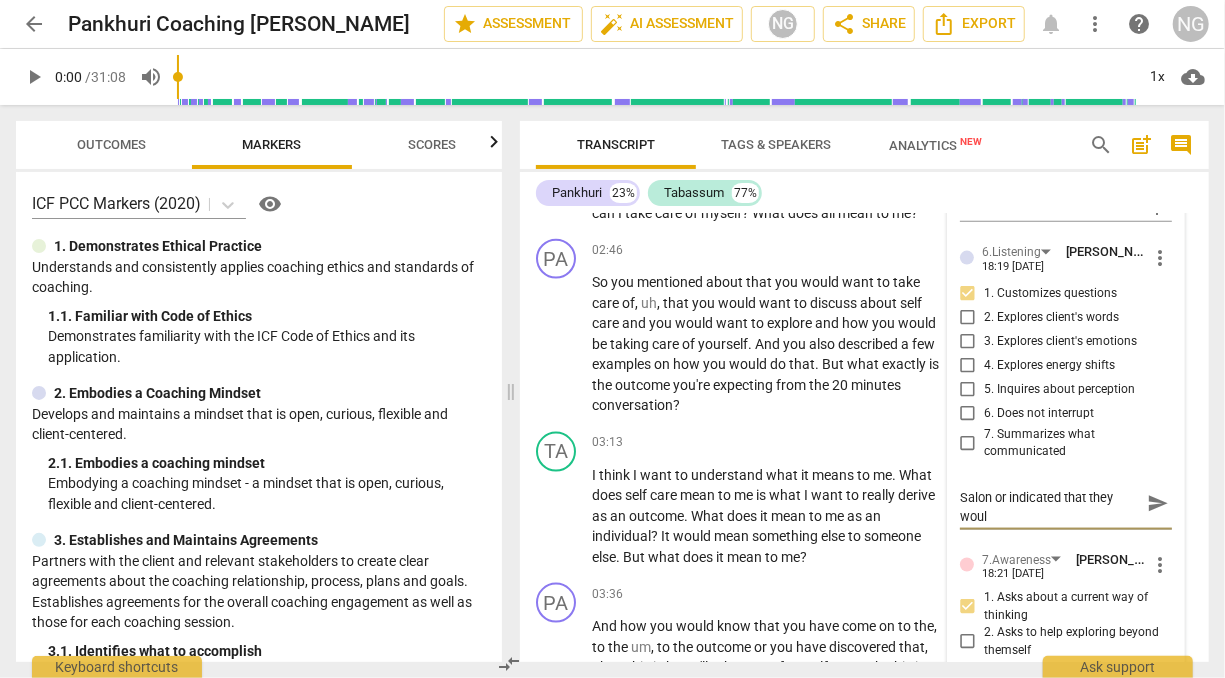 type on "Client never used the word Salon or indicated that they would" 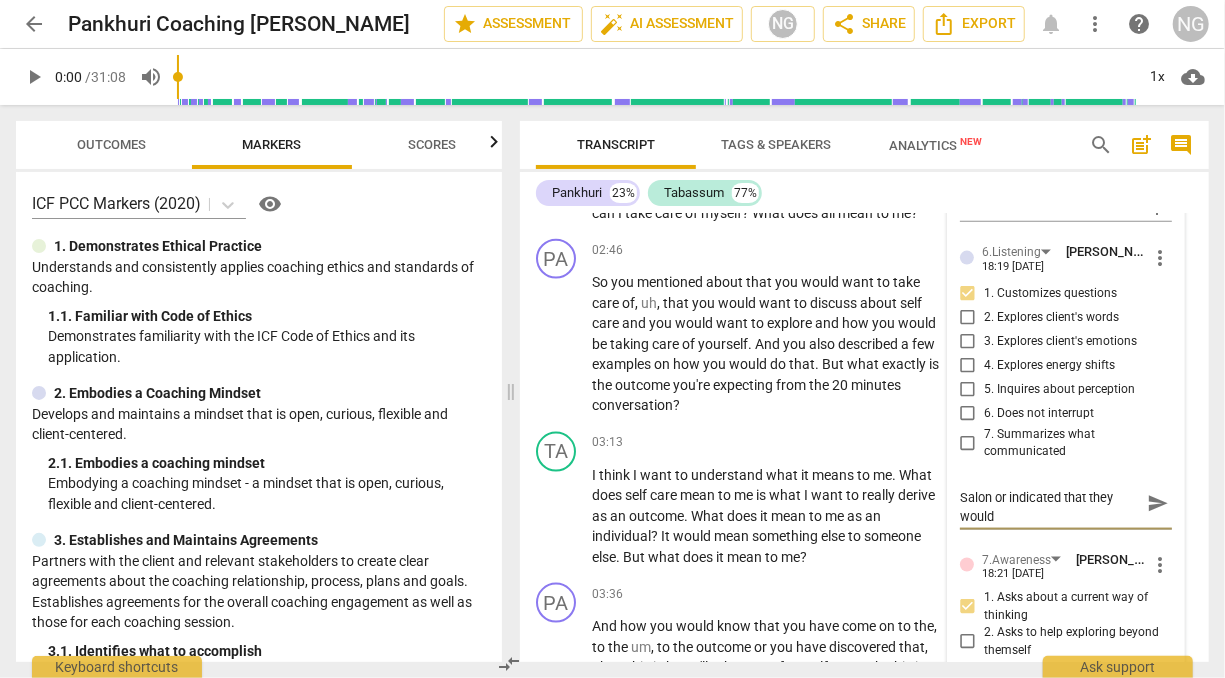 type on "Client never used the word Salon or indicated that they would" 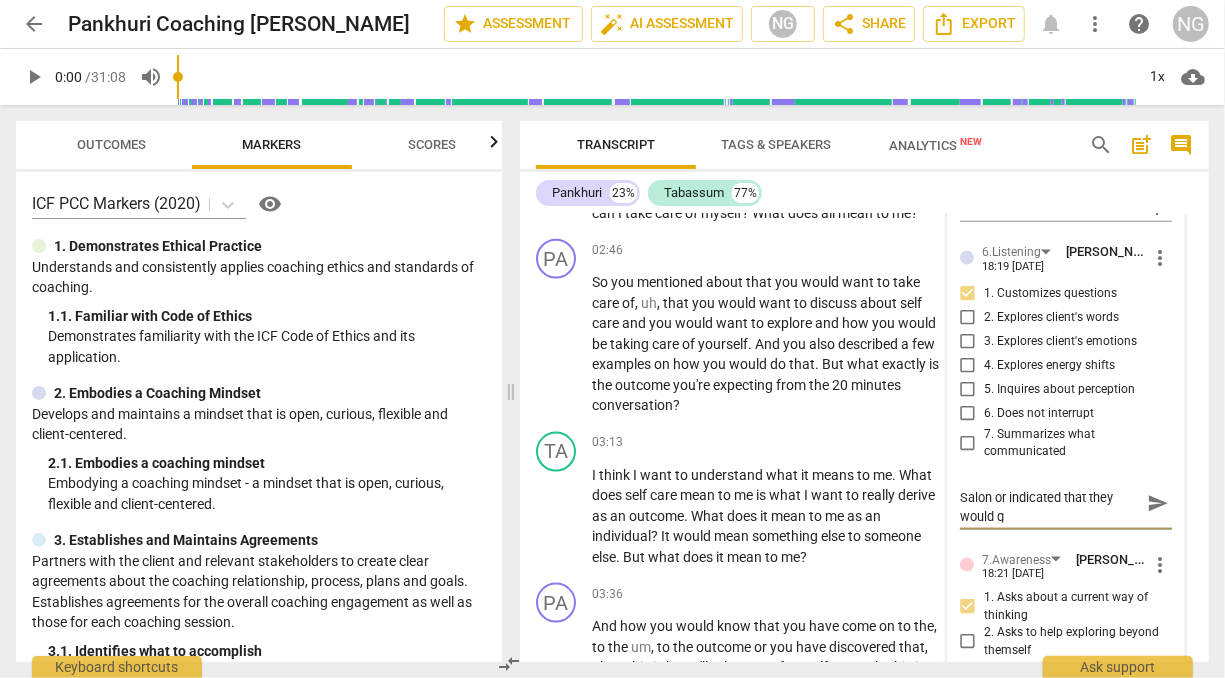 type on "Client never used the word Salon or indicated that they would go" 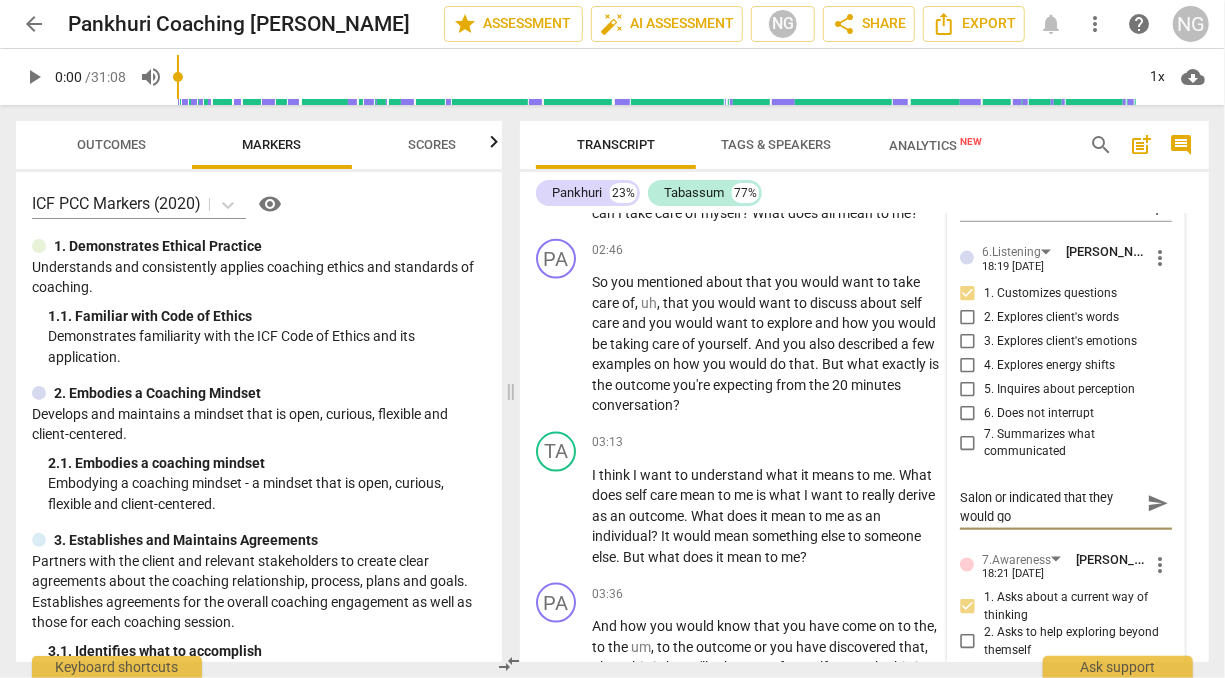 type on "Client never used the word Salon or indicated that they would go" 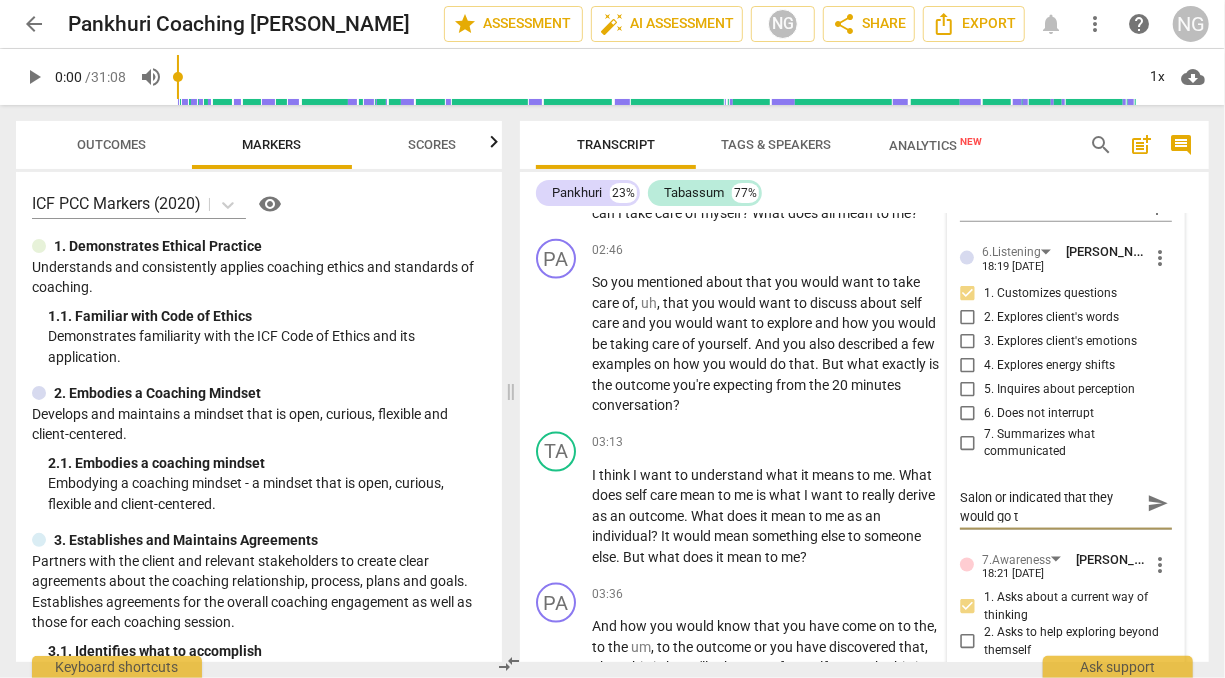 type on "Client never used the word Salon or indicated that they would go to" 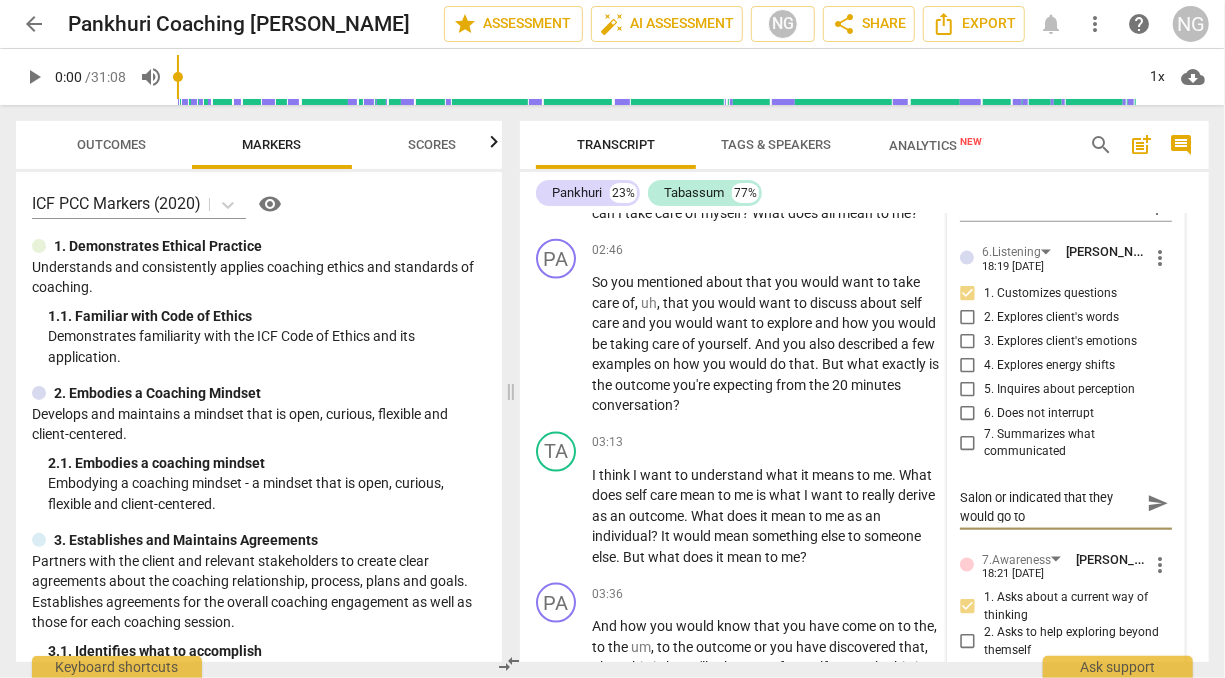 type on "Client never used the word Salon or indicated that they would go to" 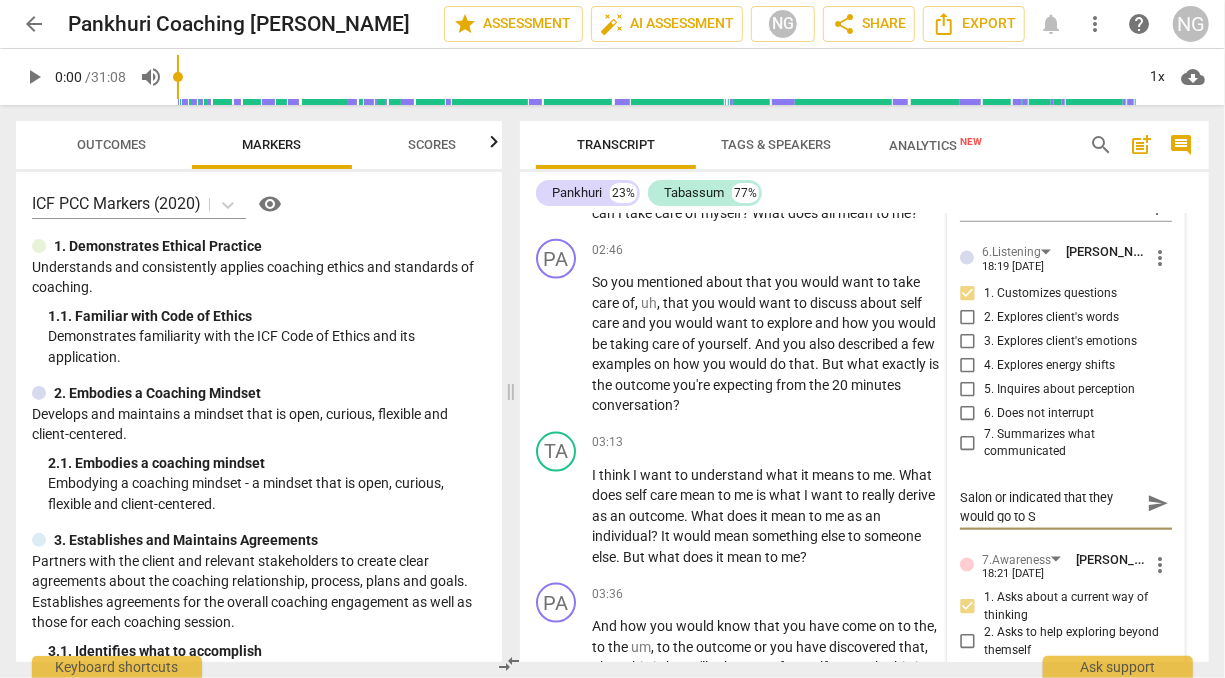 type on "Client never used the word Salon or indicated that they would go to Sa" 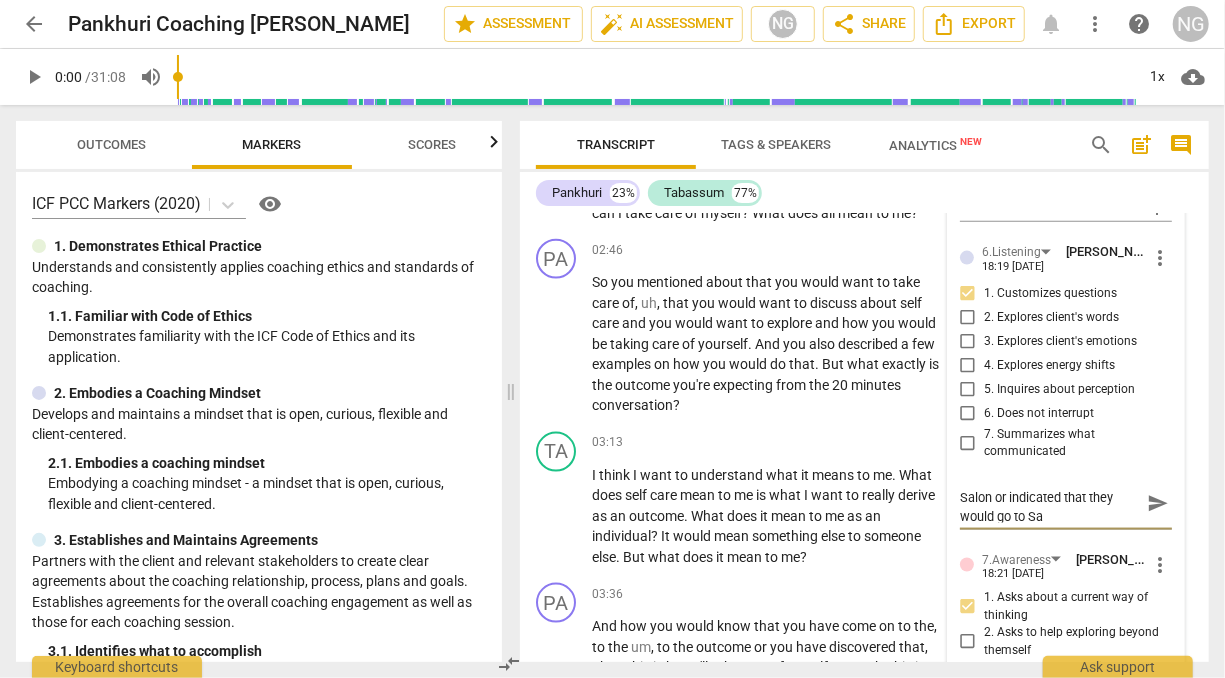 type on "Client never used the word Salon or indicated that they would go to [GEOGRAPHIC_DATA]" 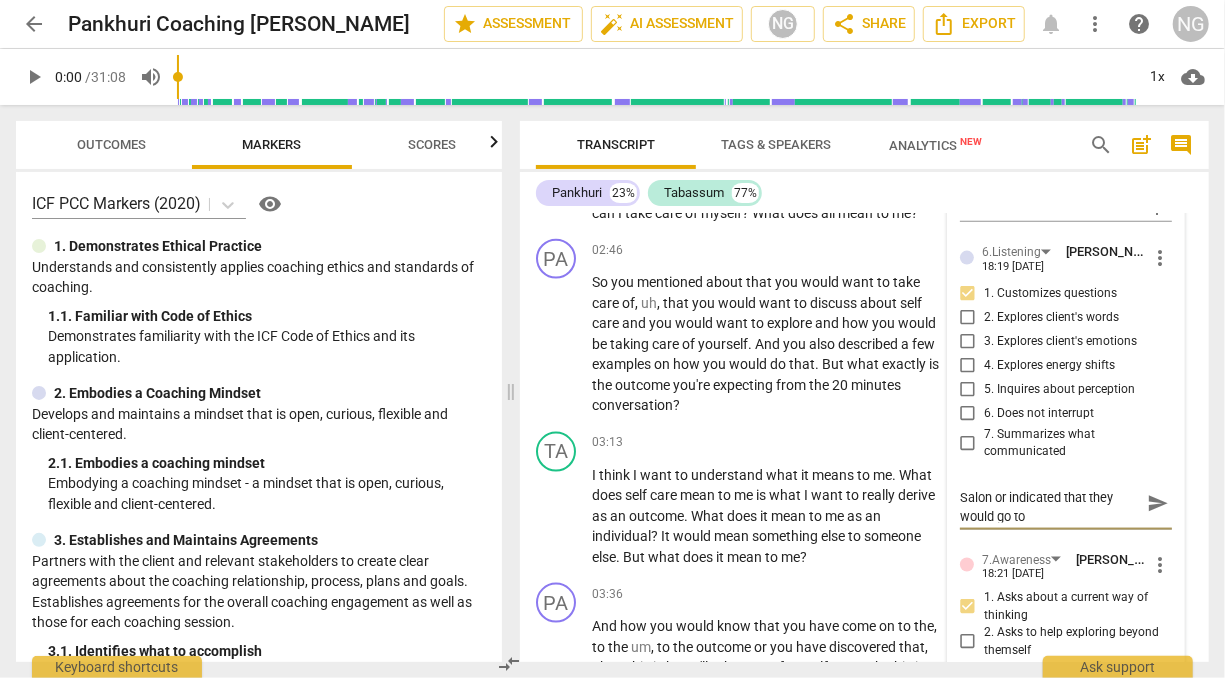 type on "Client never used the word Salon or indicated that they would go to [GEOGRAPHIC_DATA]" 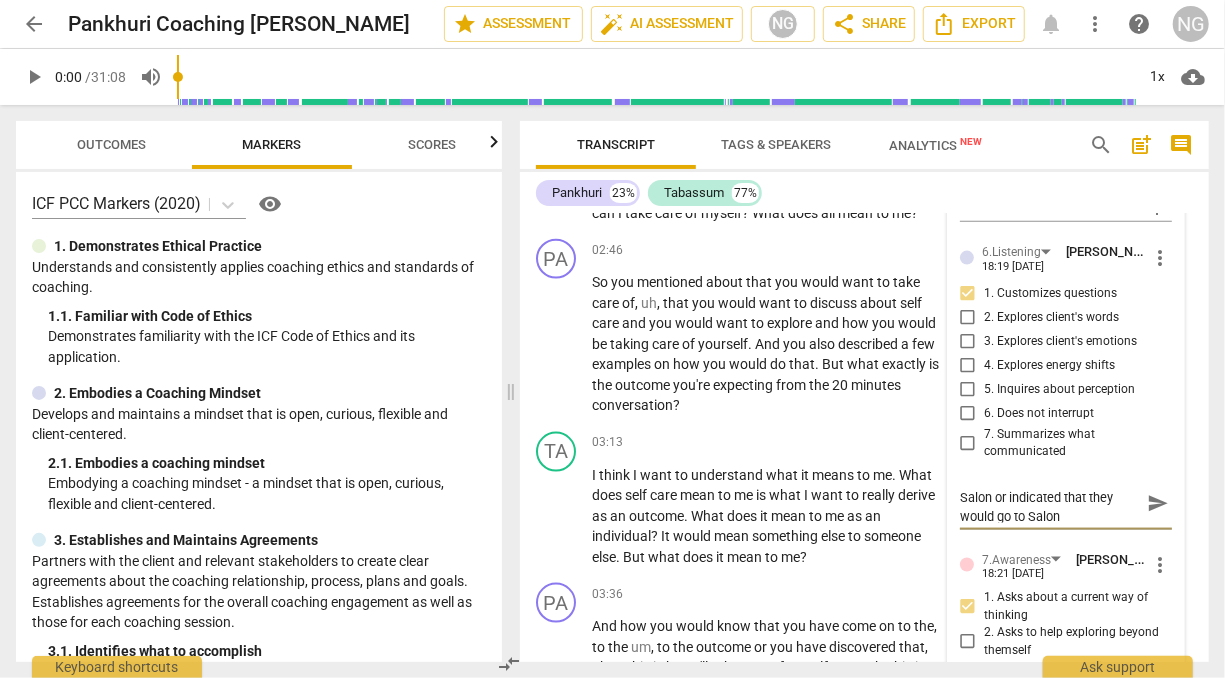 scroll, scrollTop: 0, scrollLeft: 0, axis: both 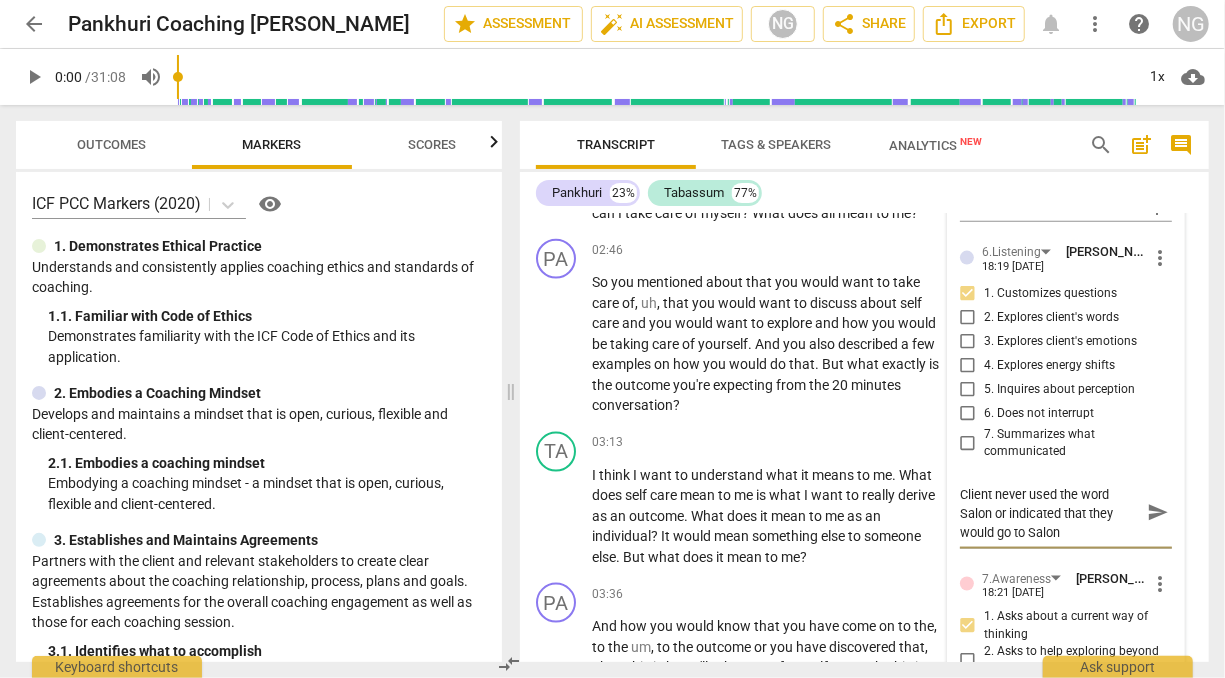 type on "Client never used the word Salon or indicated that they would go to Salon." 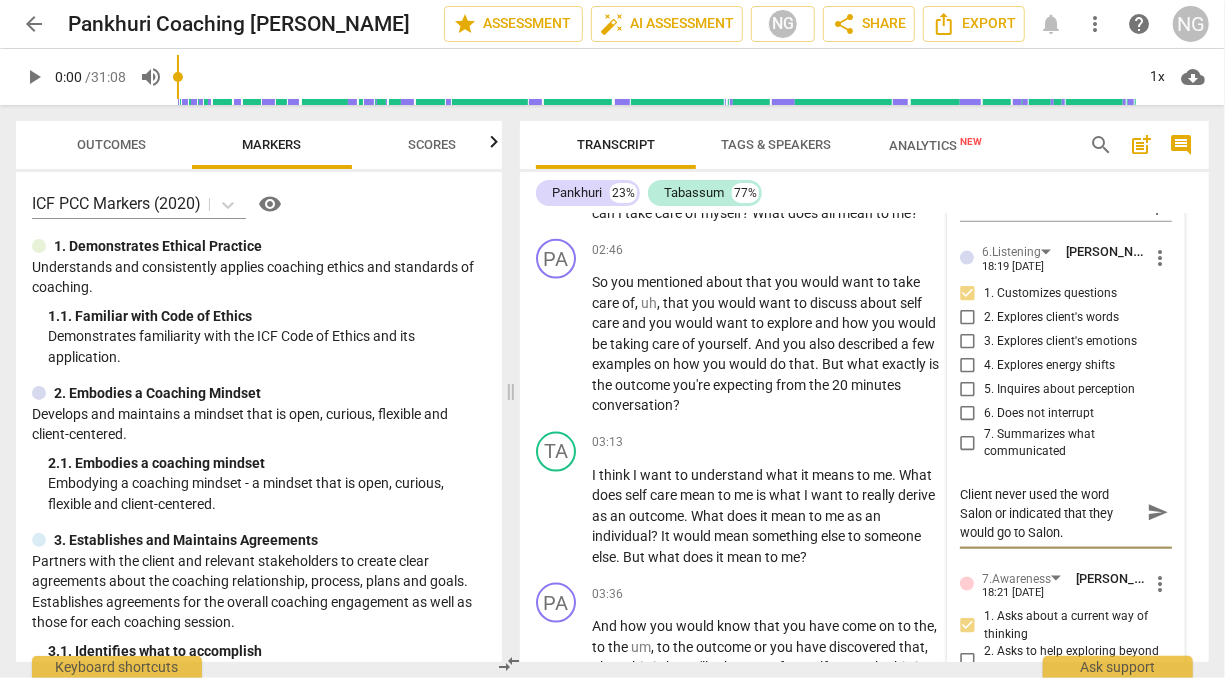 type on "Client never used the word Salon or indicated that they would go to Salon.." 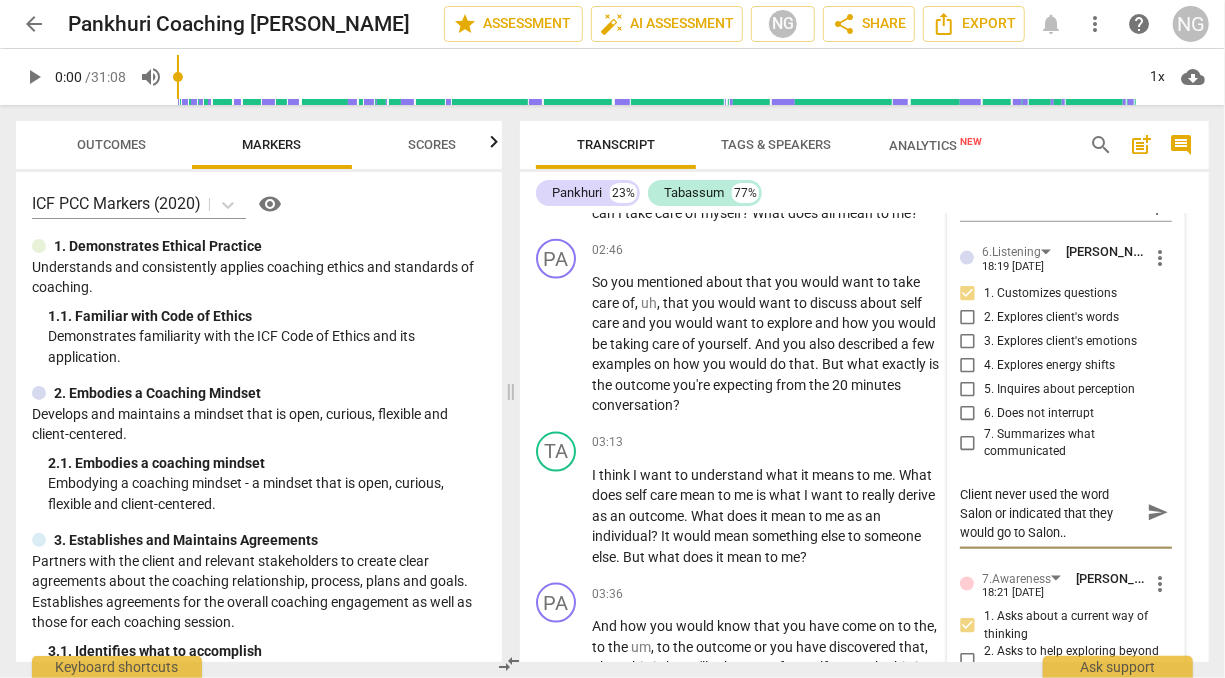 type on "Client never used the word Salon or indicated that they would go to Salon.." 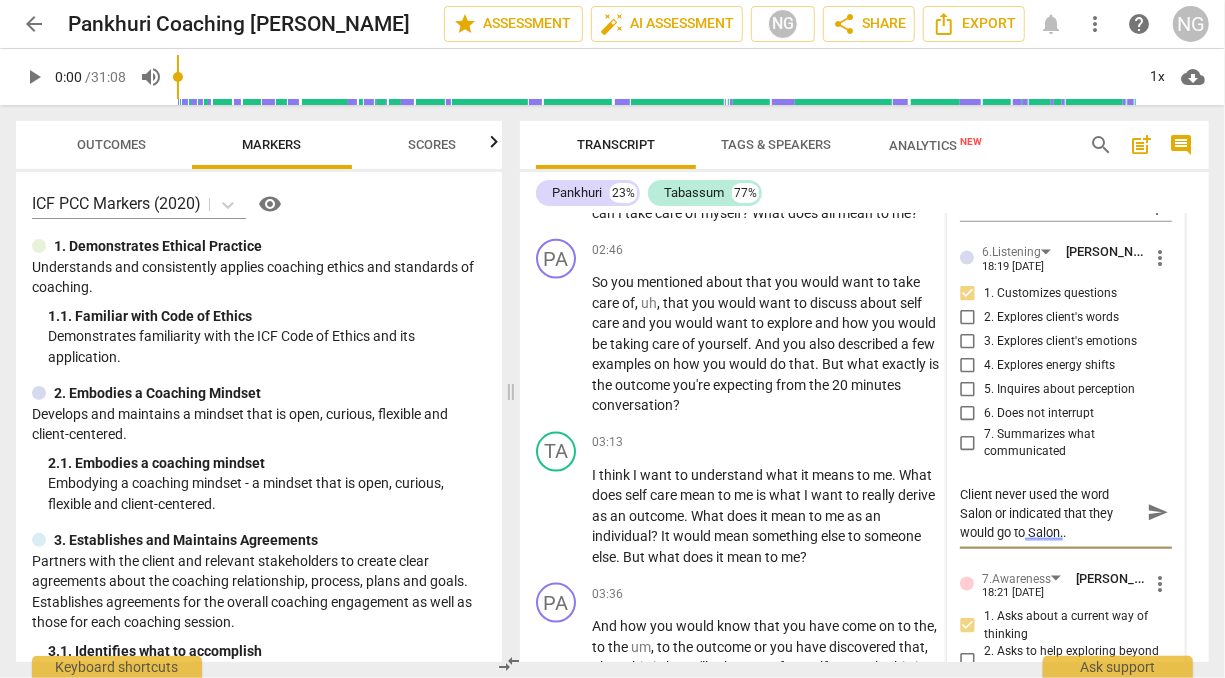 type on "Client never used the word Salon or indicated that they would go to Salon.. K" 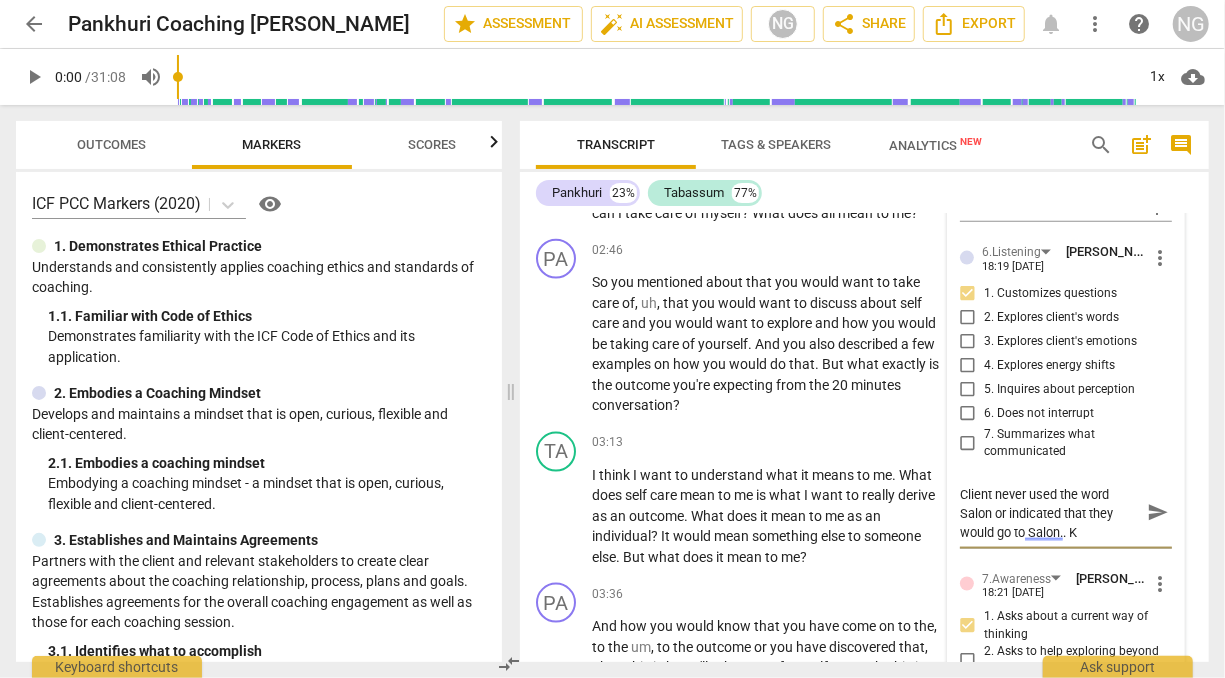 type on "Client never used the word Salon or indicated that they would go to Salon.." 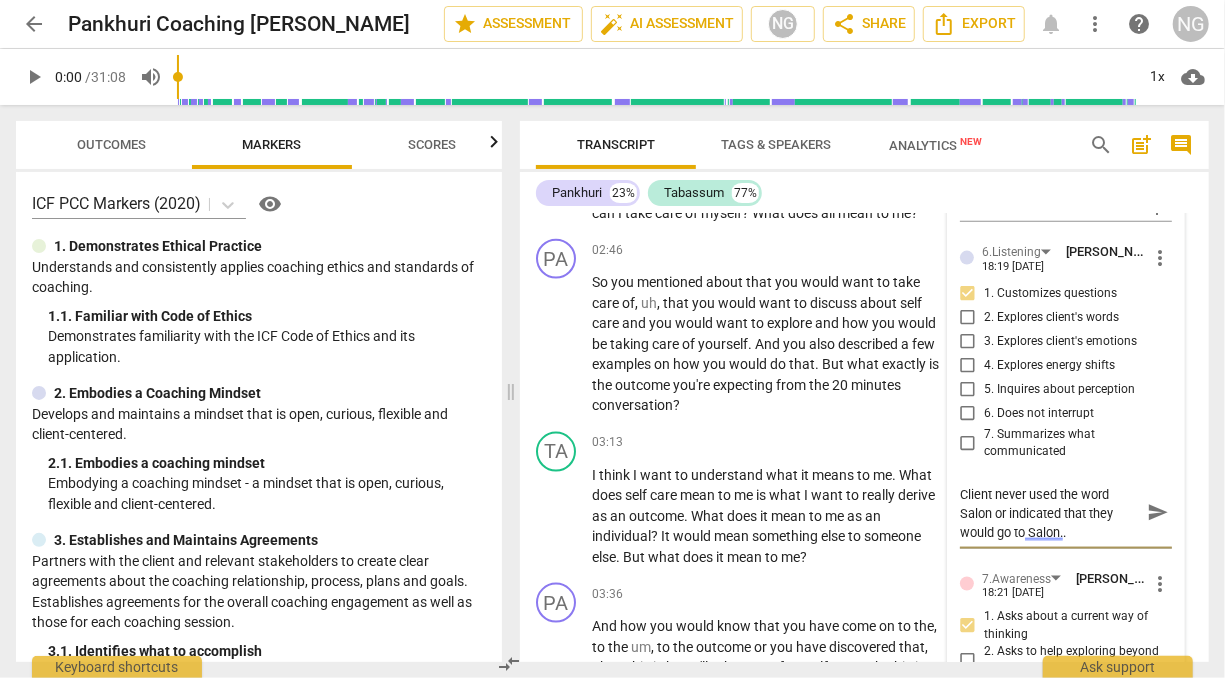 type on "Client never used the word Salon or indicated that they would go to Salon.." 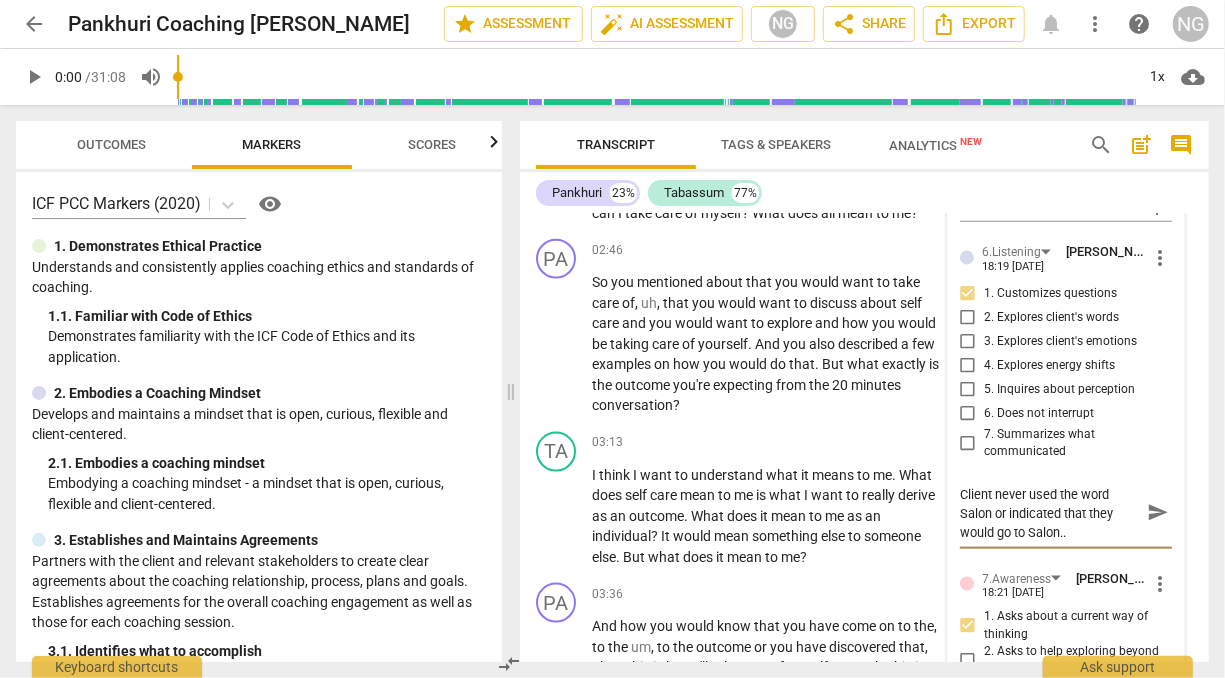 type on "Client never used the word Salon or indicated that they would go to Salon." 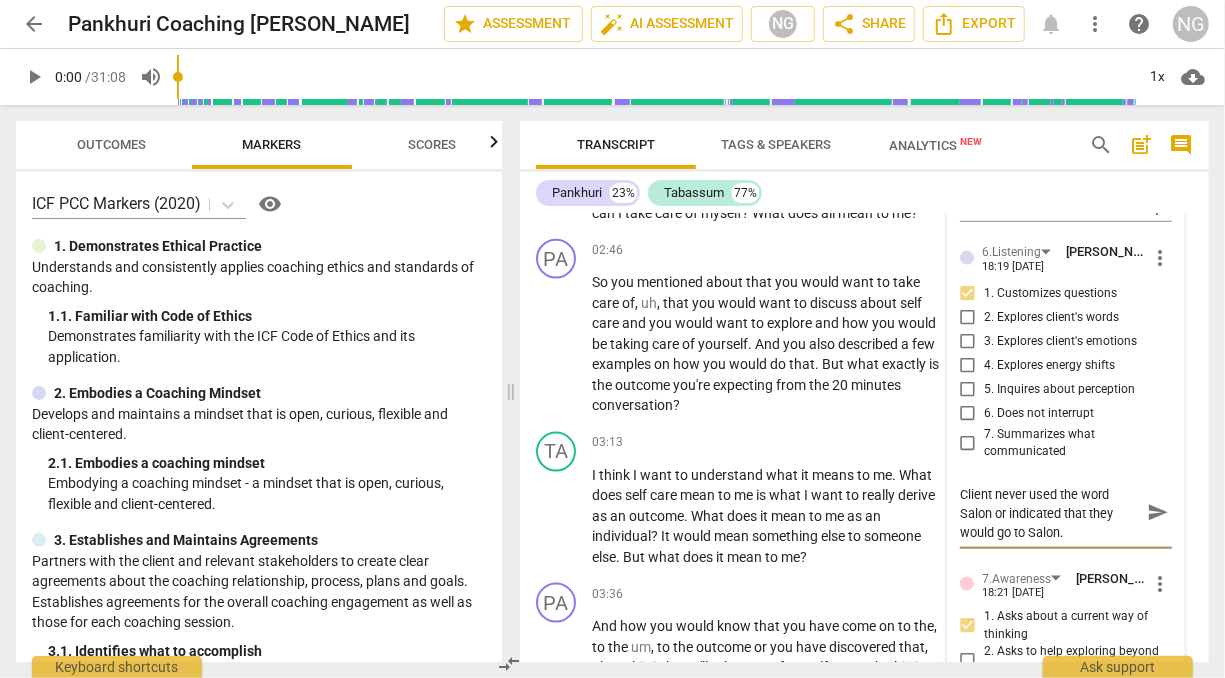 type on "Client never used the word Salon or indicated that they would go to Salon." 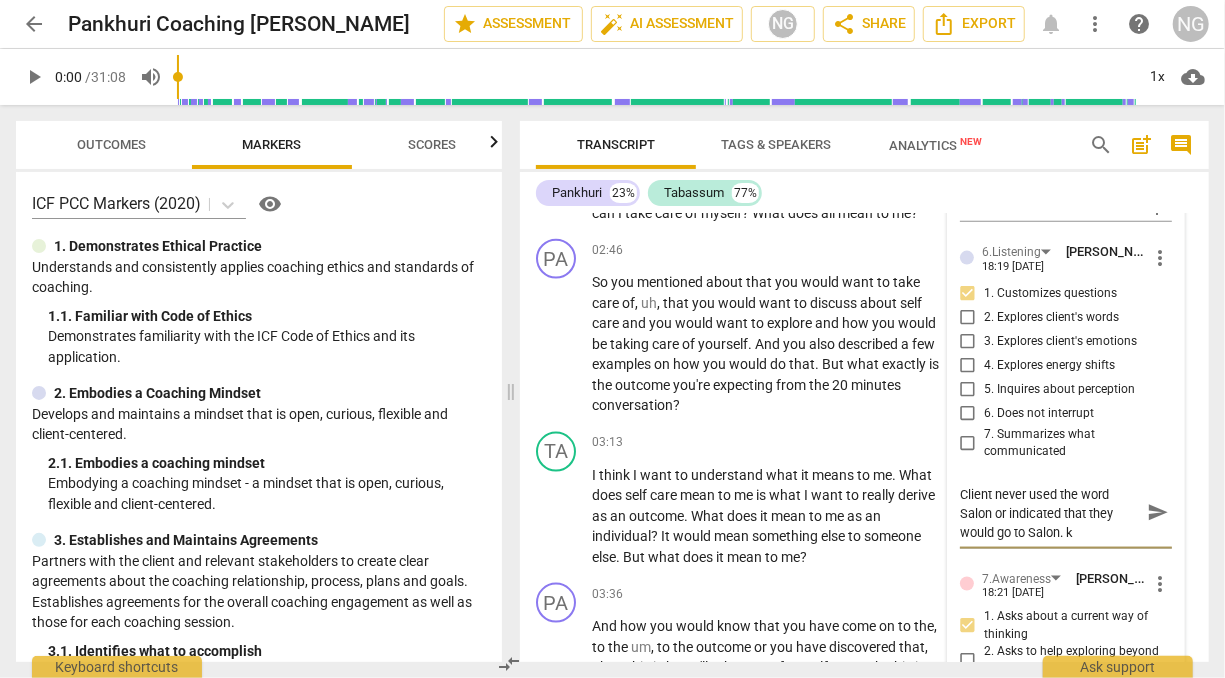 type on "Client never used the word Salon or indicated that they would go to Salon. ke" 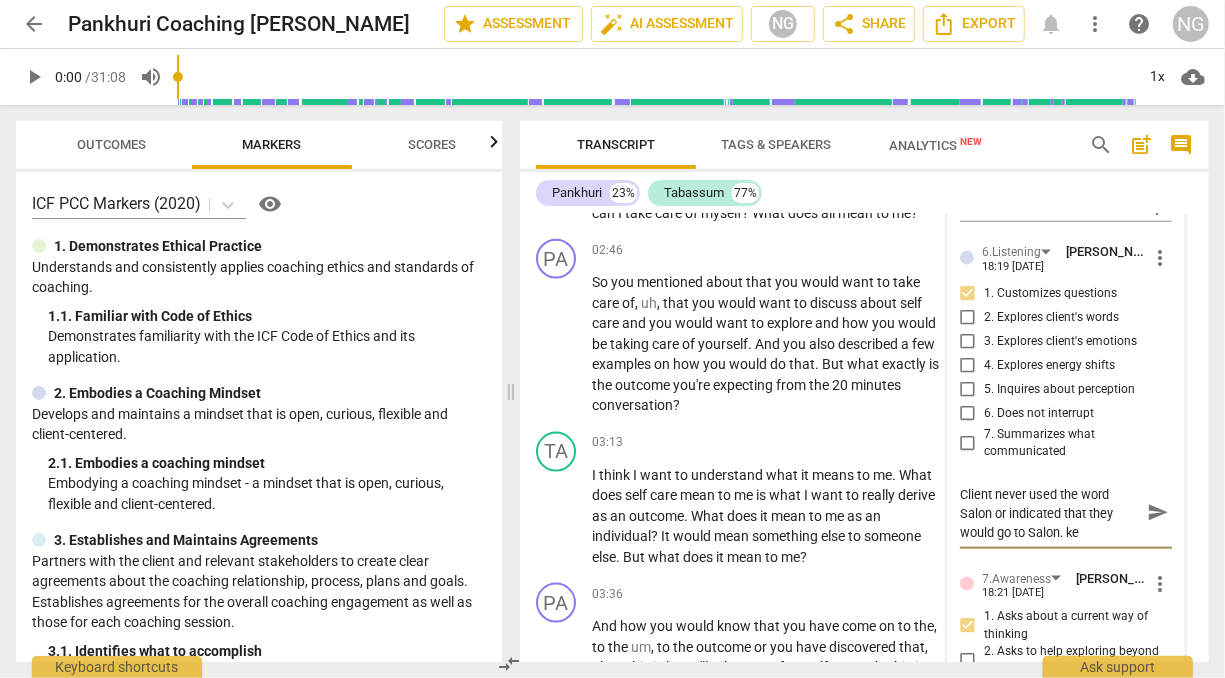 type on "Client never used the word Salon or indicated that they would go to Salon. [PERSON_NAME]" 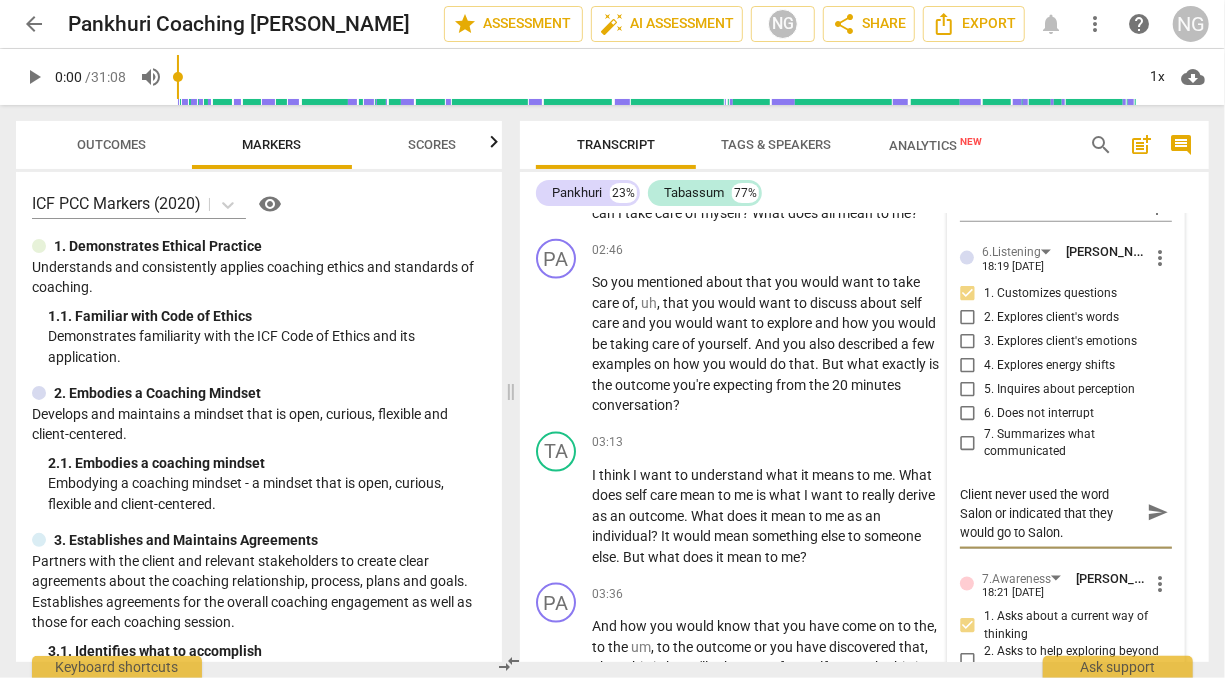 type on "Client never used the word Salon or indicated that they would go to Salon. ke" 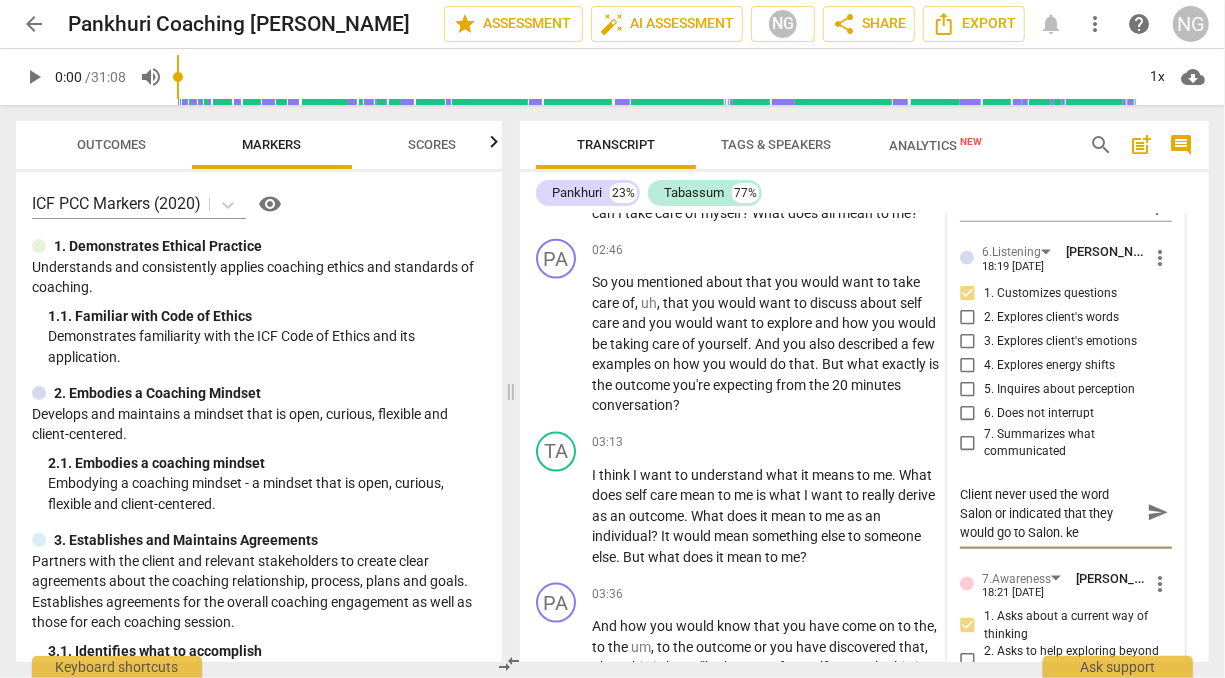 type on "Client never used the word Salon or indicated that they would go to Salon. k" 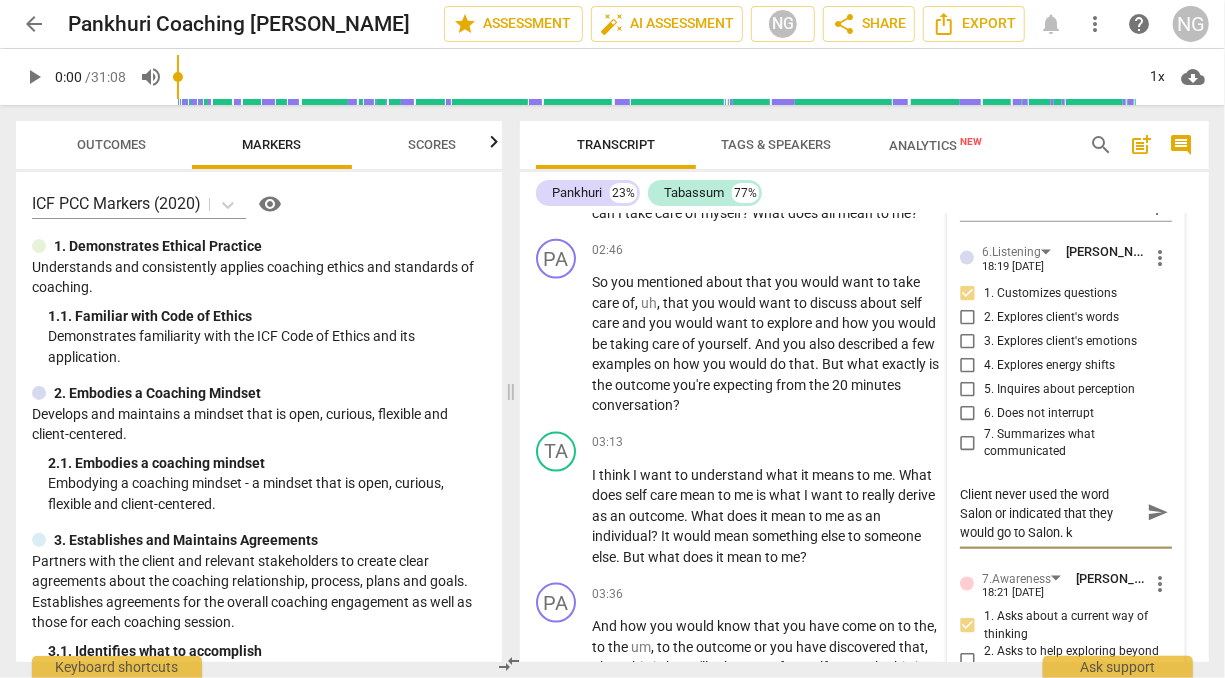 type on "Client never used the word Salon or indicated that they would go to Salon." 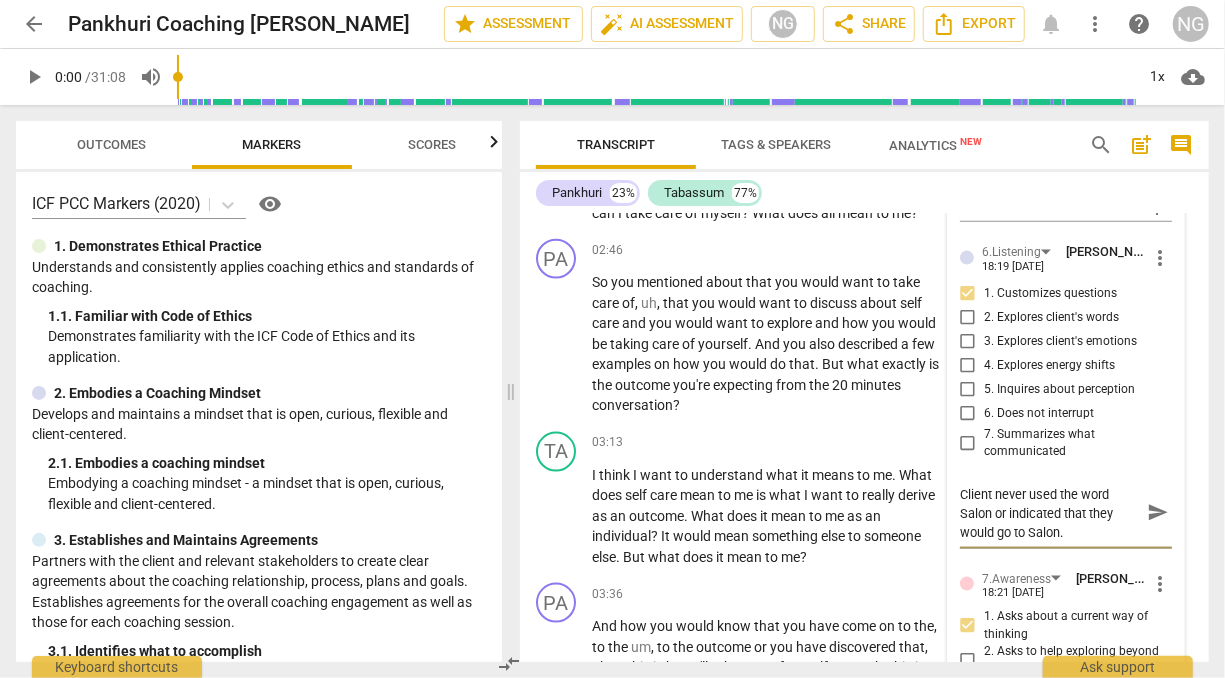type on "Client never used the word Salon or indicated that they would go to Salon. u" 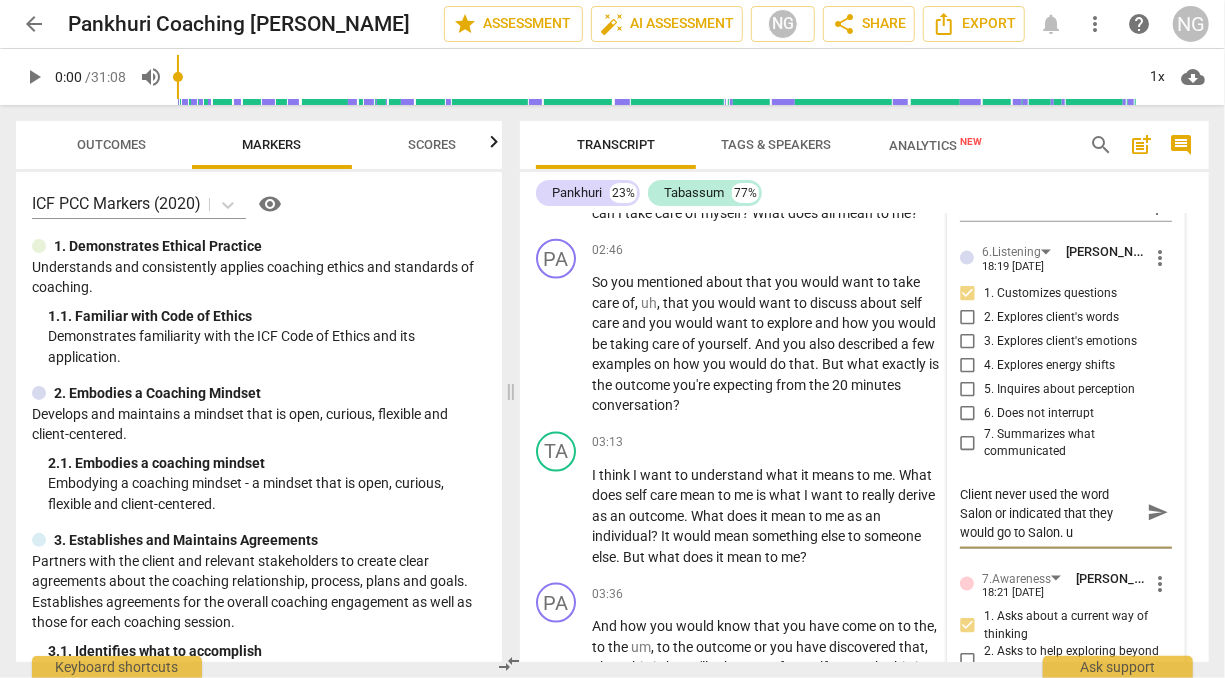 type on "Client never used the word Salon or indicated that they would go to Salon. us" 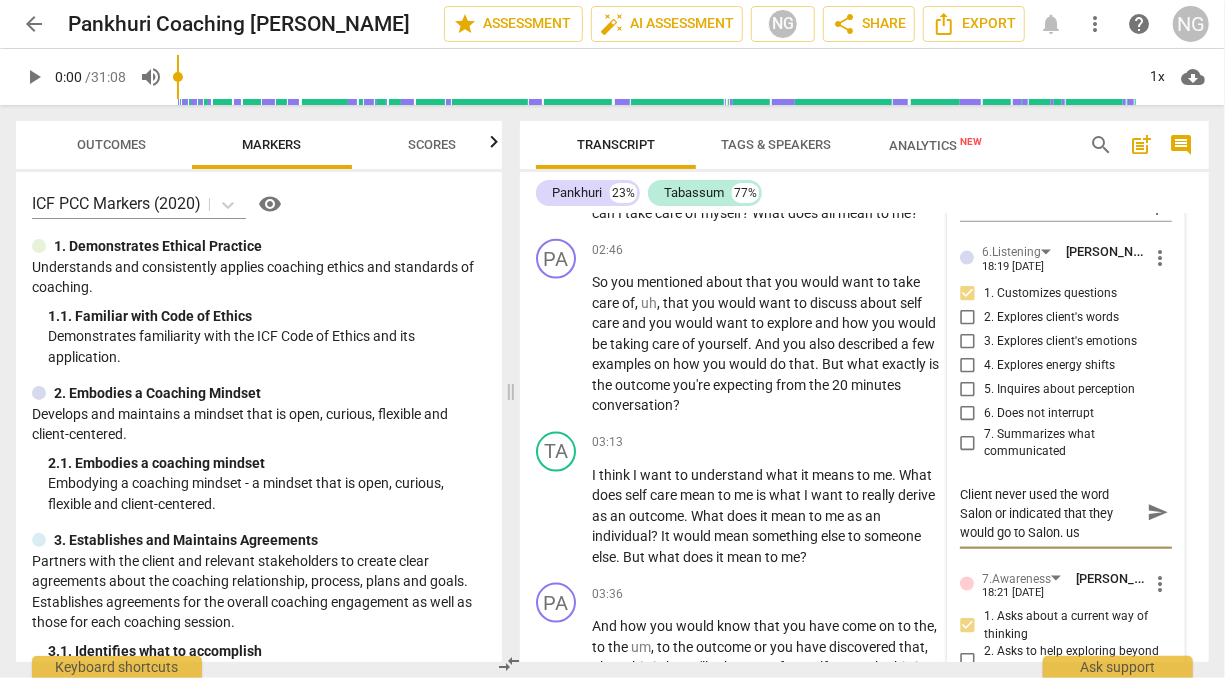 type on "Client never used the word Salon or indicated that they would go to Salon. use" 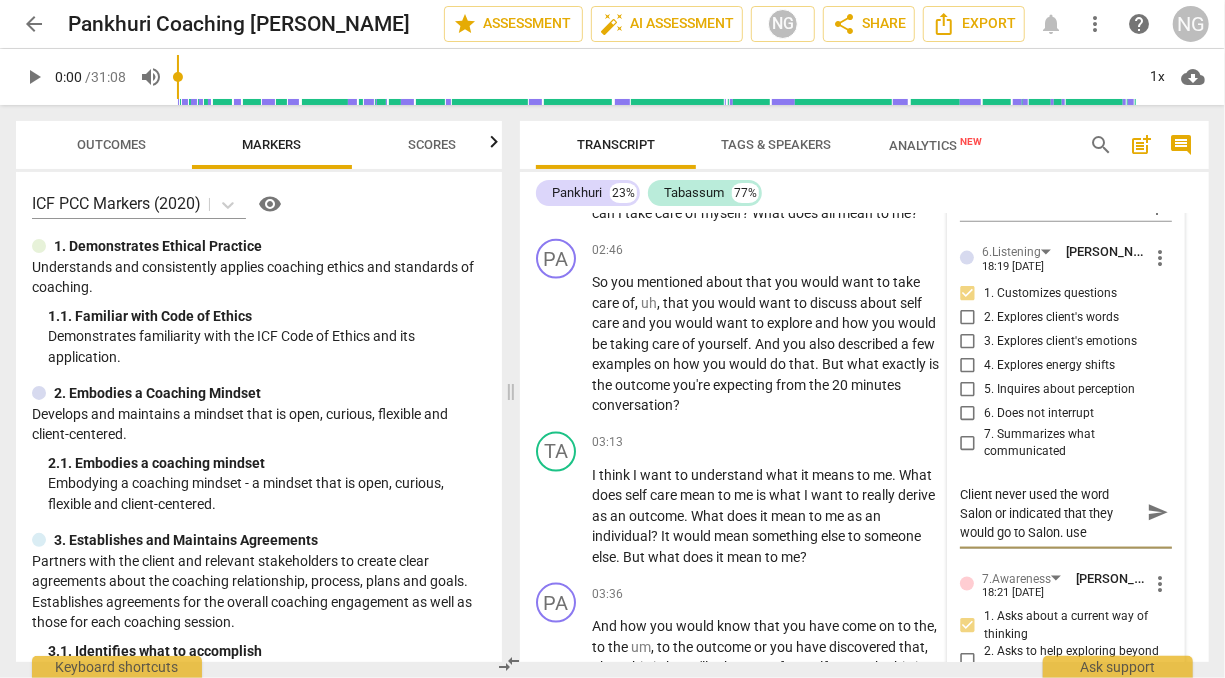 type on "Client never used the word Salon or indicated that they would go to Salon. use" 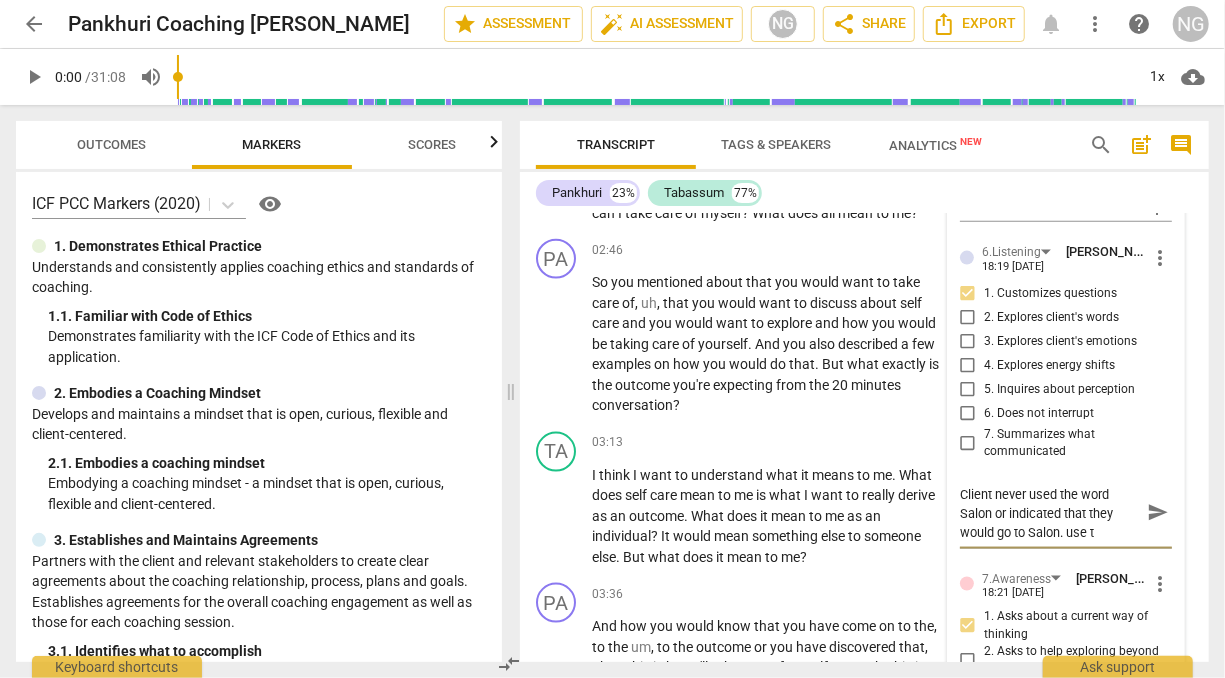 type on "Client never used the word Salon or indicated that they would go to Salon. use th" 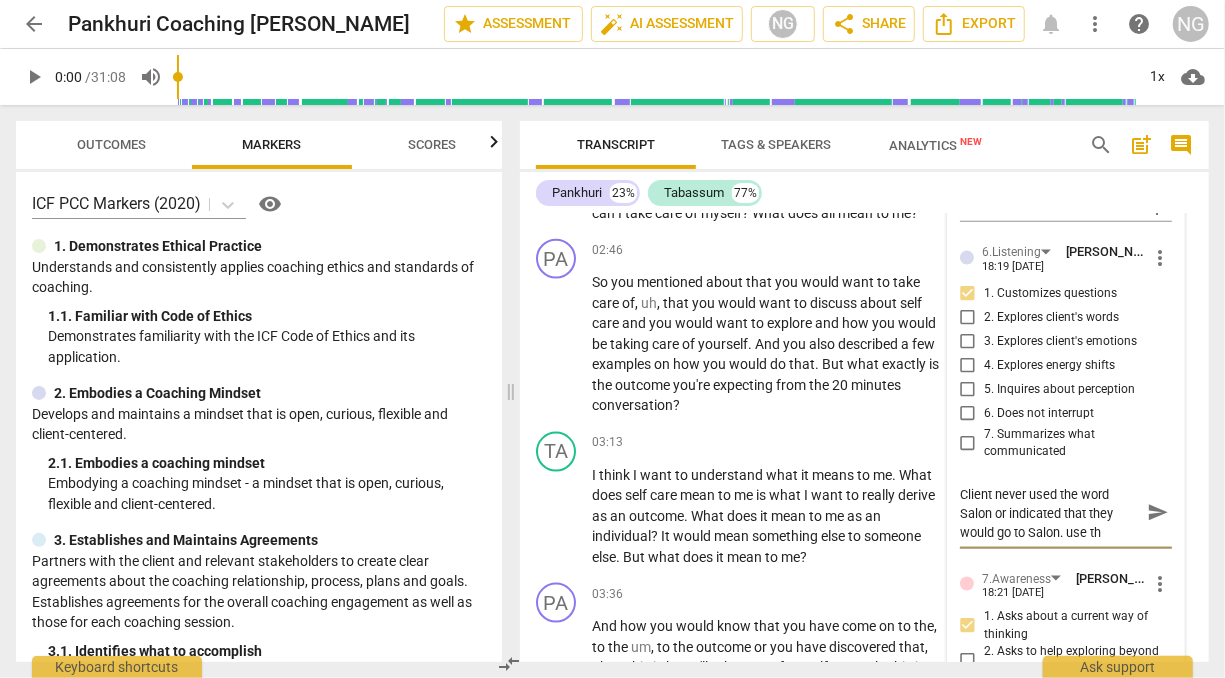 type on "Client never used the word Salon or indicated that they would go to Salon. use the" 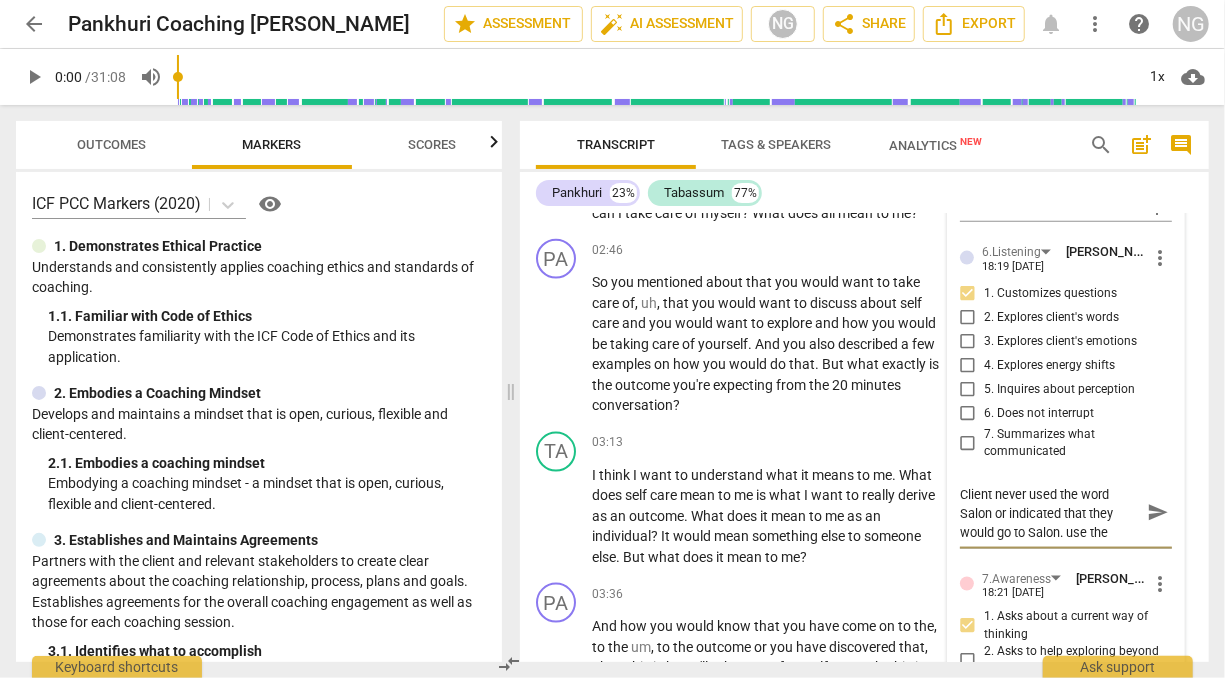 type on "Client never used the word Salon or indicated that they would go to Salon. use thew" 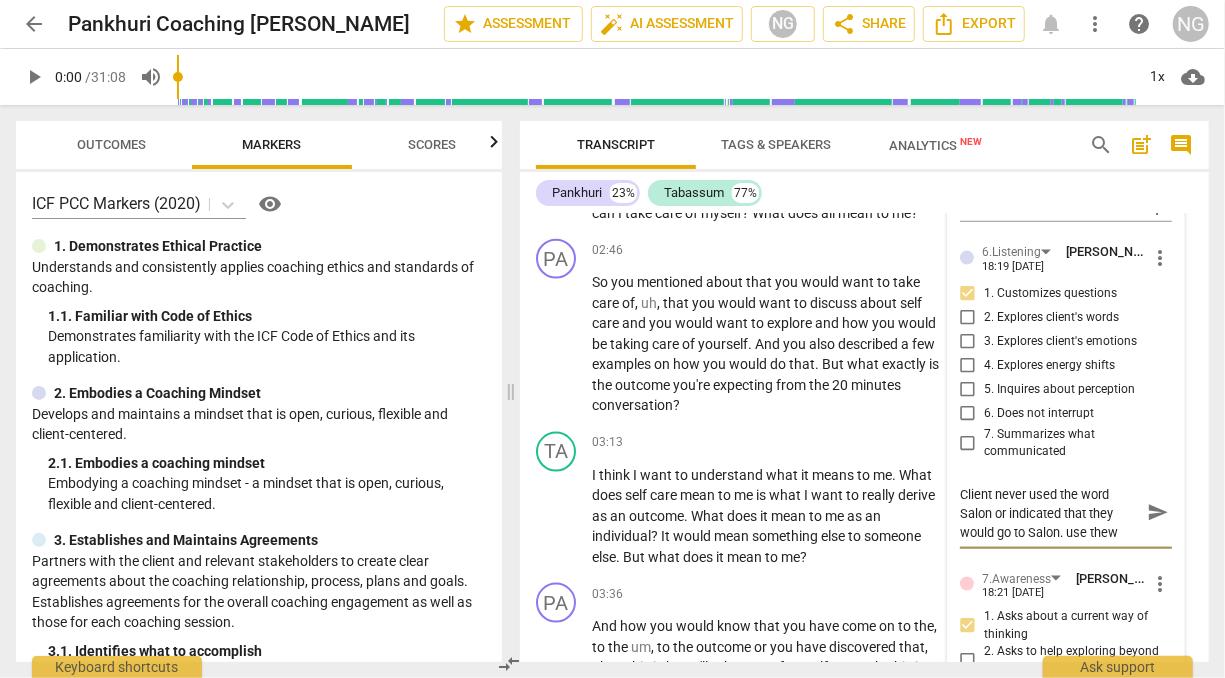 type on "Client never used the word Salon or indicated that they would go to Salon. use thewo" 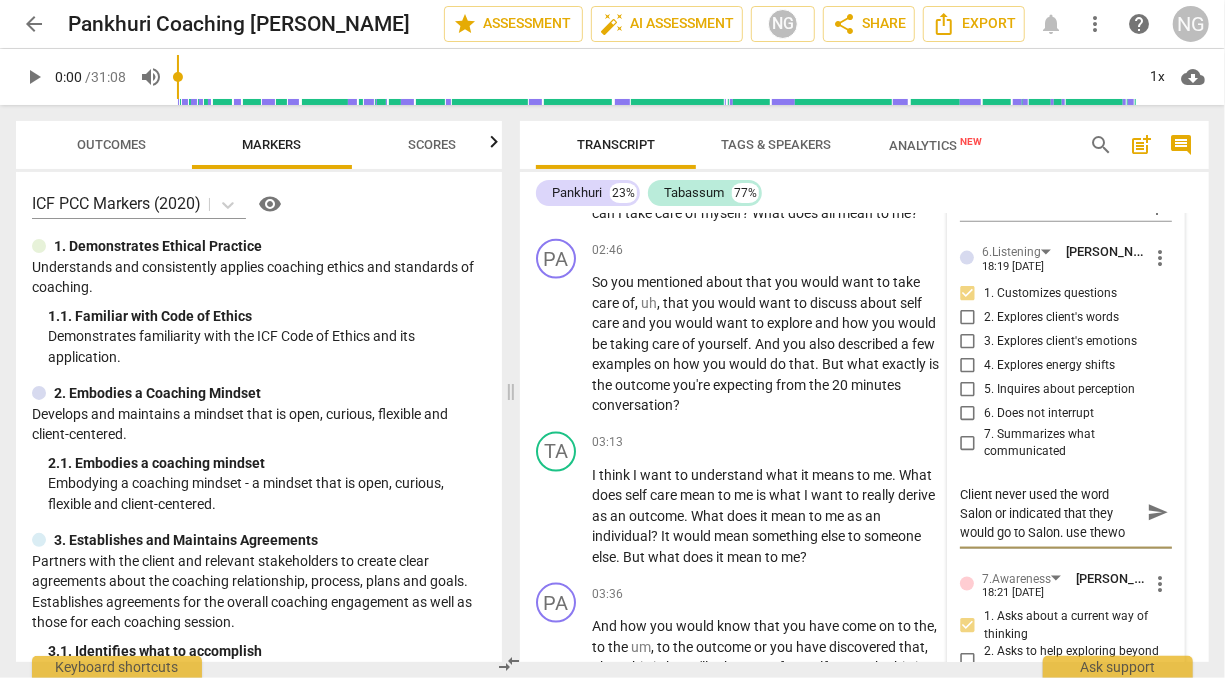 type on "Client never used the word Salon or indicated that they would go to Salon. use thewor" 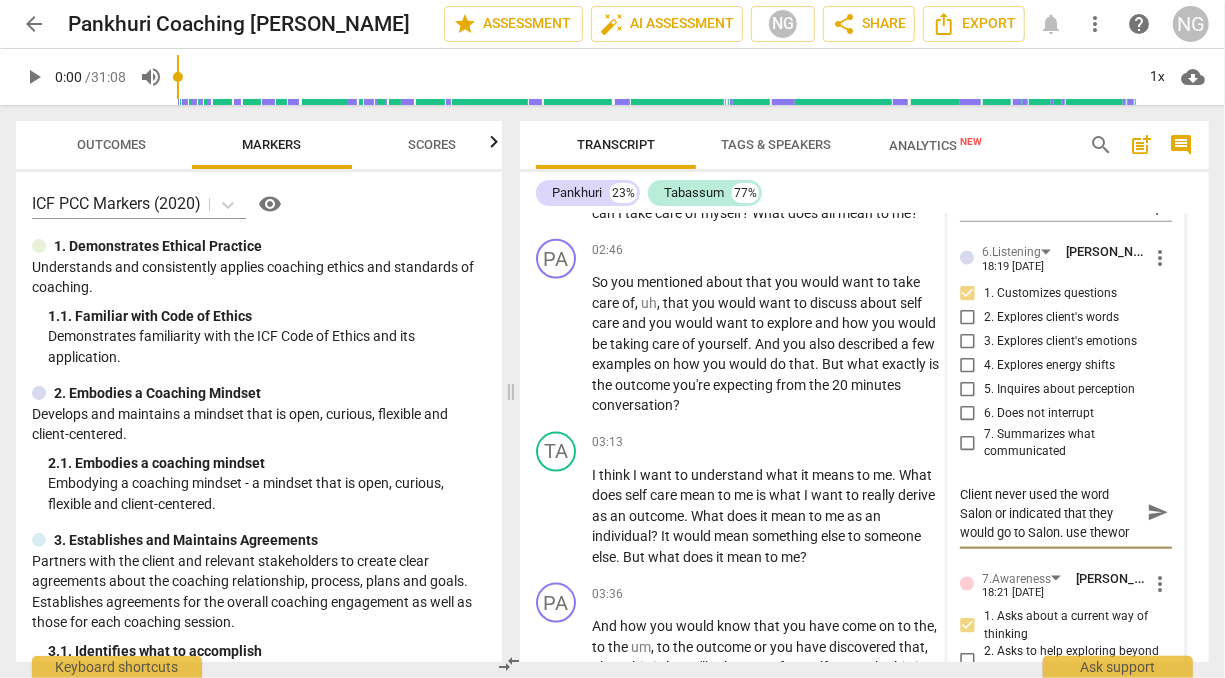 type on "Client never used the word Salon or indicated that they would go to Salon. use thework" 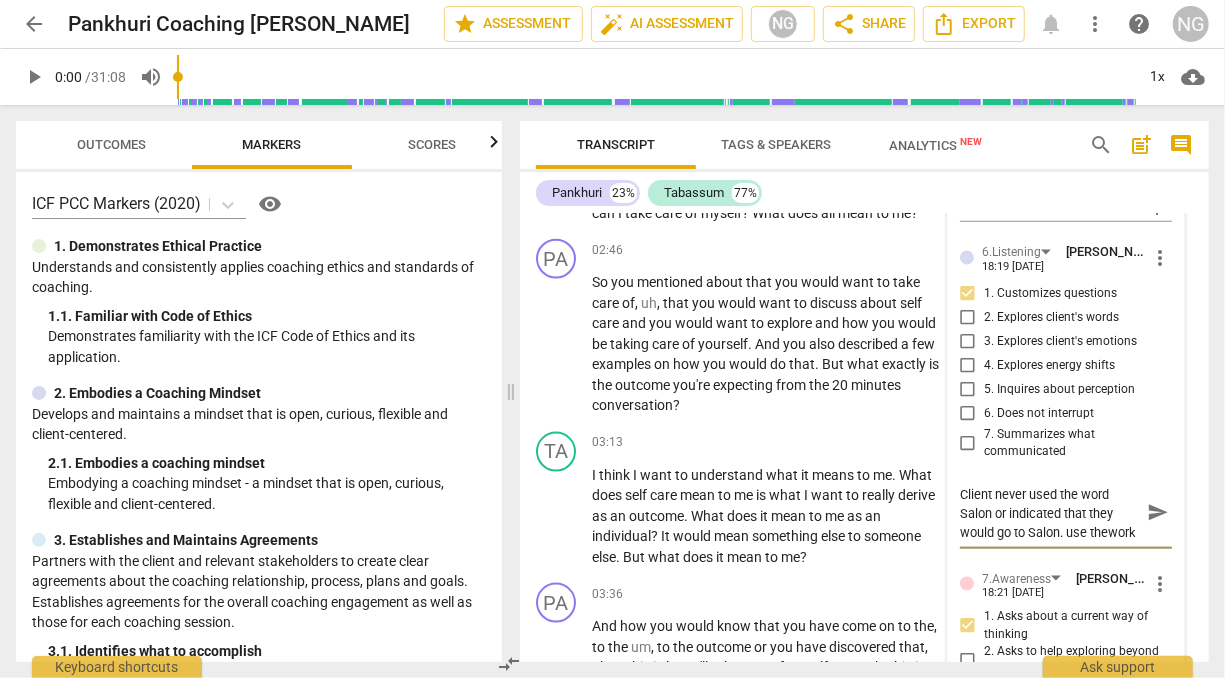 type on "Client never used the word Salon or indicated that they would go to Salon. use thewor" 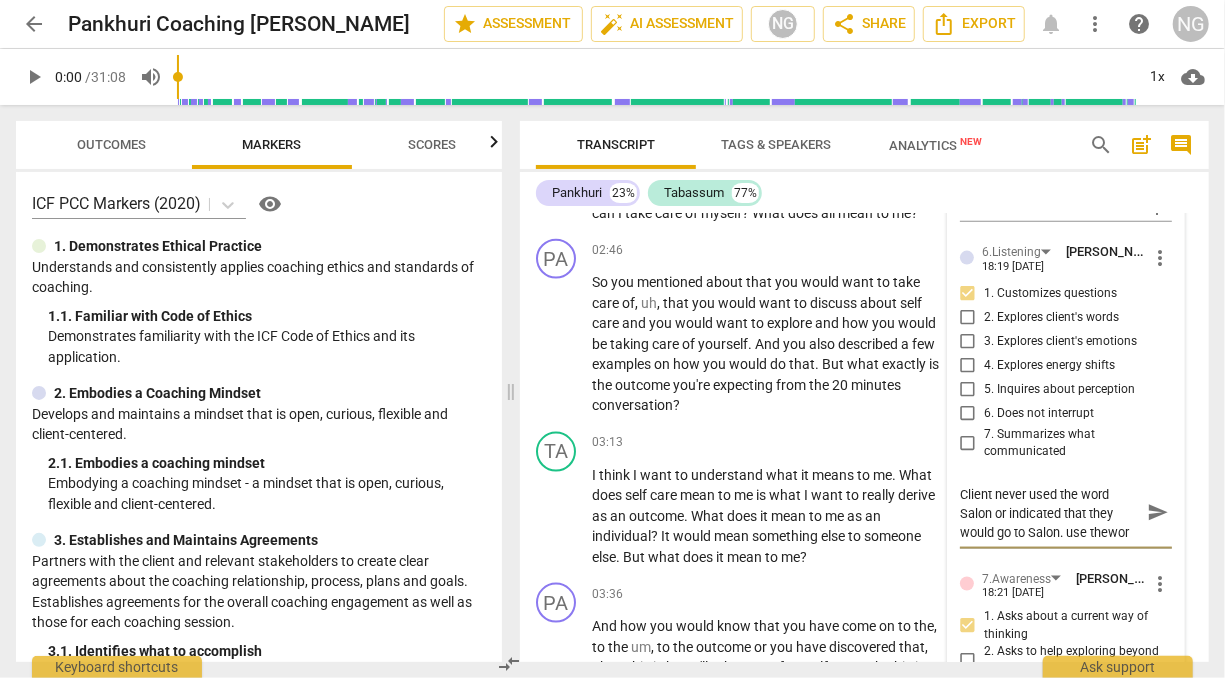 type on "Client never used the word Salon or indicated that they would go to Salon. use thewo" 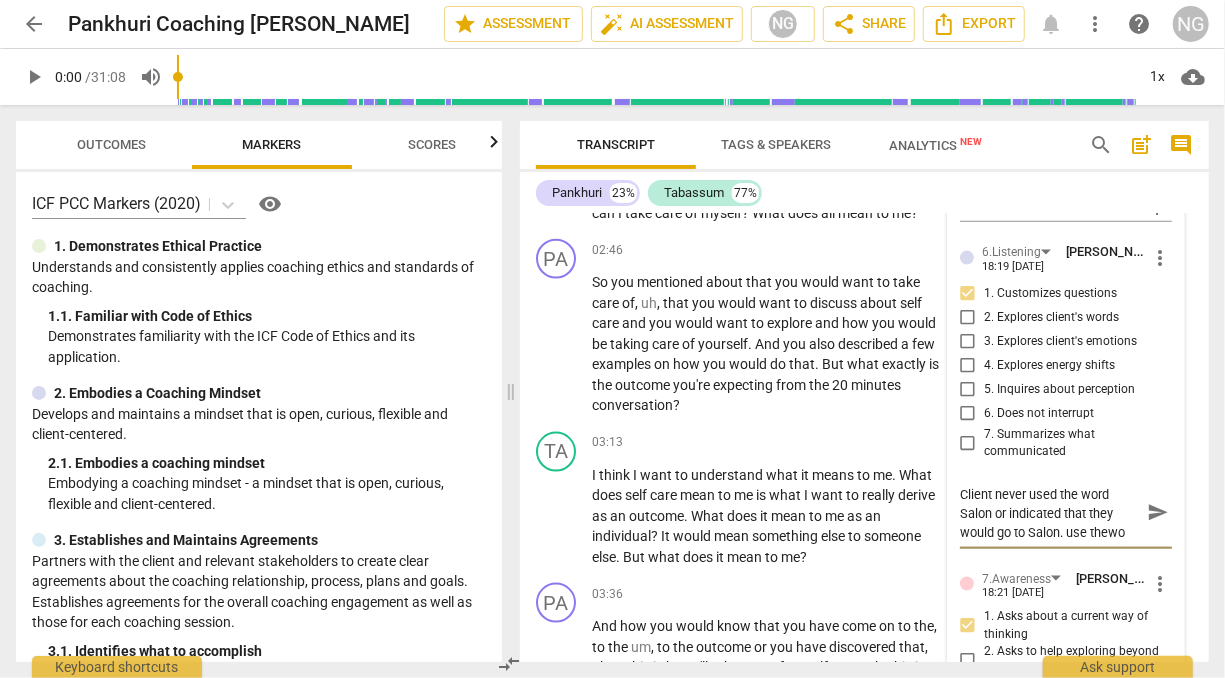 type 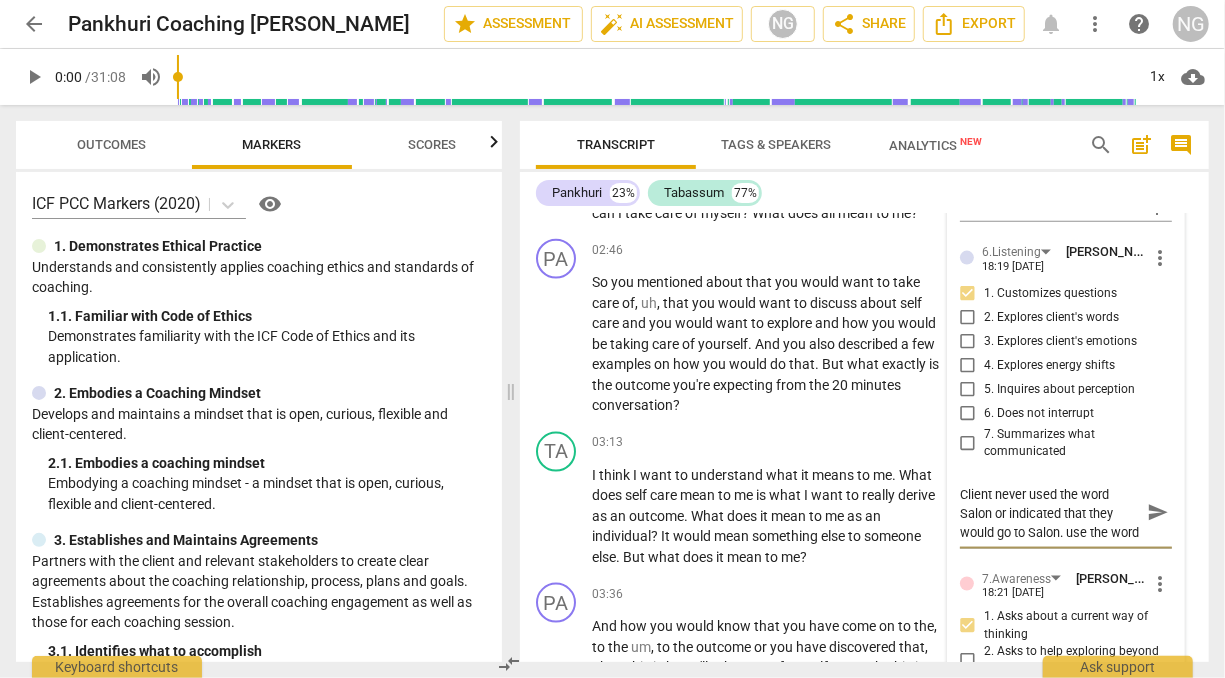 scroll, scrollTop: 17, scrollLeft: 0, axis: vertical 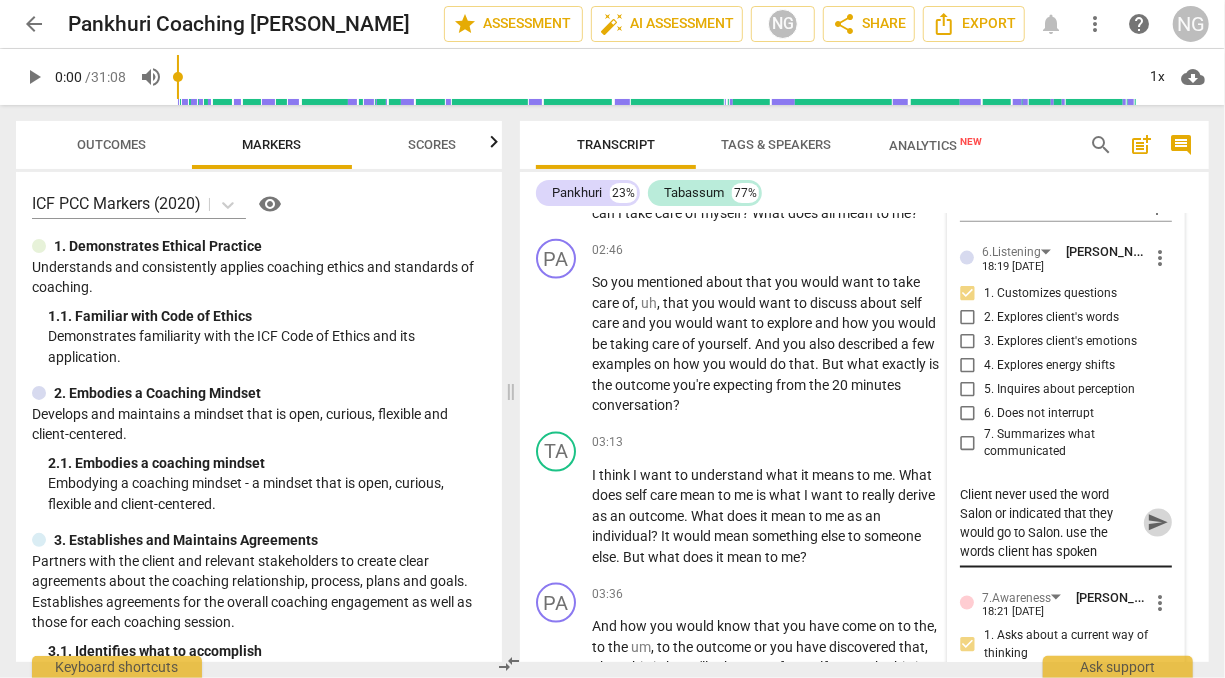 click on "send" at bounding box center [1158, 523] 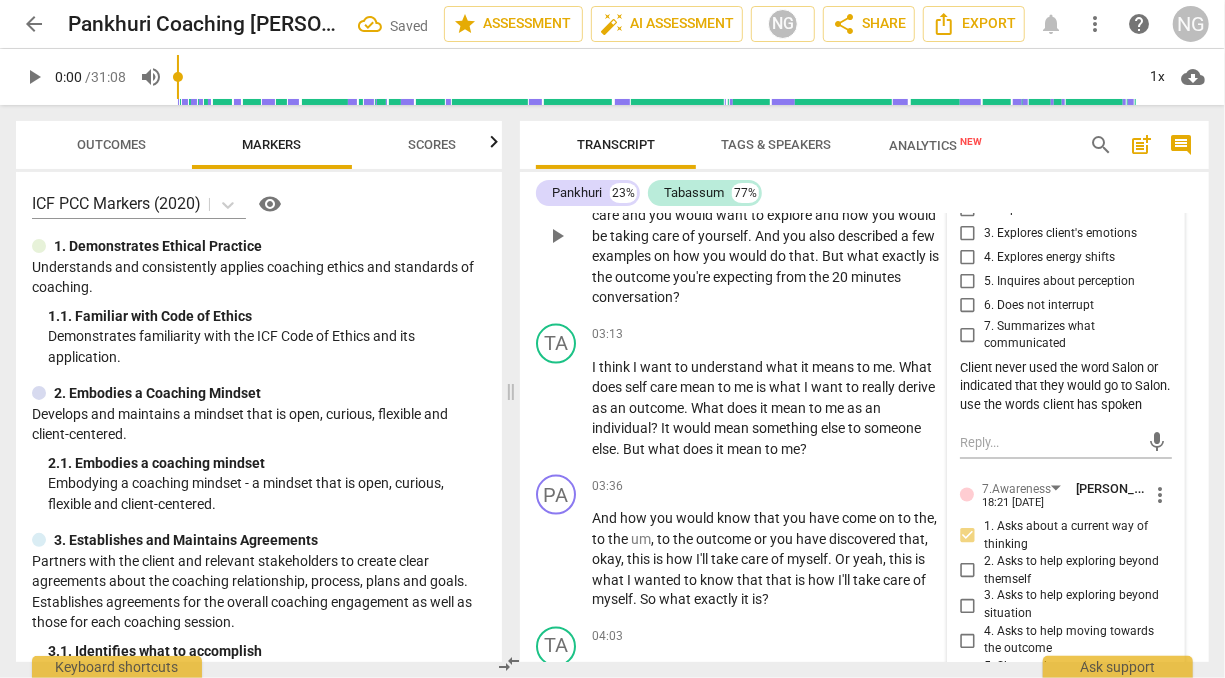 scroll, scrollTop: 1456, scrollLeft: 0, axis: vertical 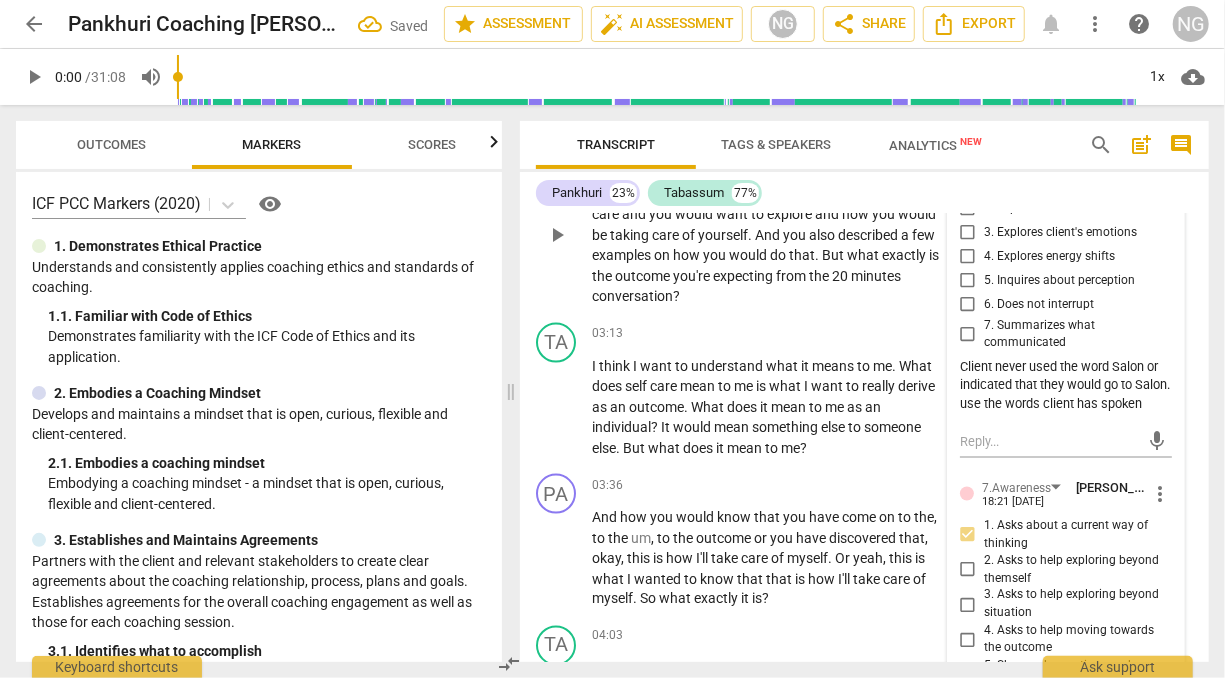 click on "what" at bounding box center (783, 366) 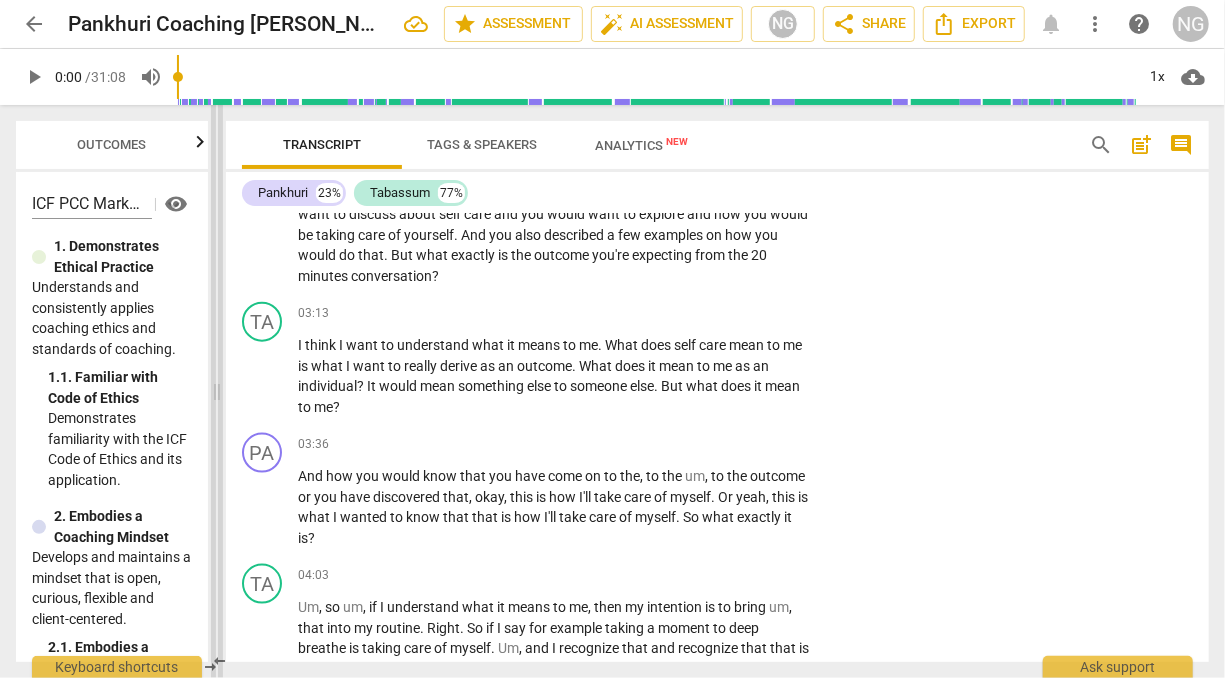 drag, startPoint x: 509, startPoint y: 390, endPoint x: 196, endPoint y: 370, distance: 313.63834 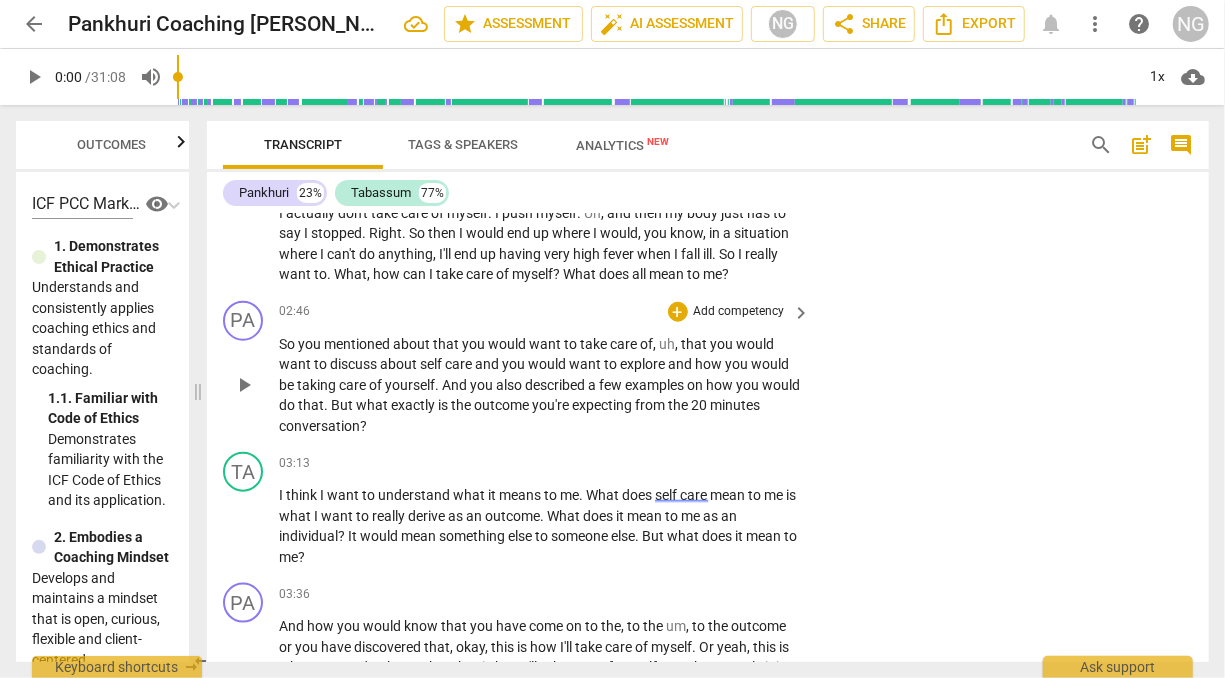 scroll, scrollTop: 1097, scrollLeft: 0, axis: vertical 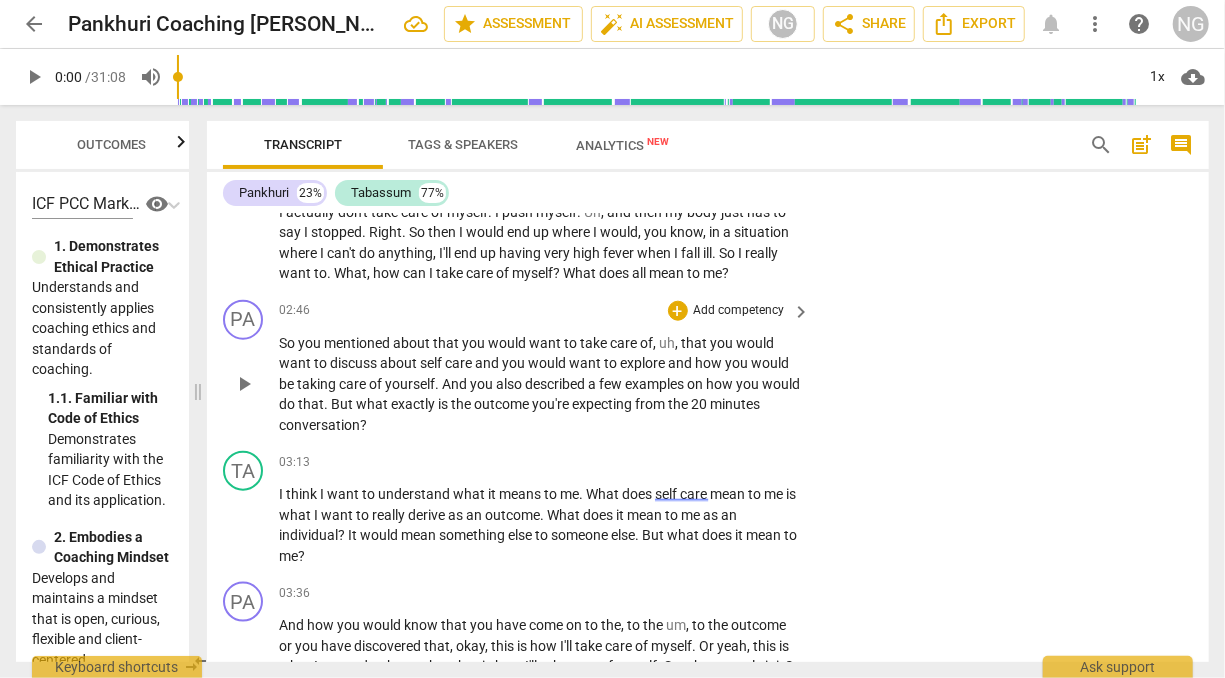 click on "Add competency" at bounding box center (739, 311) 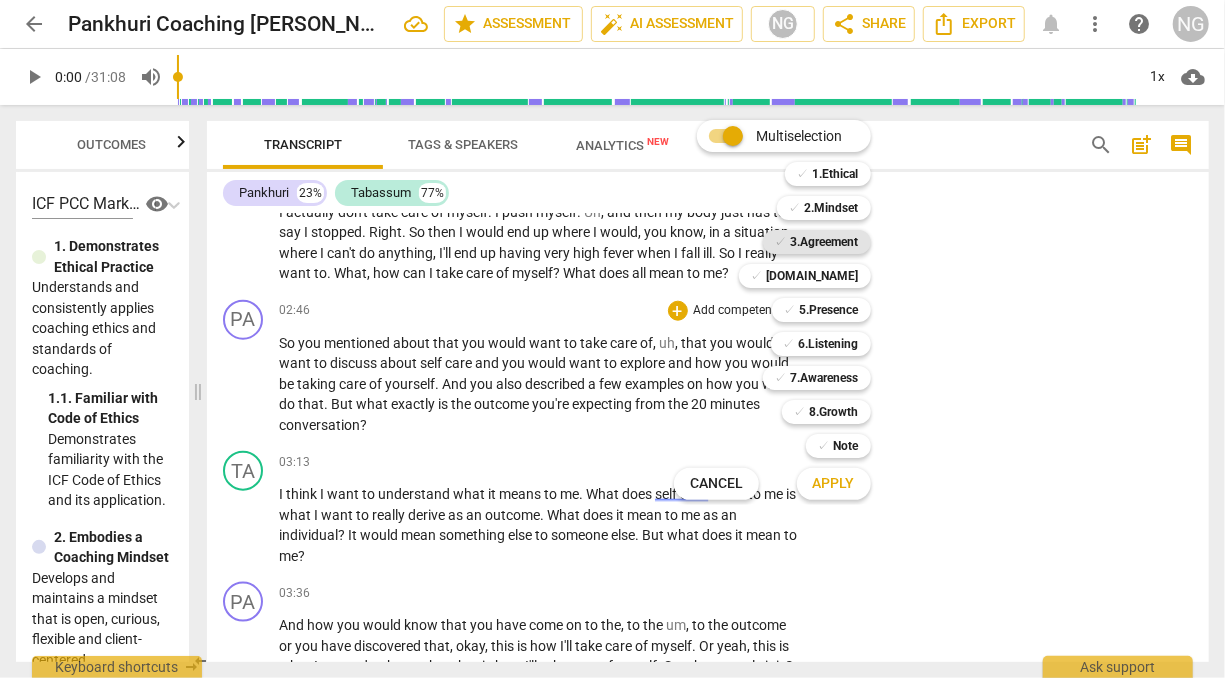 click on "3.Agreement" at bounding box center [825, 242] 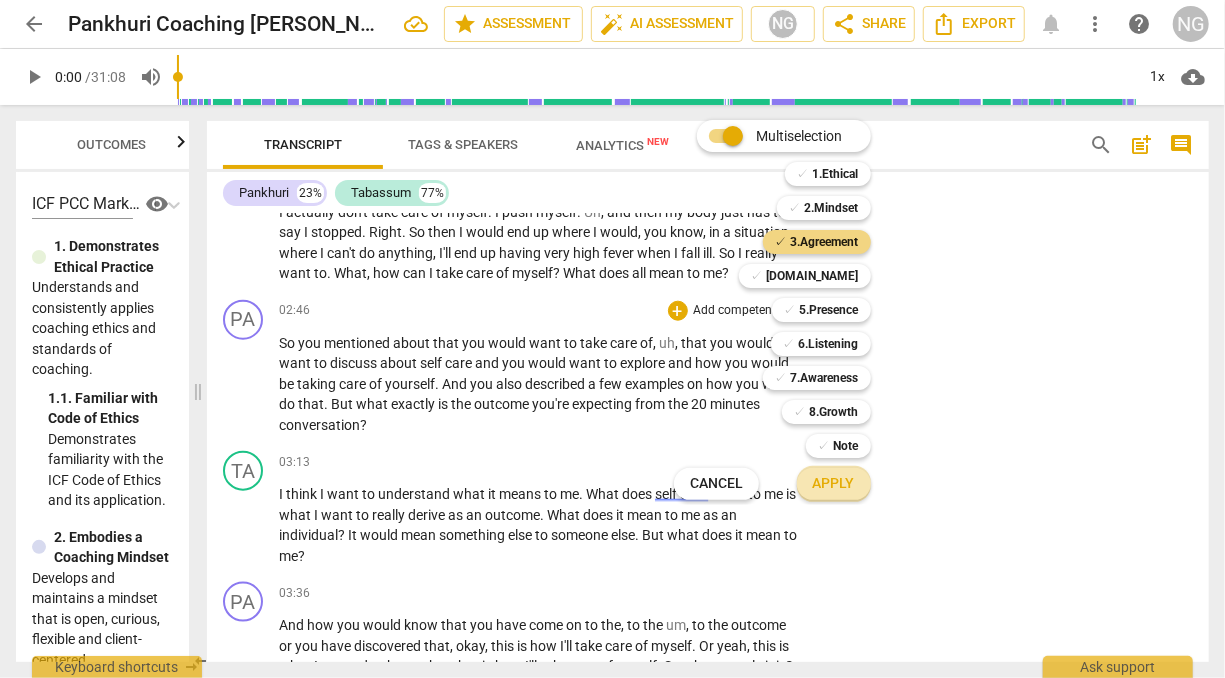click on "Apply" at bounding box center (834, 484) 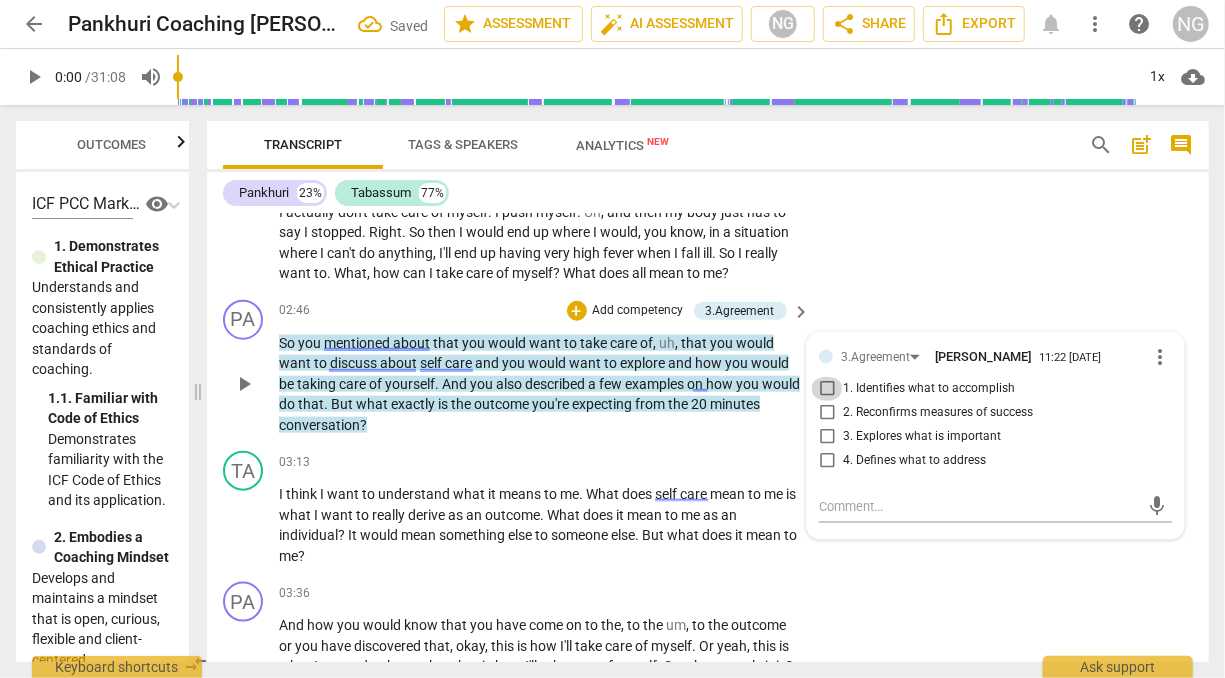 click on "1. Identifies what to accomplish" at bounding box center [827, 389] 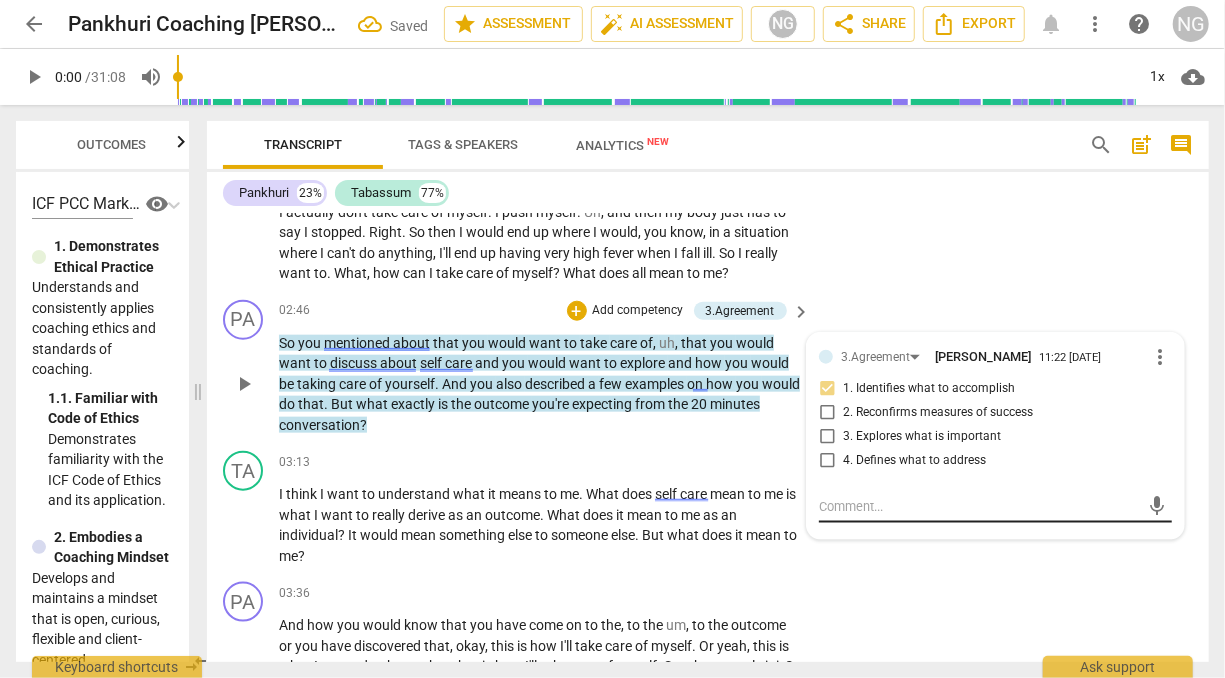 click at bounding box center (979, 506) 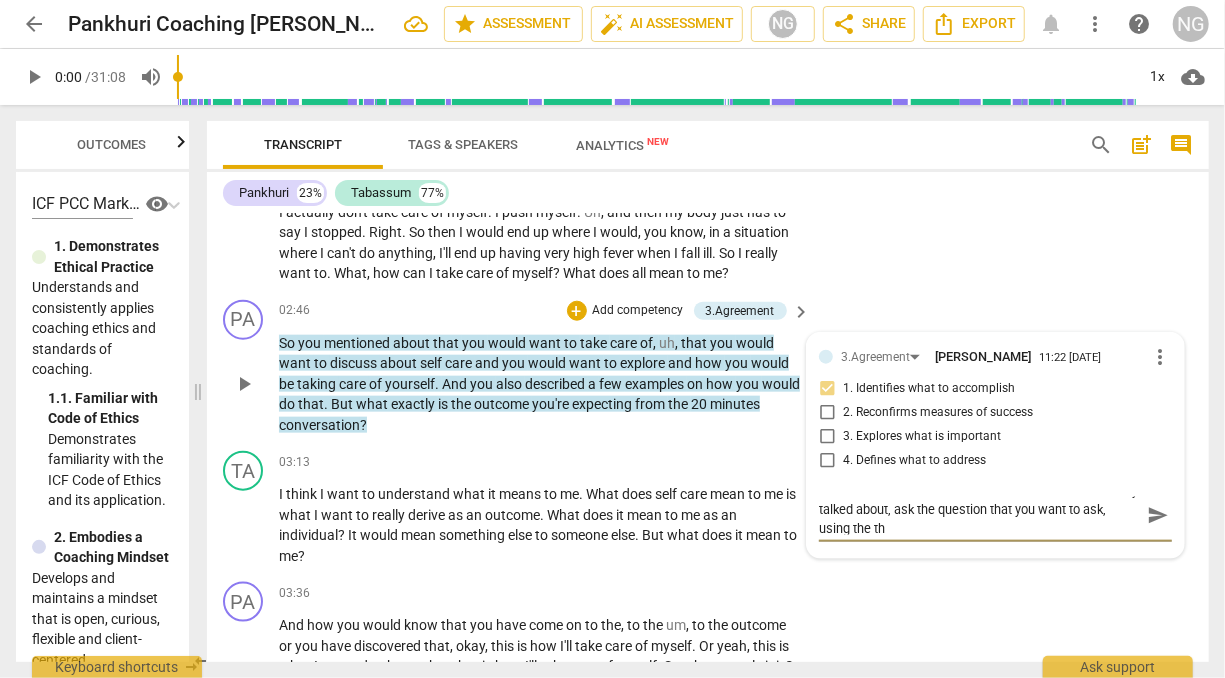 scroll, scrollTop: 0, scrollLeft: 0, axis: both 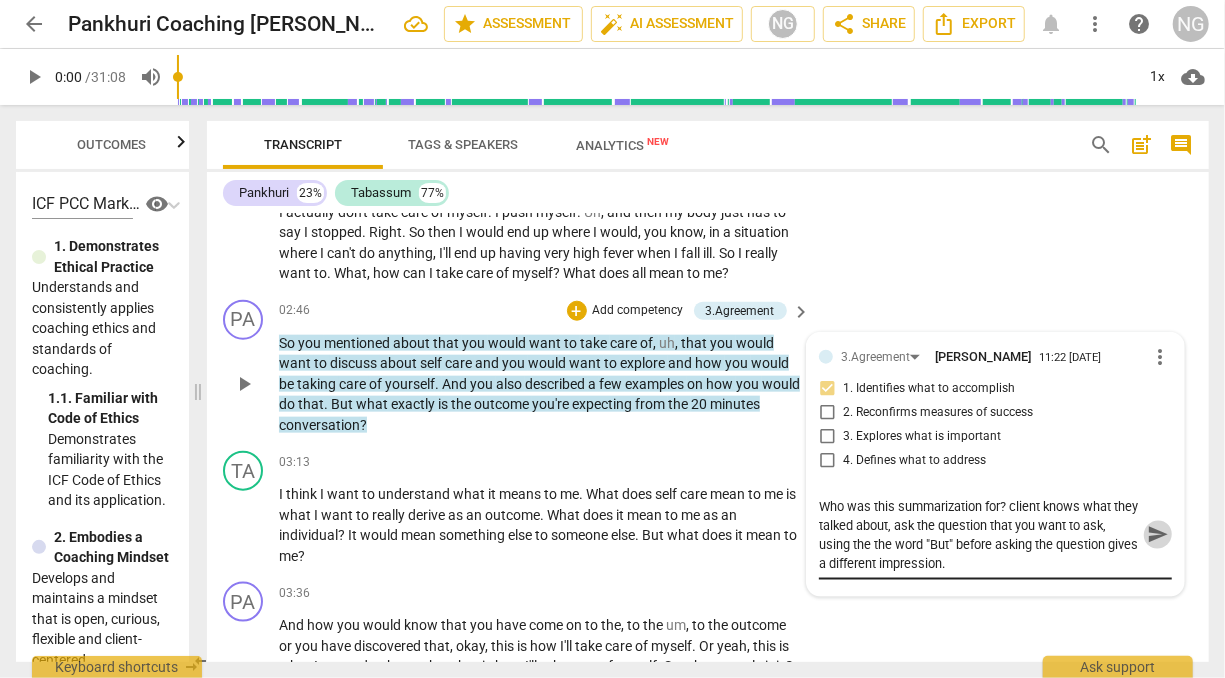 click on "send" at bounding box center [1158, 535] 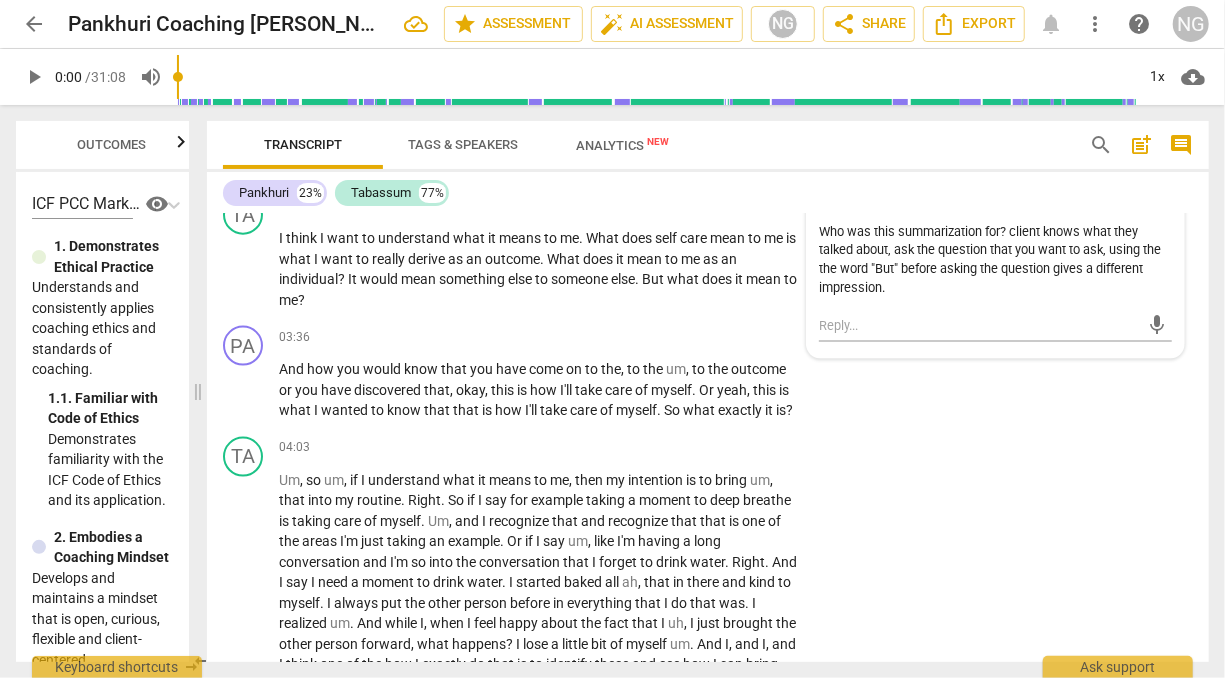 scroll, scrollTop: 1357, scrollLeft: 0, axis: vertical 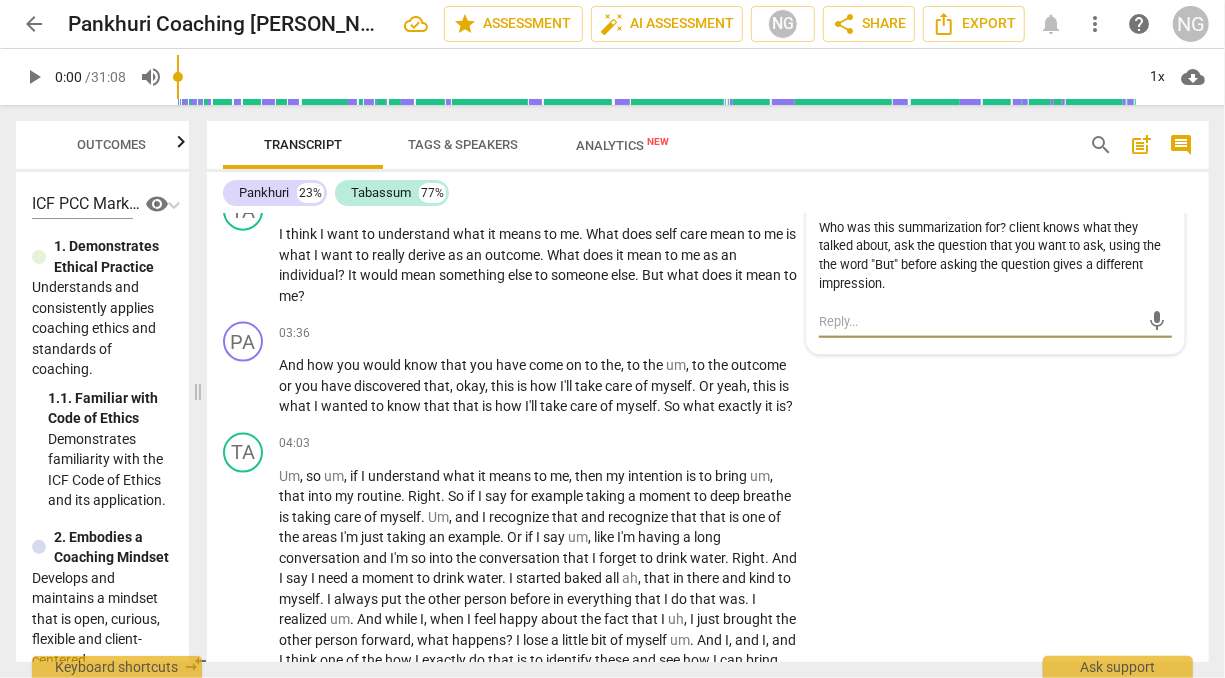 click at bounding box center (979, 321) 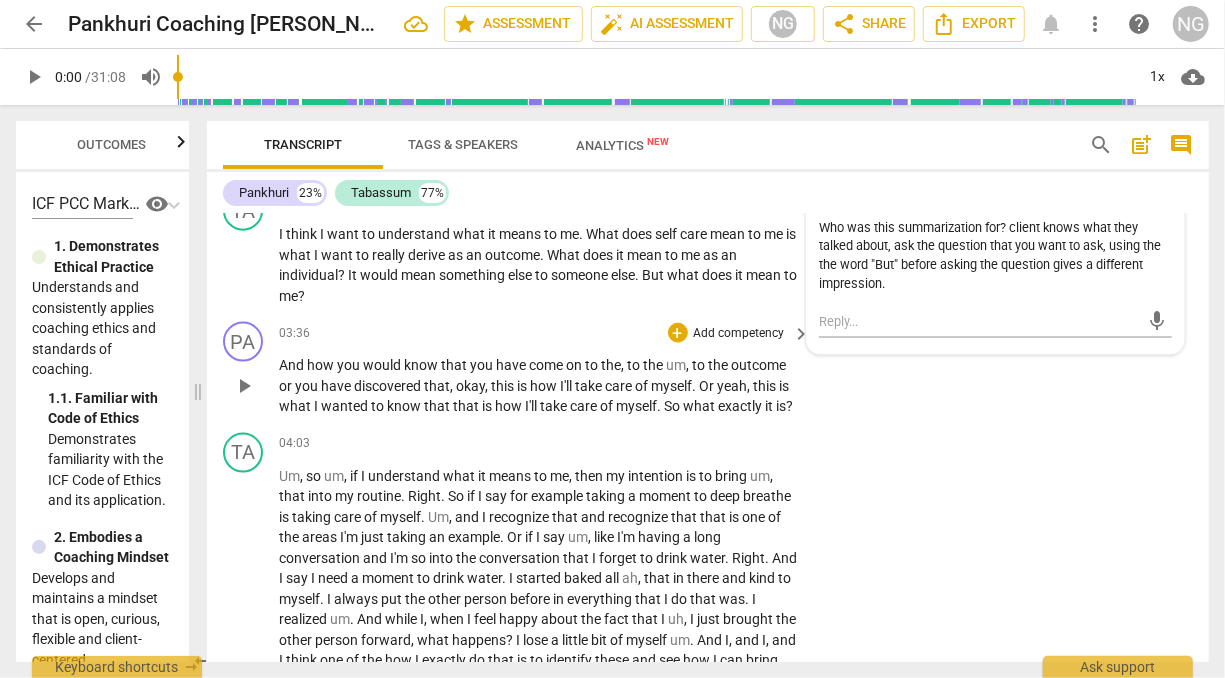 click on "what" at bounding box center (700, 406) 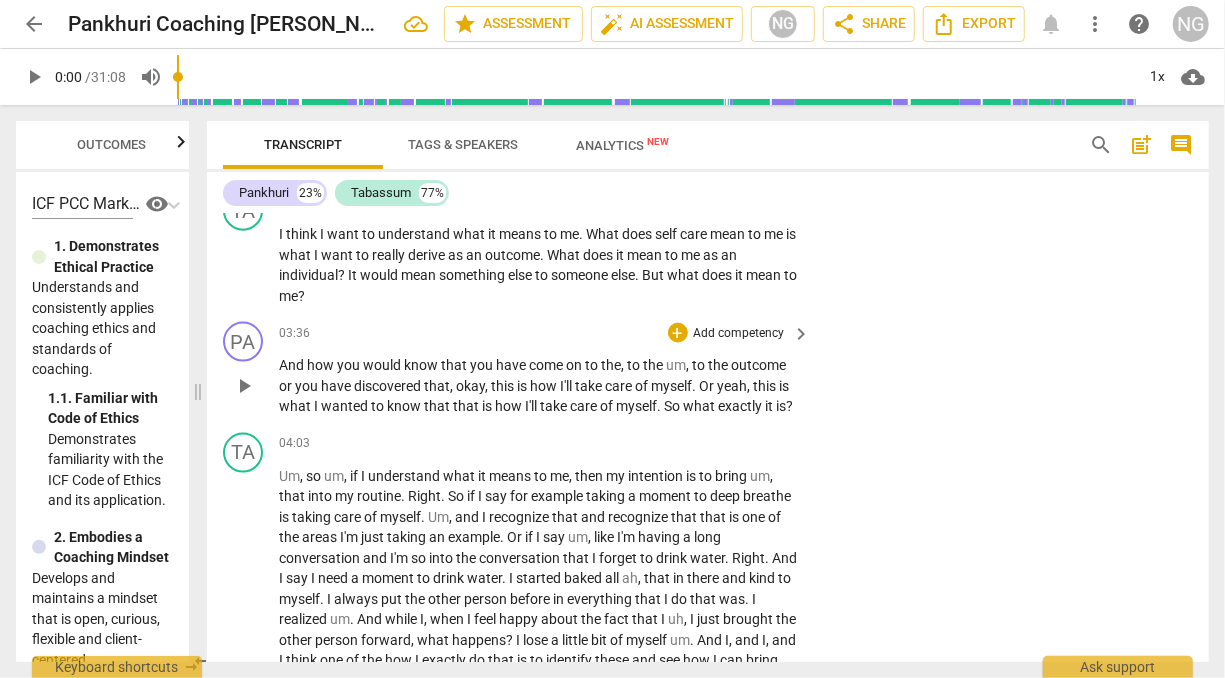 click on "Add competency" at bounding box center [739, 334] 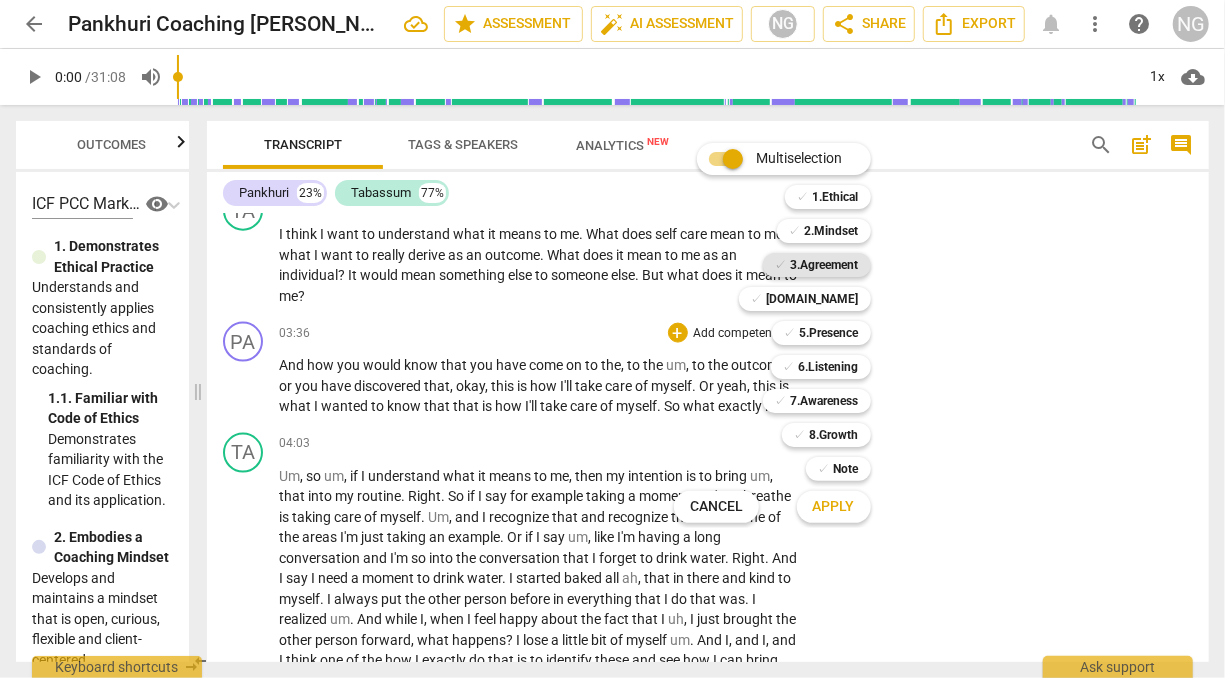 click on "3.Agreement" at bounding box center [825, 265] 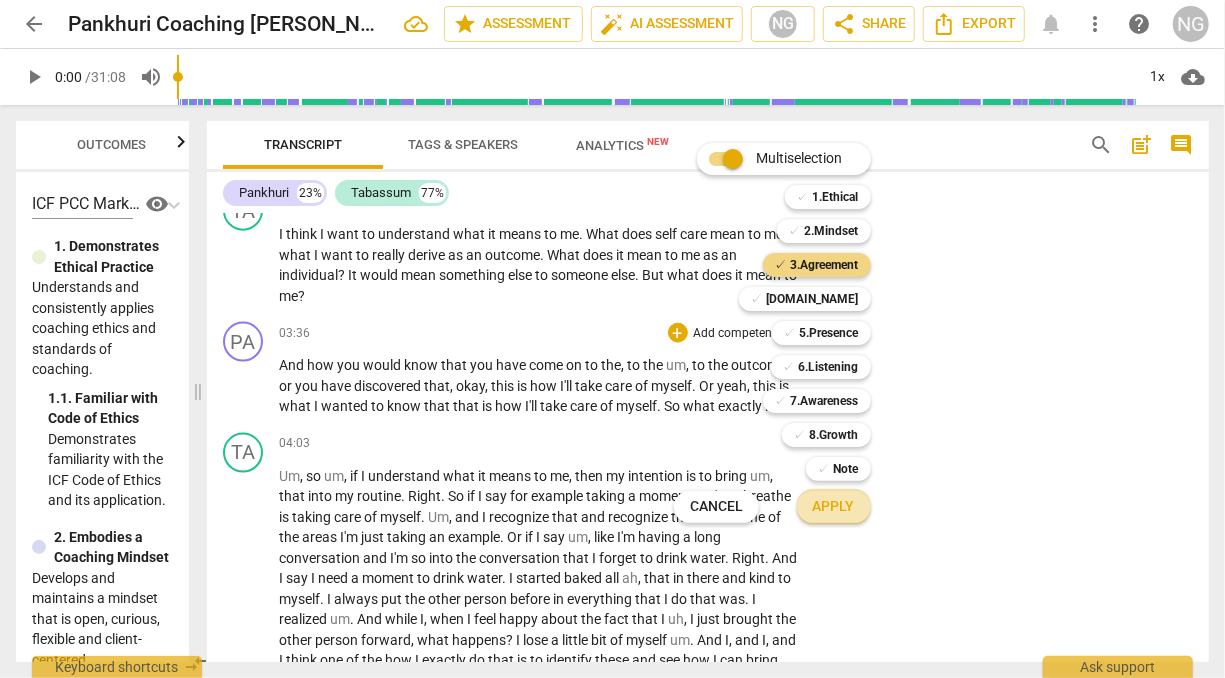click on "Apply" at bounding box center [834, 507] 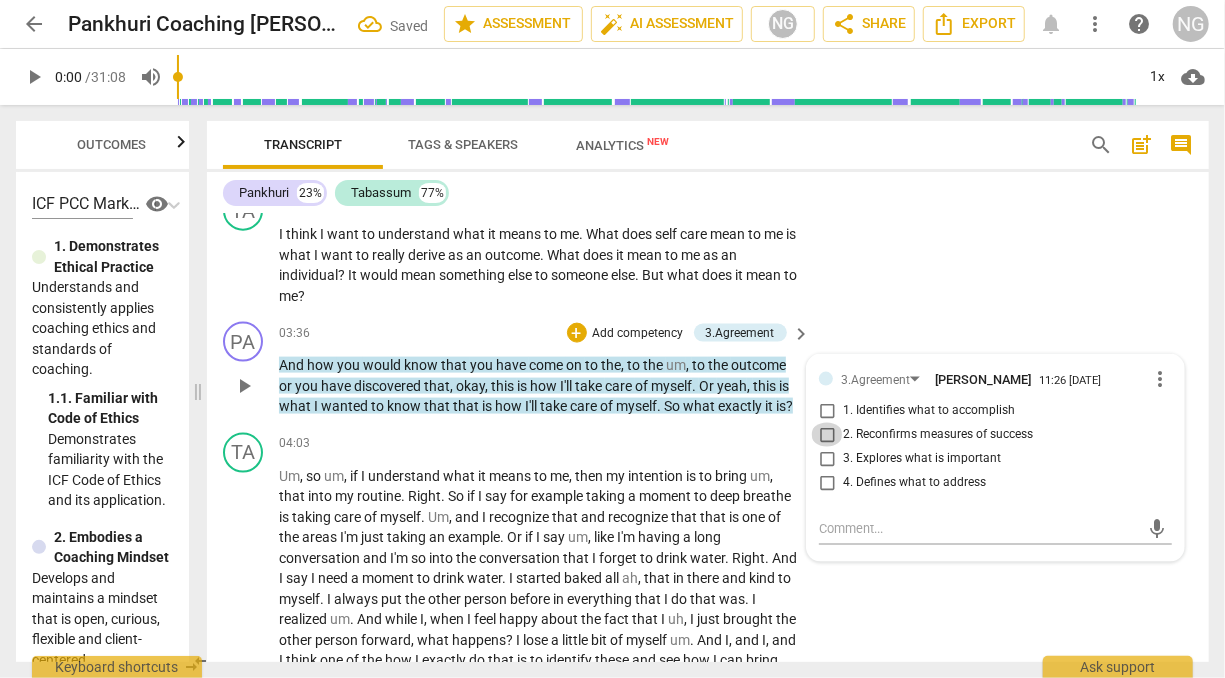 click on "2. Reconfirms measures of success" at bounding box center [827, 435] 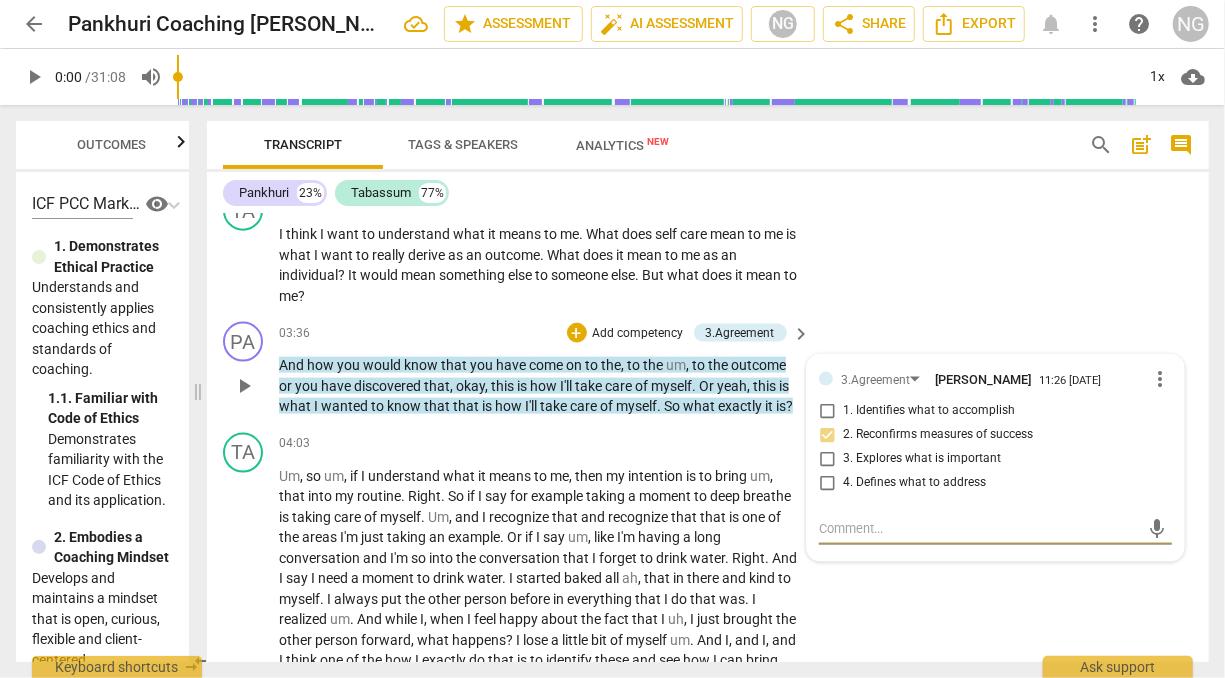 click at bounding box center (979, 528) 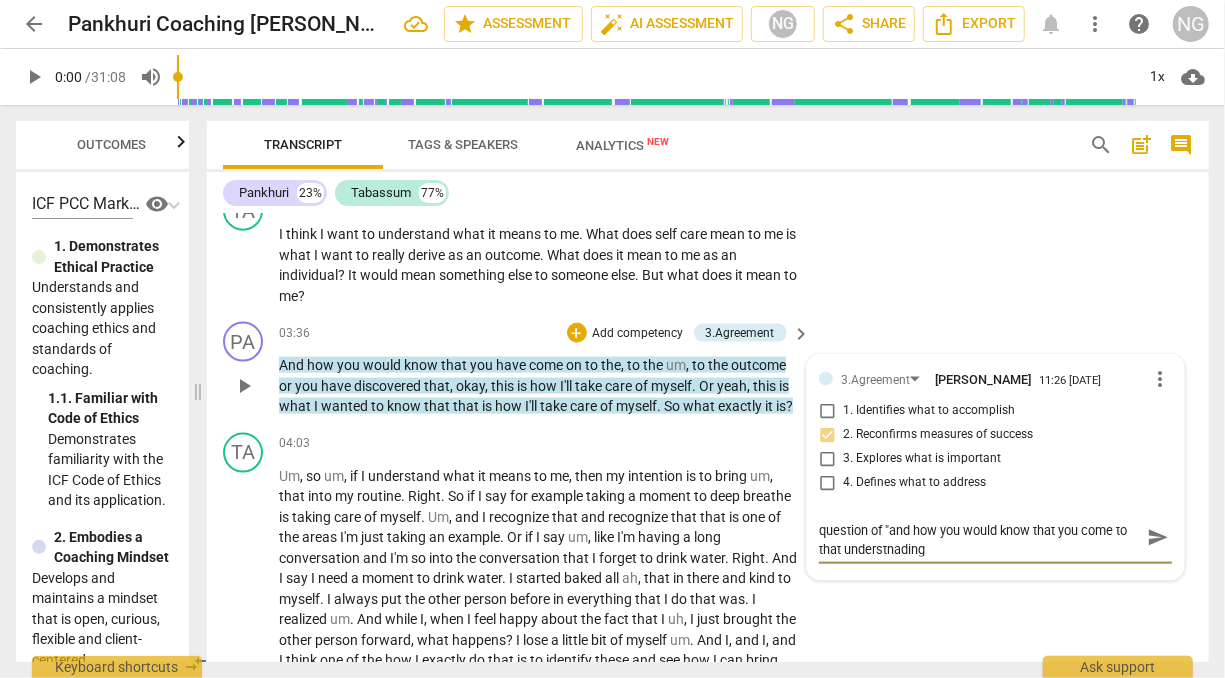 scroll, scrollTop: 0, scrollLeft: 0, axis: both 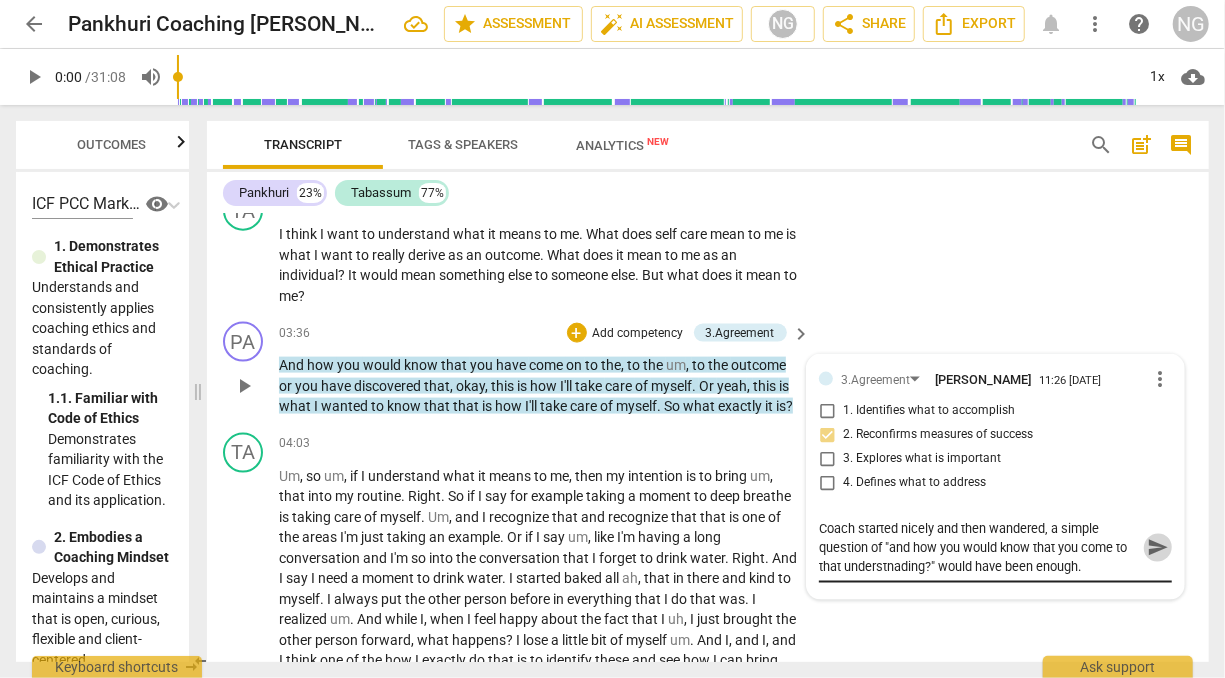 click on "send" at bounding box center [1158, 548] 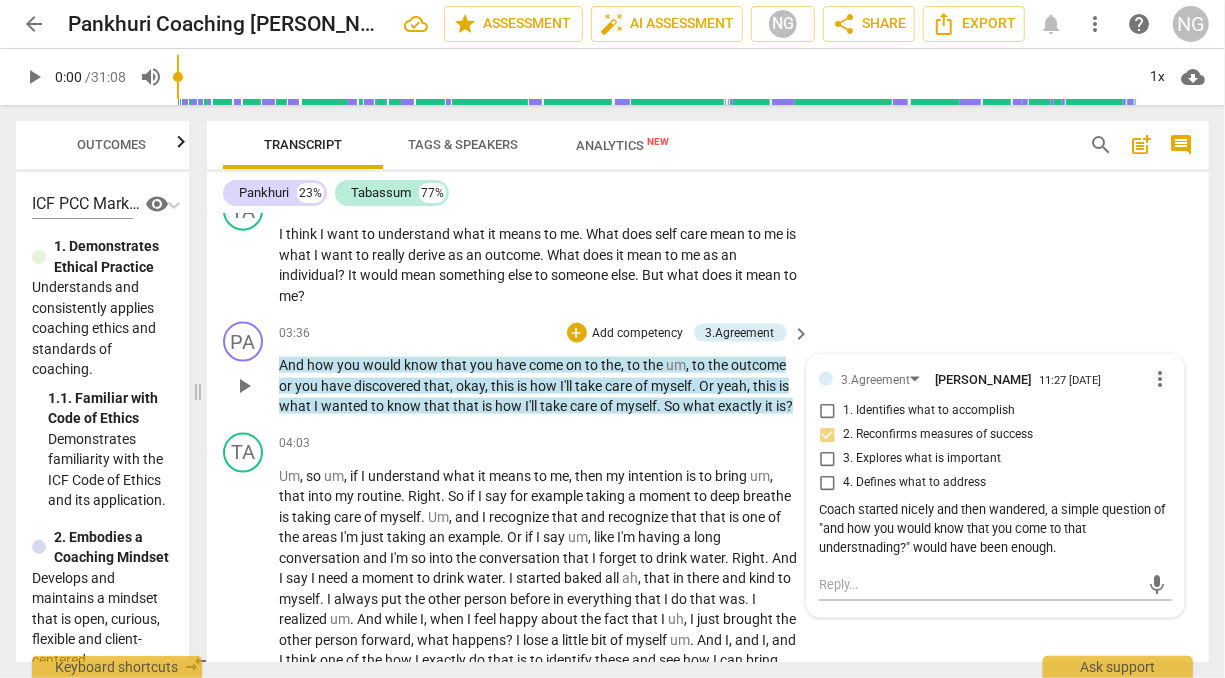 click on "Coach started nicely and then wandered, a simple question of "and how you would know that you come to that understnading?" would have been enough." at bounding box center [995, 529] 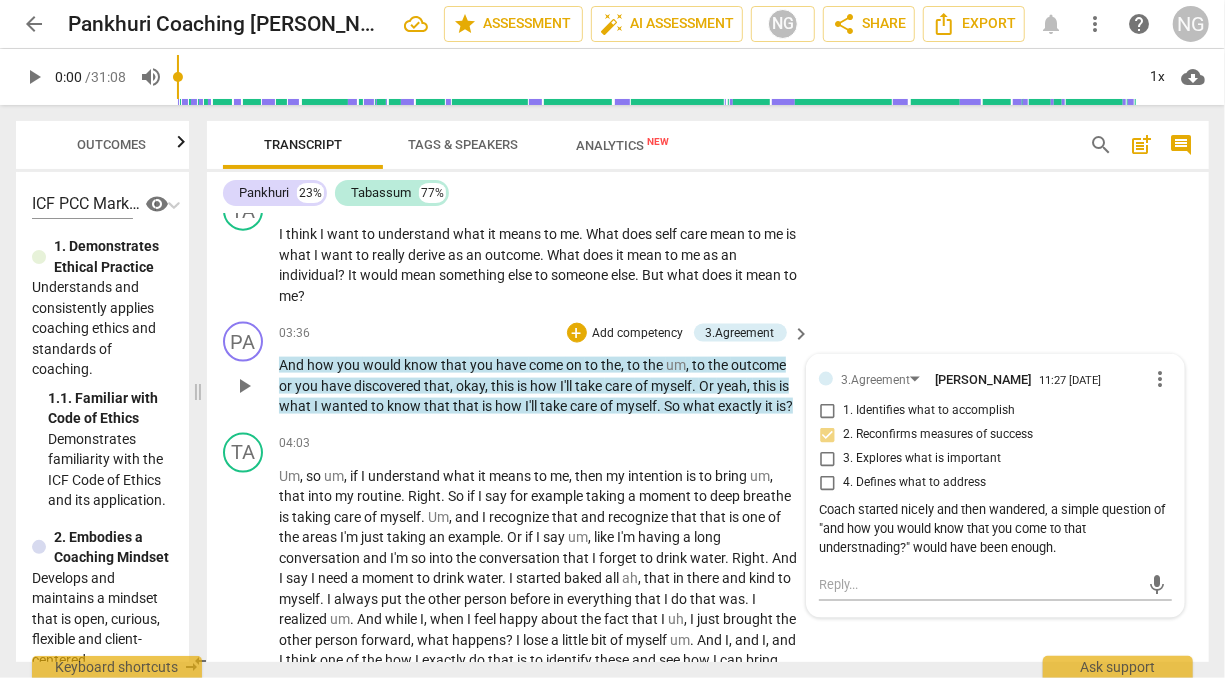 click on "Coach started nicely and then wandered, a simple question of "and how you would know that you come to that understnading?" would have been enough." at bounding box center (995, 529) 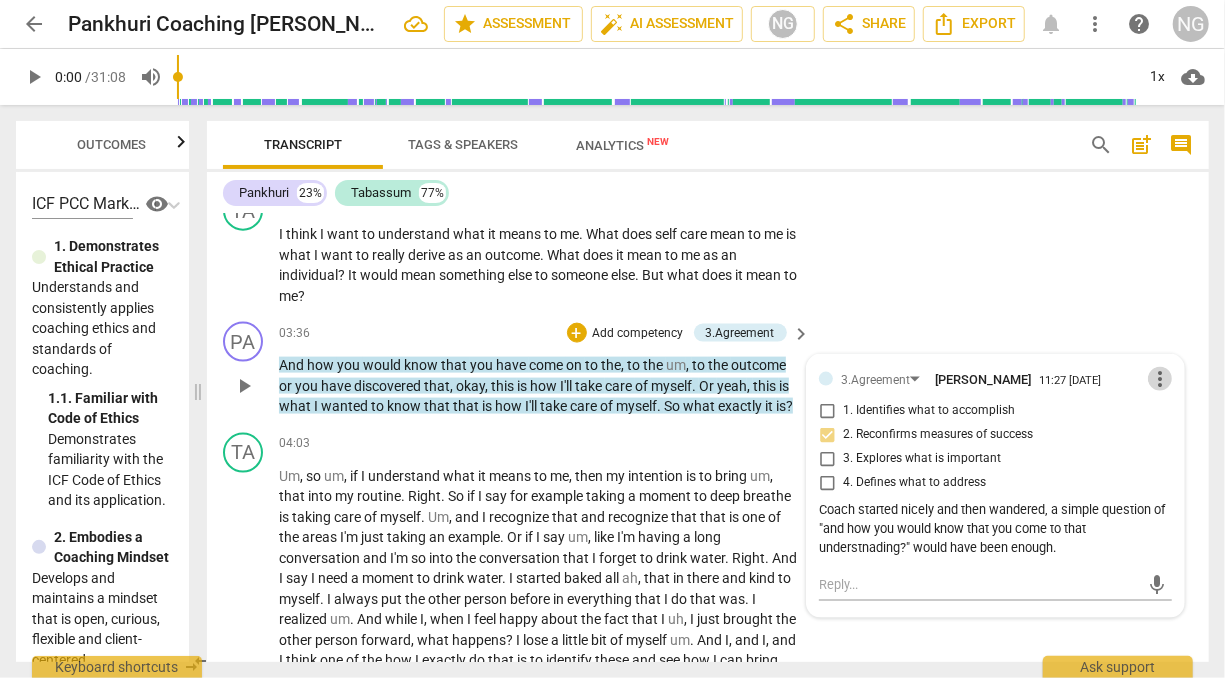click on "more_vert" at bounding box center (1160, 379) 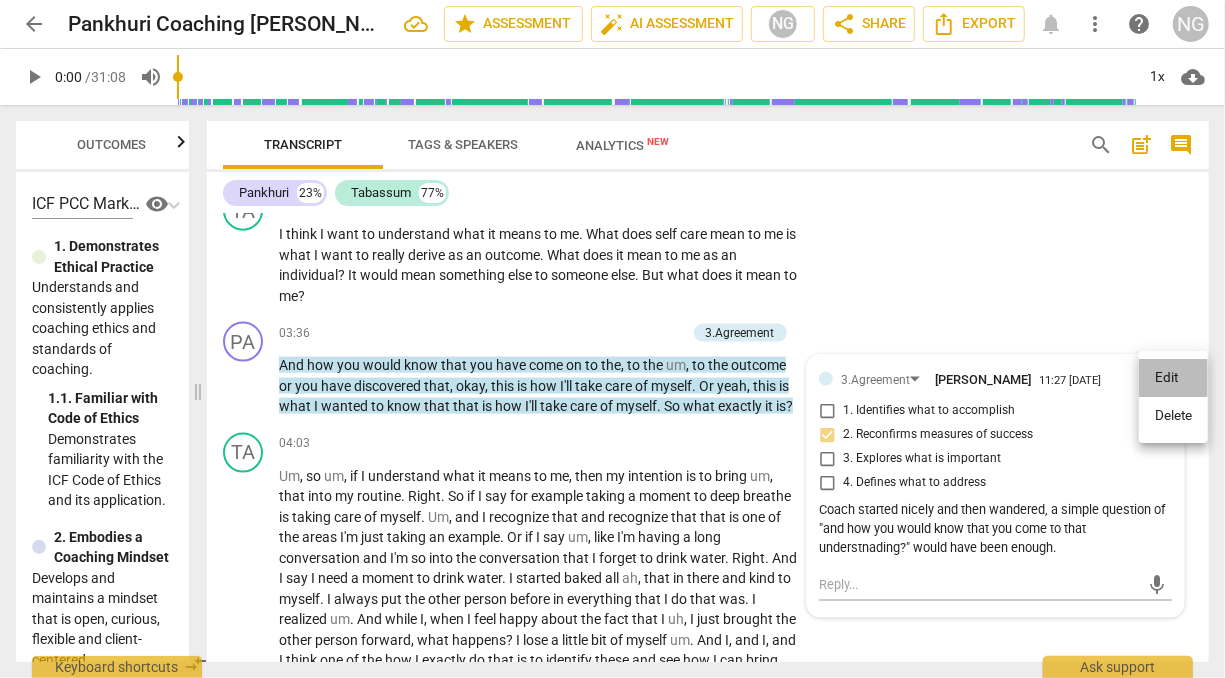 click on "Edit" at bounding box center (1173, 378) 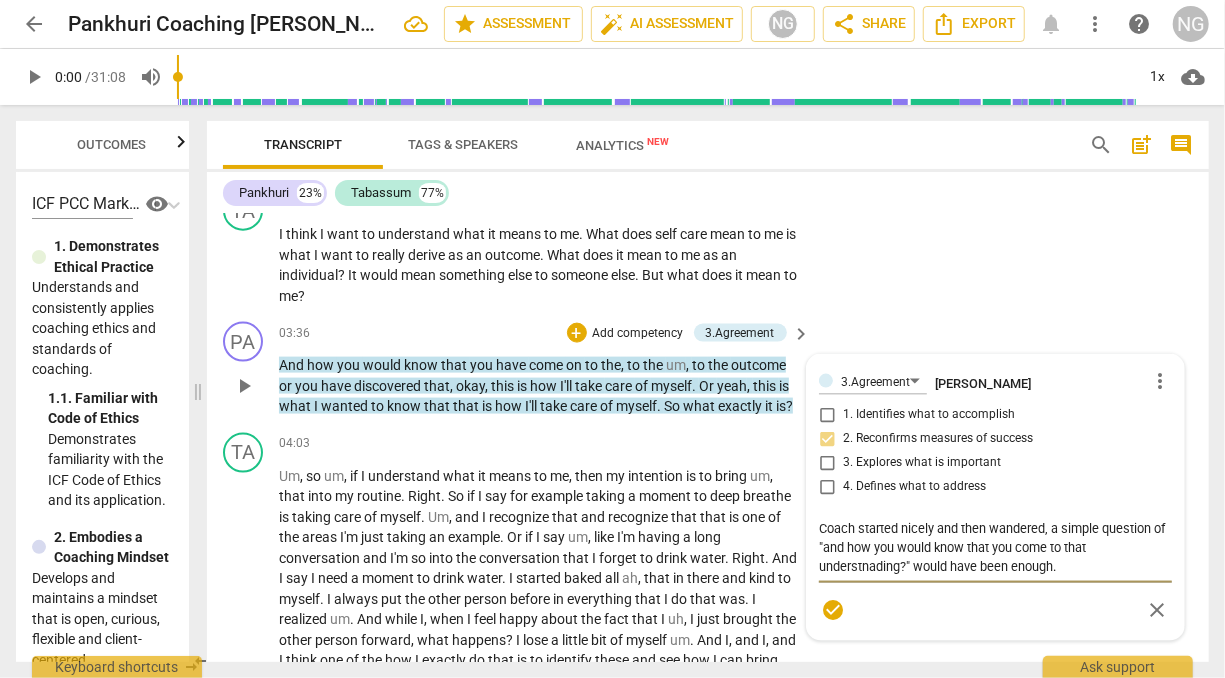 click on "Coach started nicely and then wandered, a simple question of "and how you would know that you come to that understnading?" would have been enough." at bounding box center [995, 547] 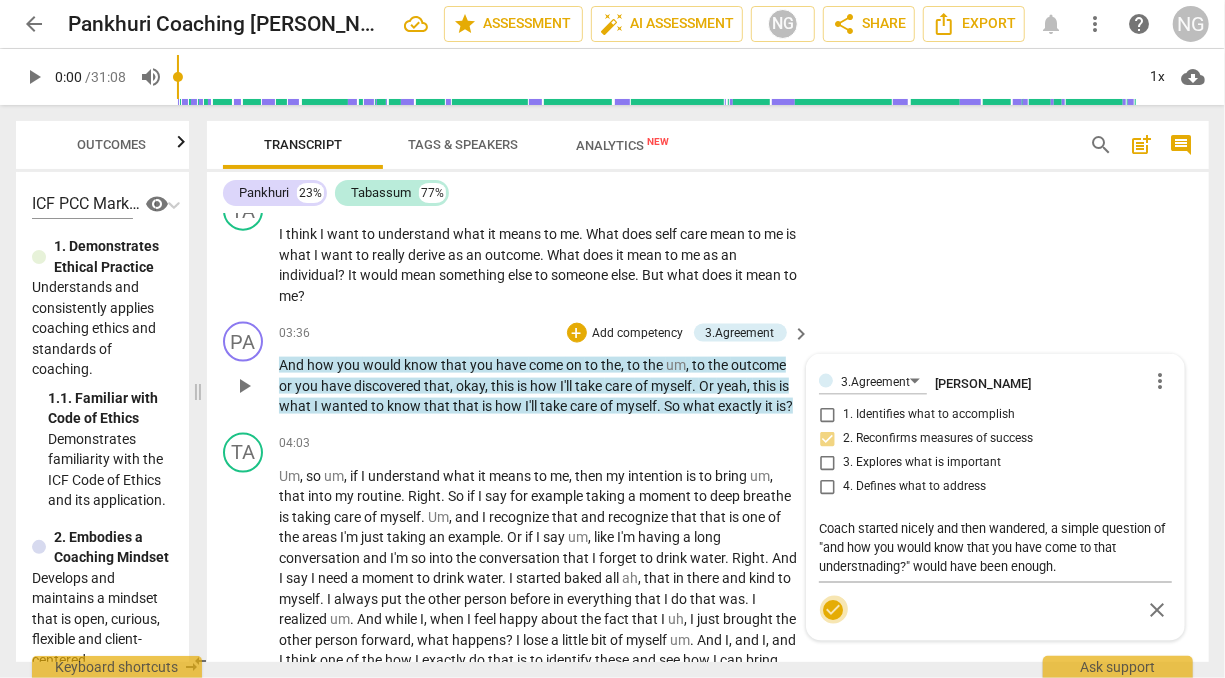 click on "check_circle" at bounding box center (834, 610) 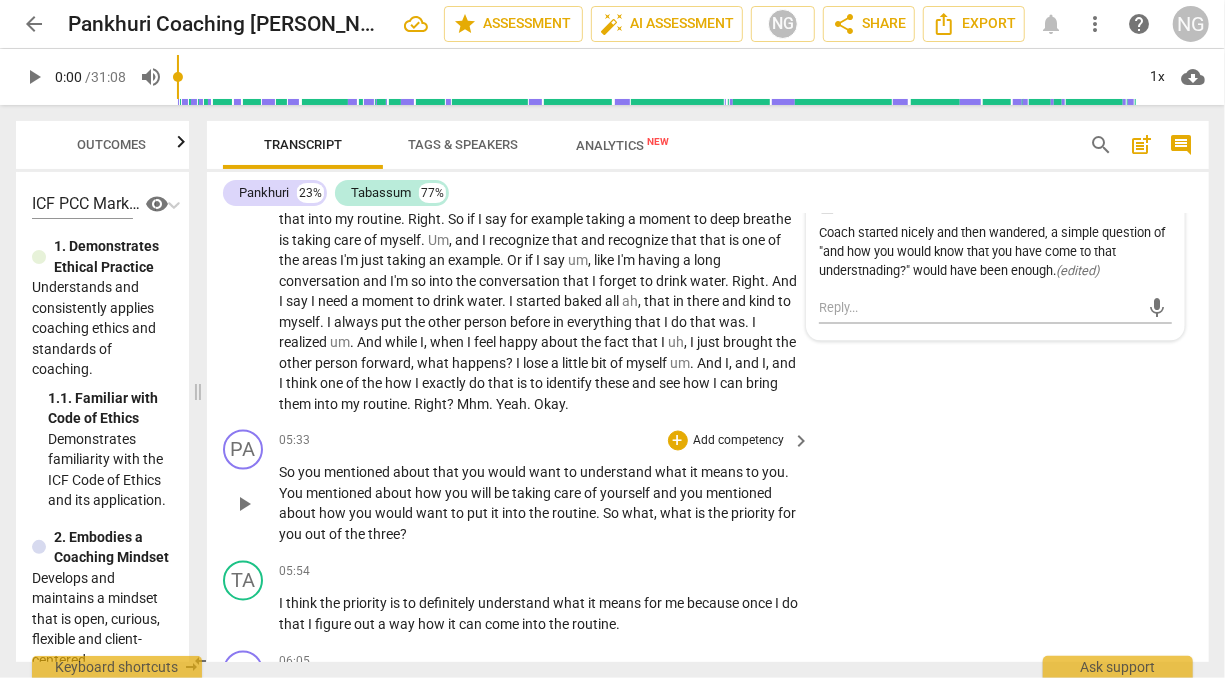 scroll, scrollTop: 1635, scrollLeft: 0, axis: vertical 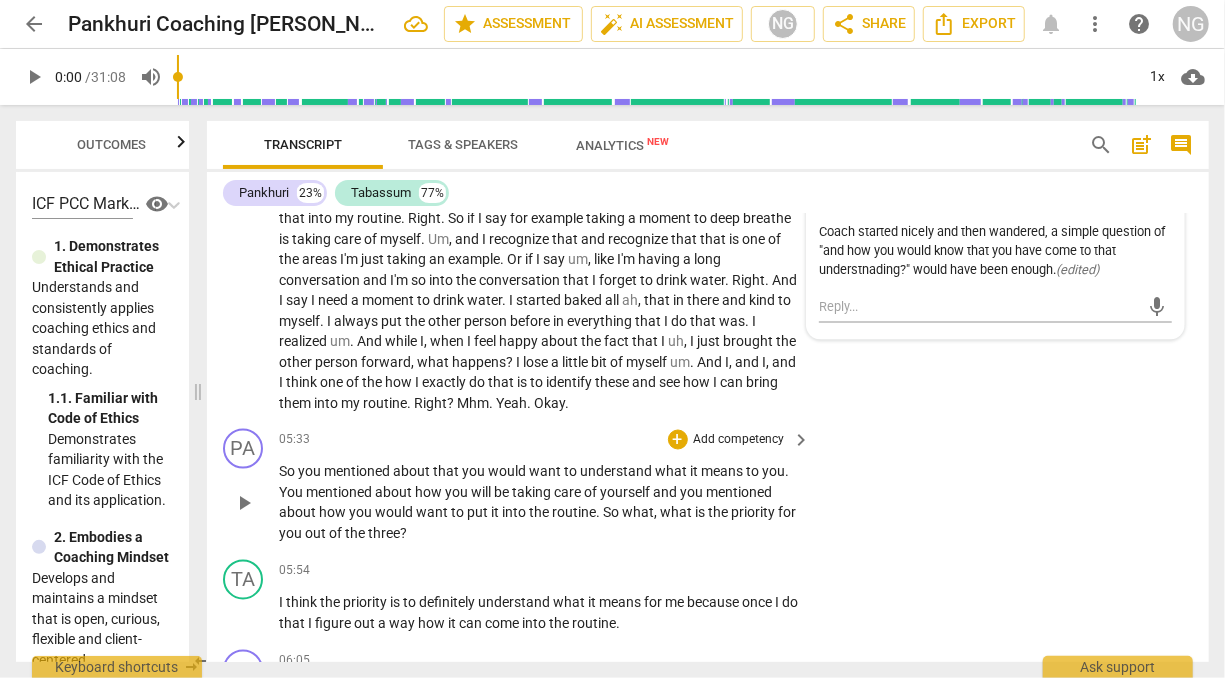 click on "Add competency" at bounding box center (739, 441) 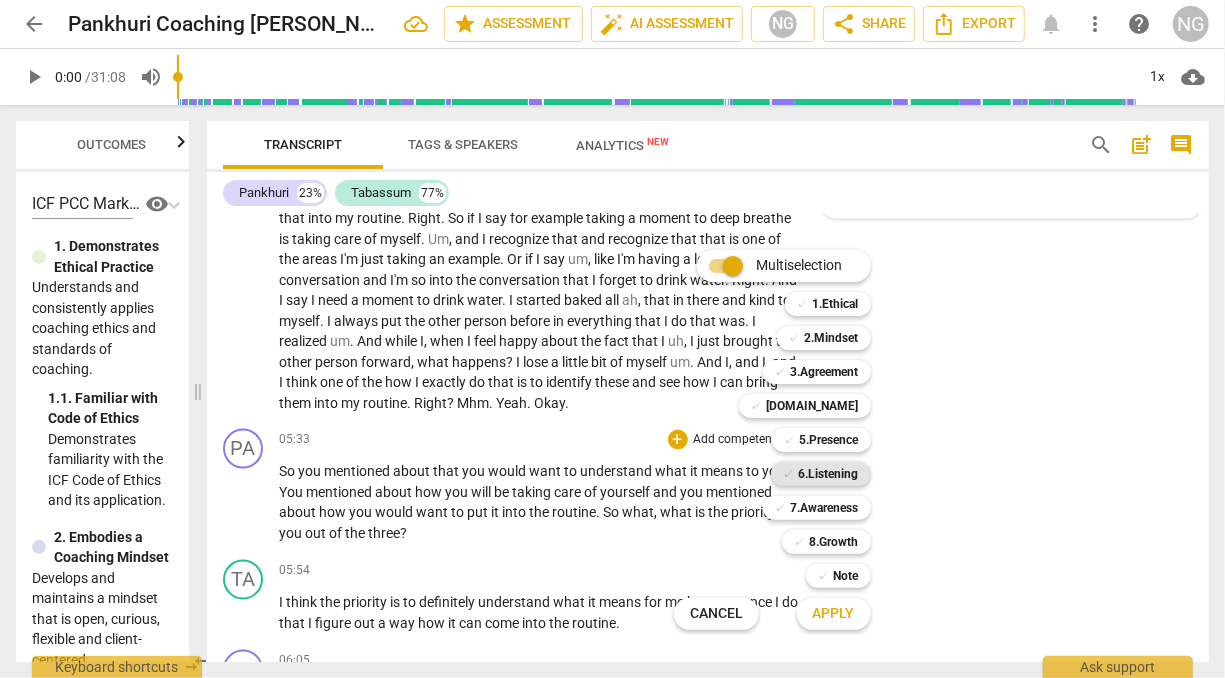 click on "6.Listening" at bounding box center [829, 474] 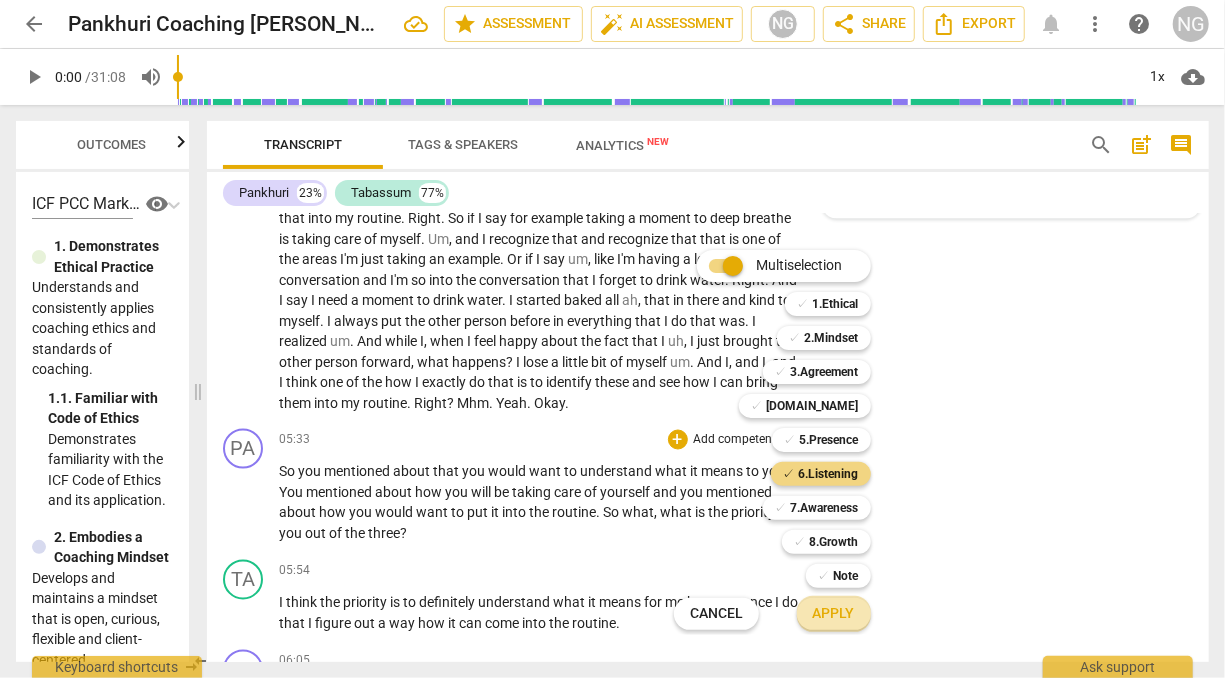 click on "Apply" at bounding box center (834, 614) 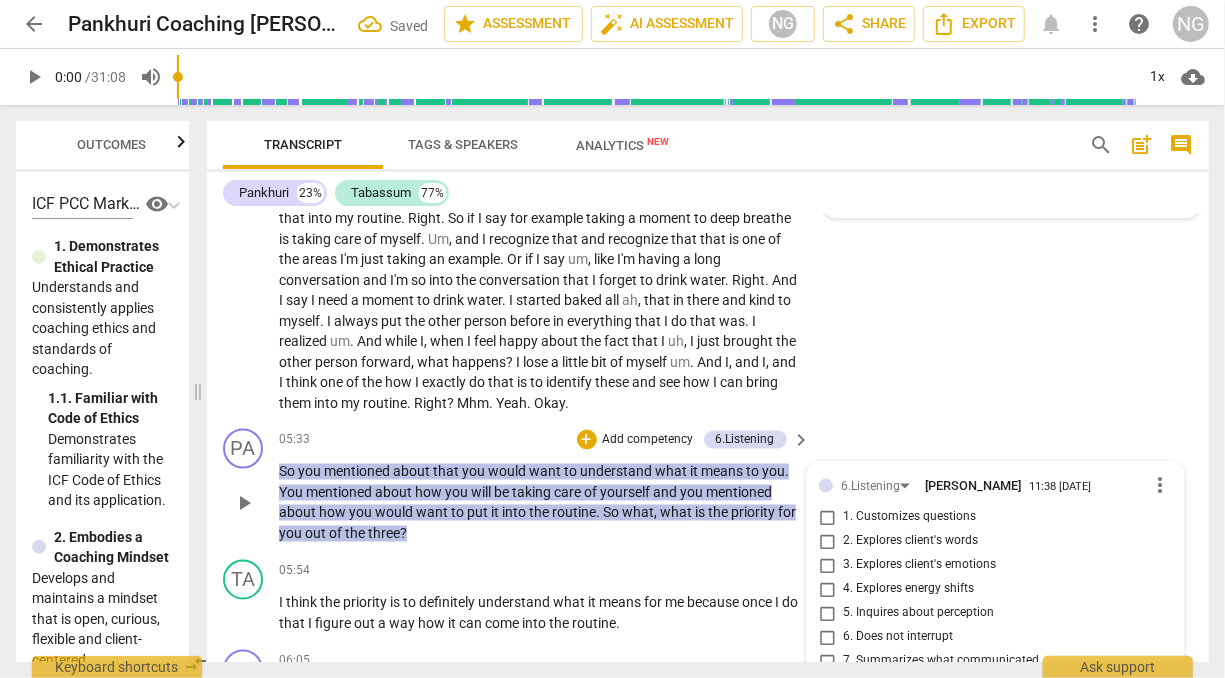 scroll, scrollTop: 1904, scrollLeft: 0, axis: vertical 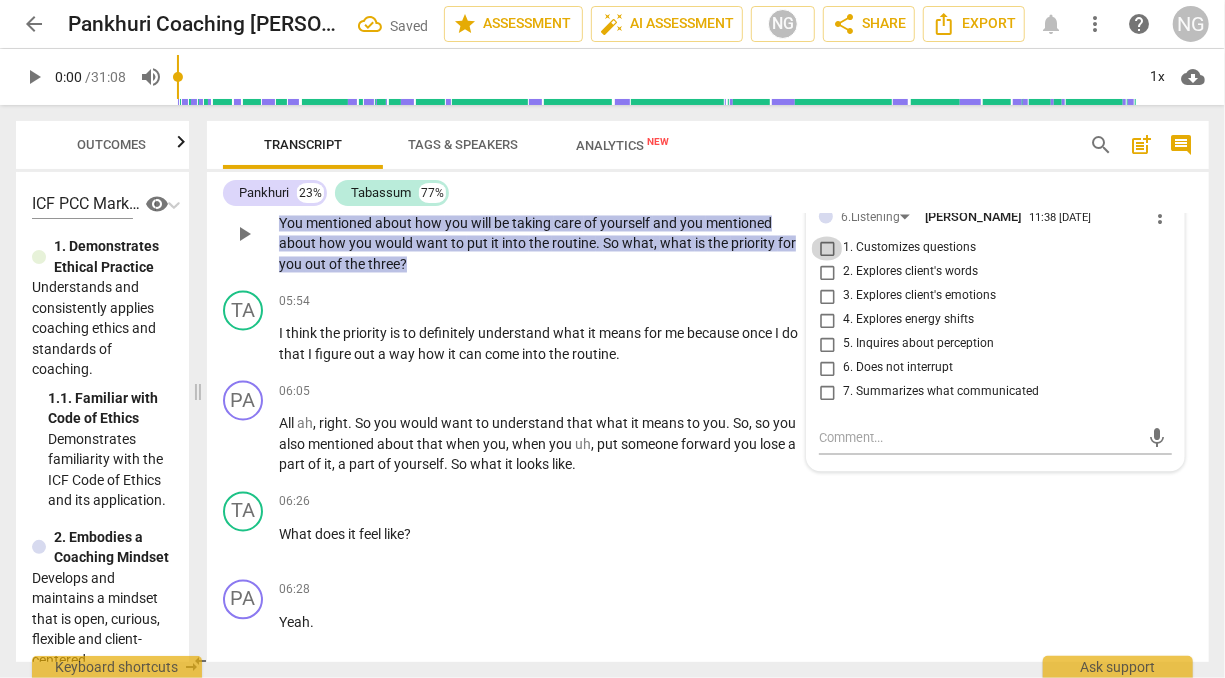 click on "1. Customizes questions" at bounding box center (827, 249) 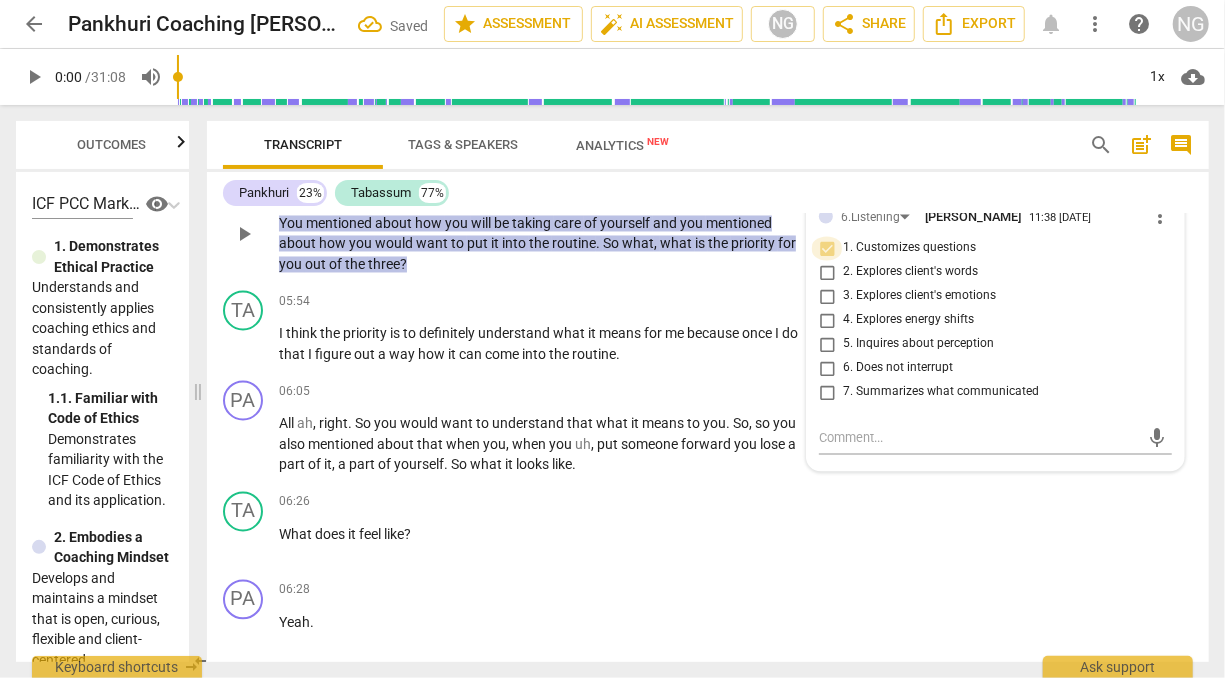 click on "1. Customizes questions" at bounding box center (827, 249) 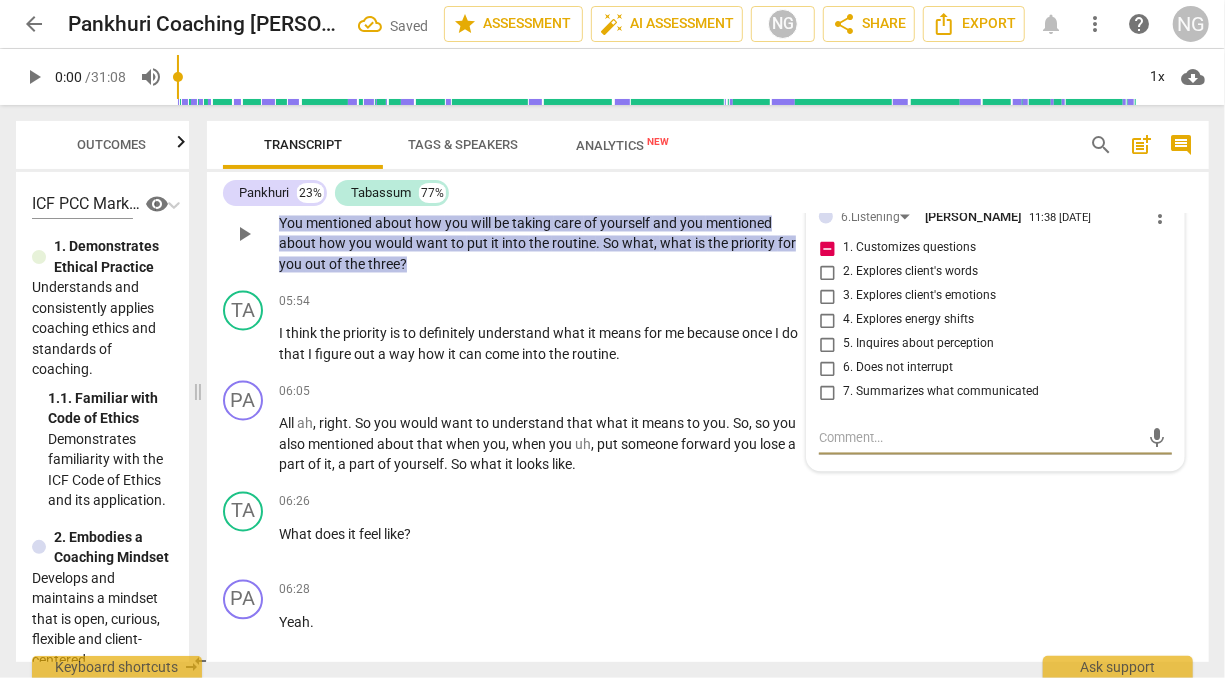 click at bounding box center (979, 438) 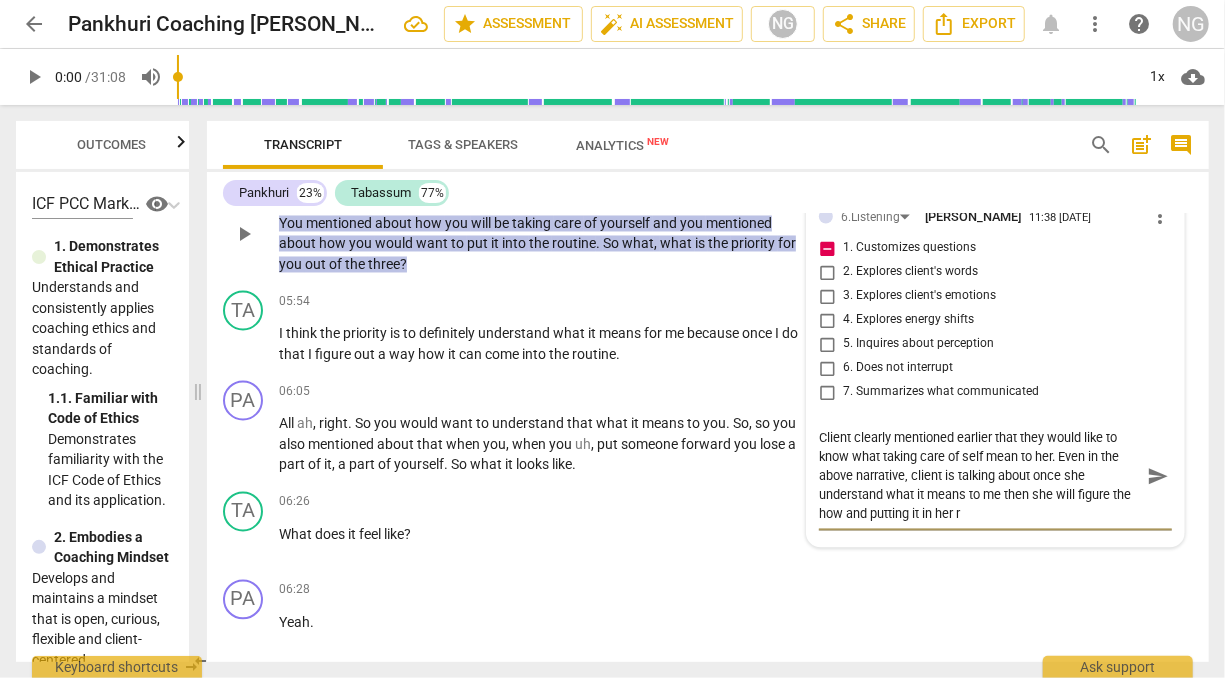 scroll, scrollTop: 0, scrollLeft: 0, axis: both 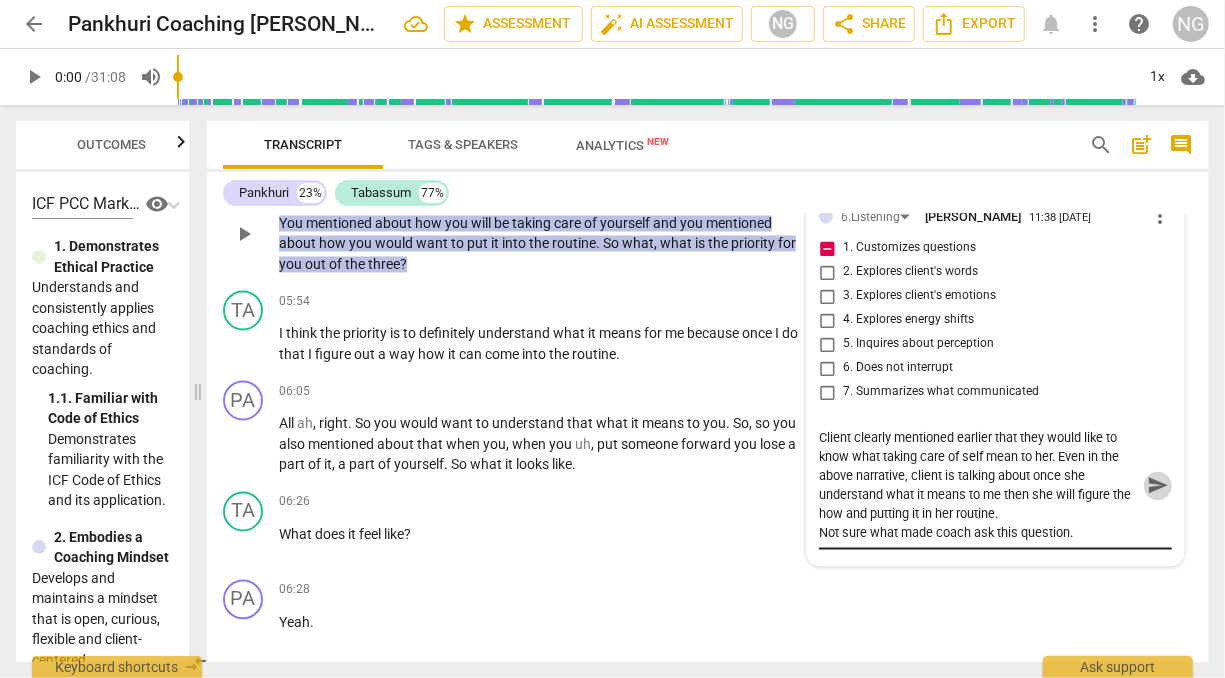 click on "send" at bounding box center [1158, 486] 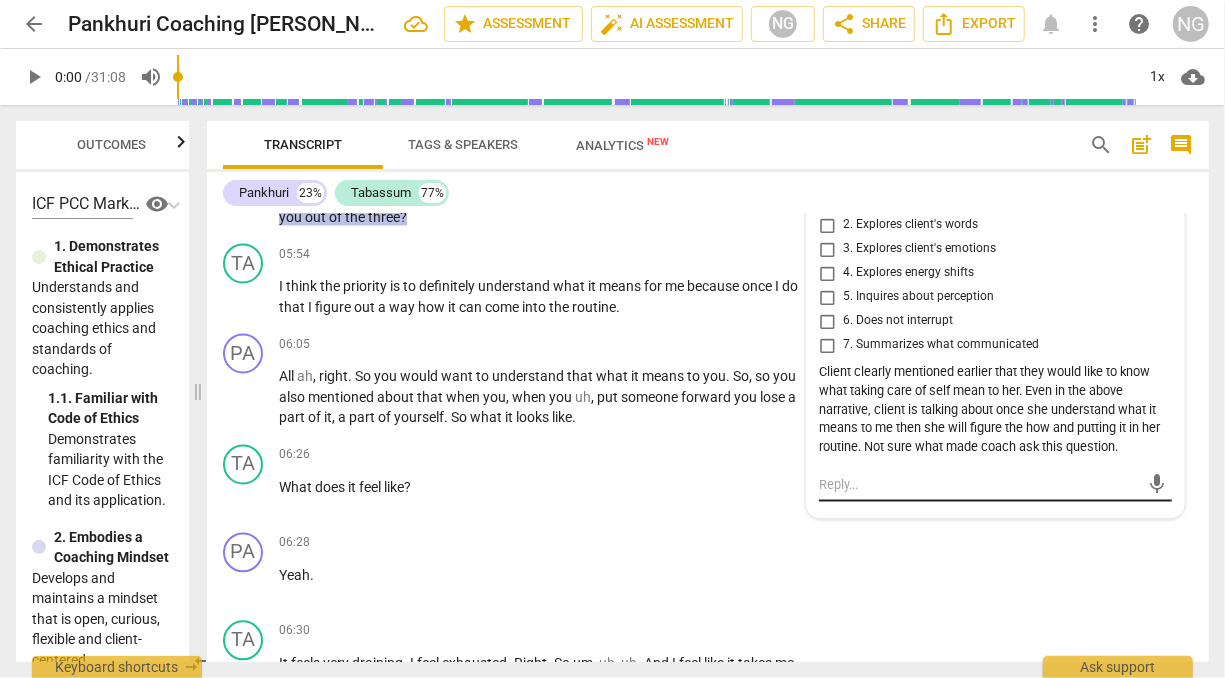 scroll, scrollTop: 1951, scrollLeft: 0, axis: vertical 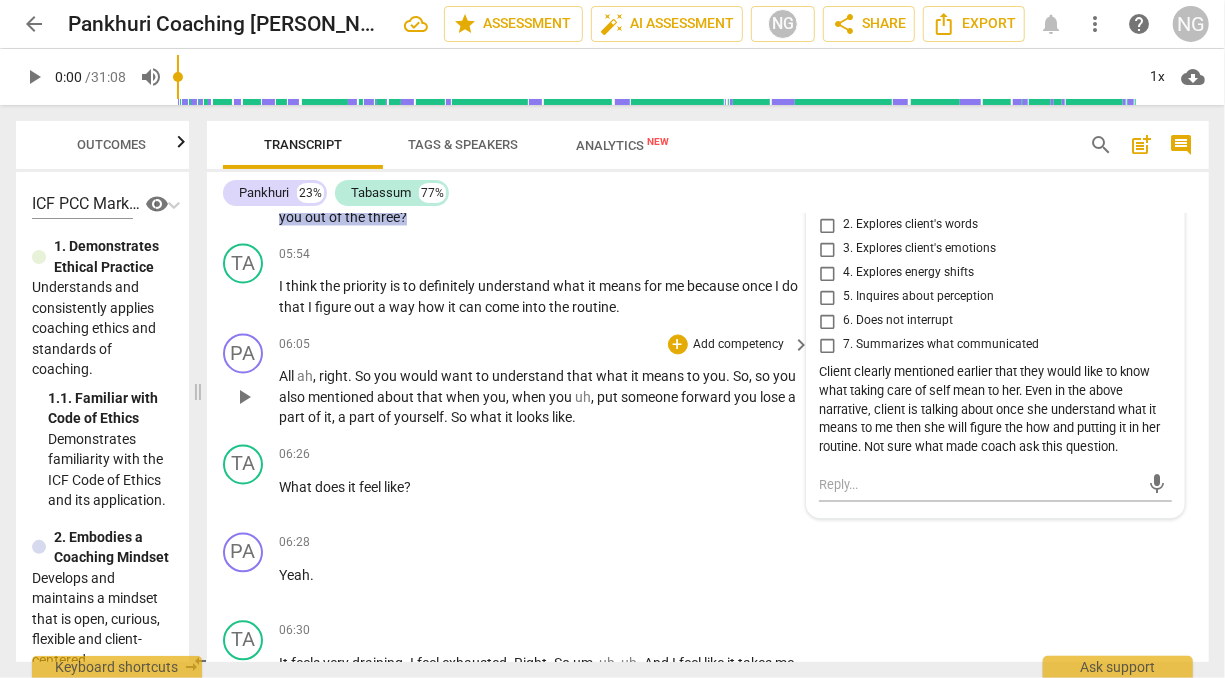 click on "Add competency" at bounding box center [739, 346] 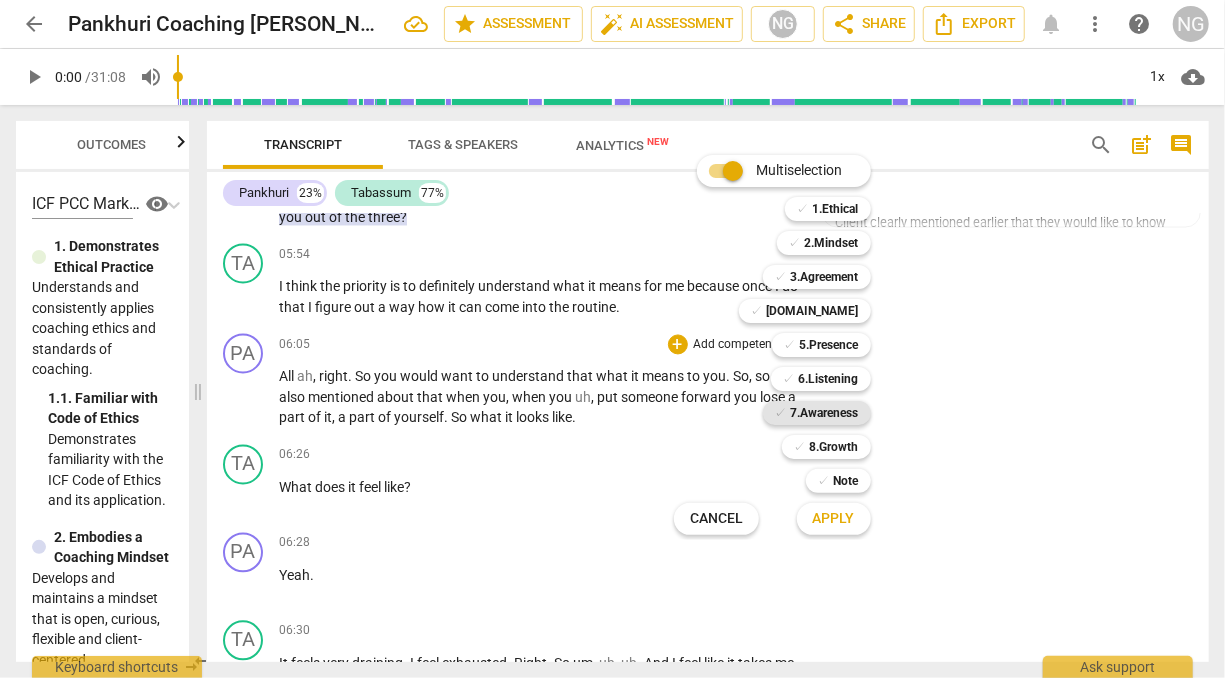 click on "7.Awareness" at bounding box center (825, 413) 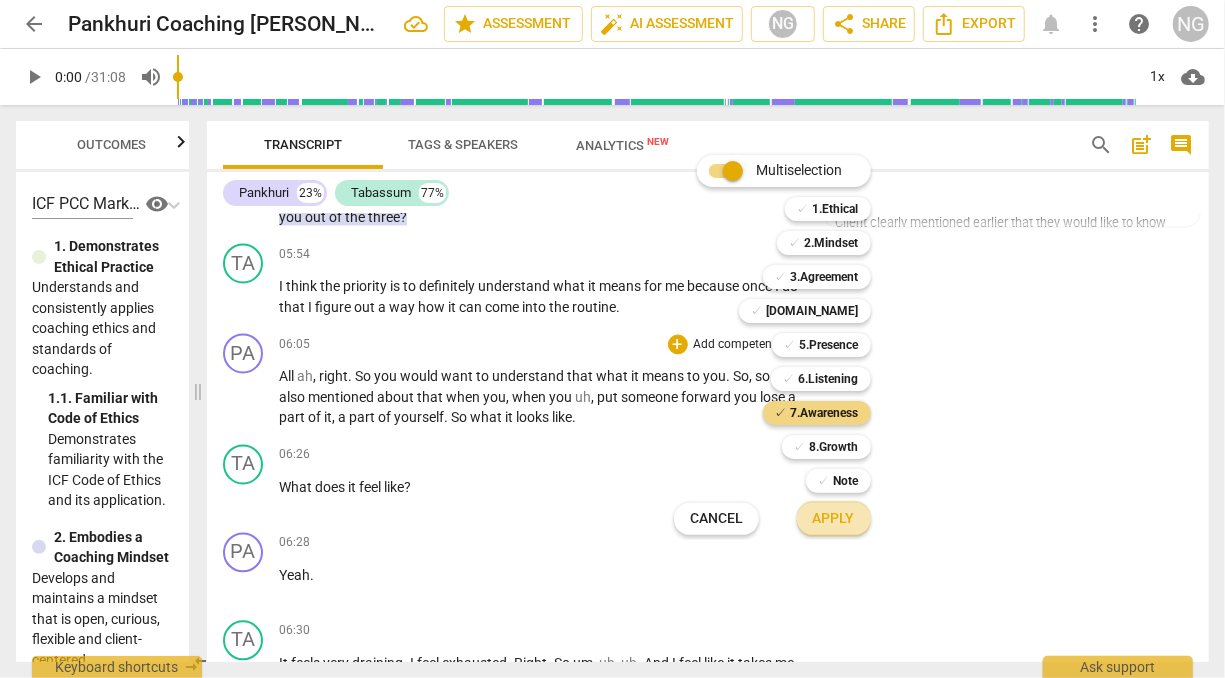 click on "Apply" at bounding box center (834, 519) 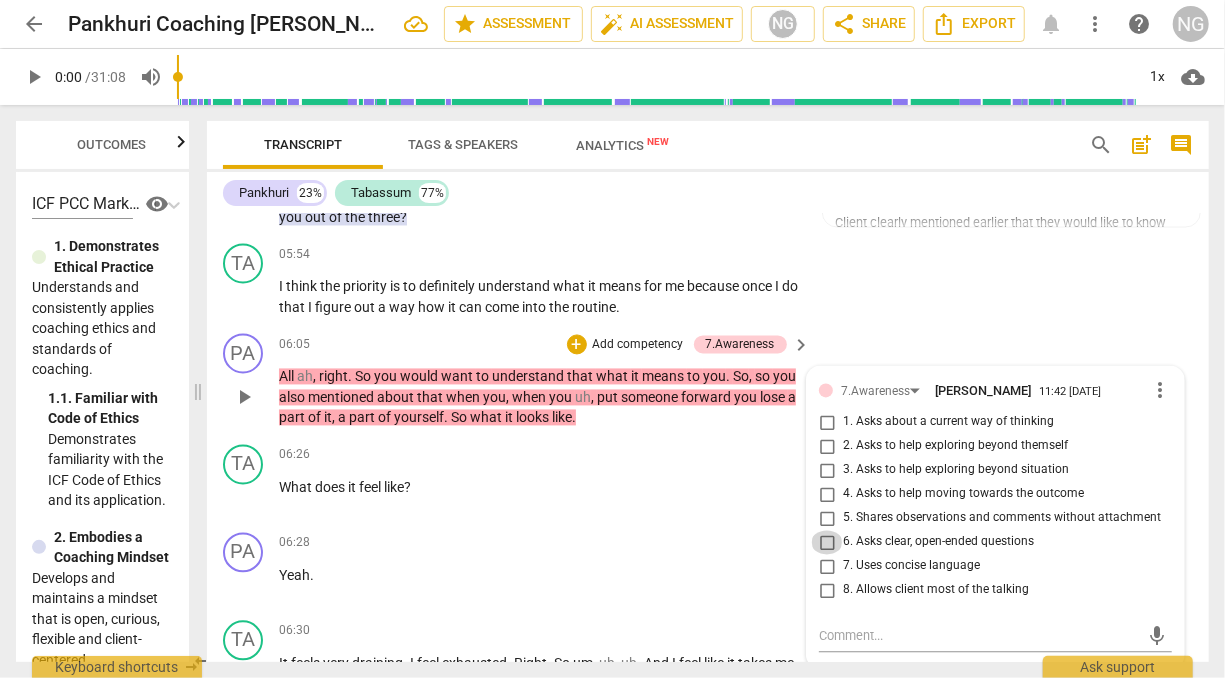 click on "6. Asks clear, open-ended questions" at bounding box center [827, 543] 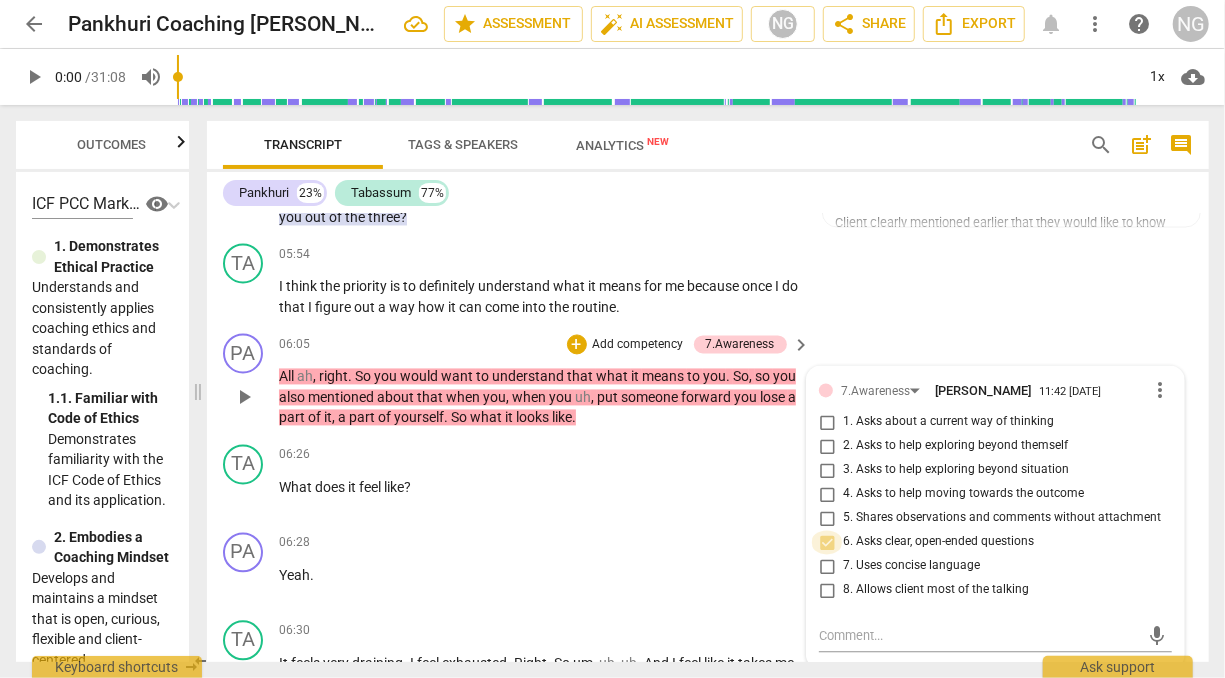 click on "6. Asks clear, open-ended questions" at bounding box center (827, 543) 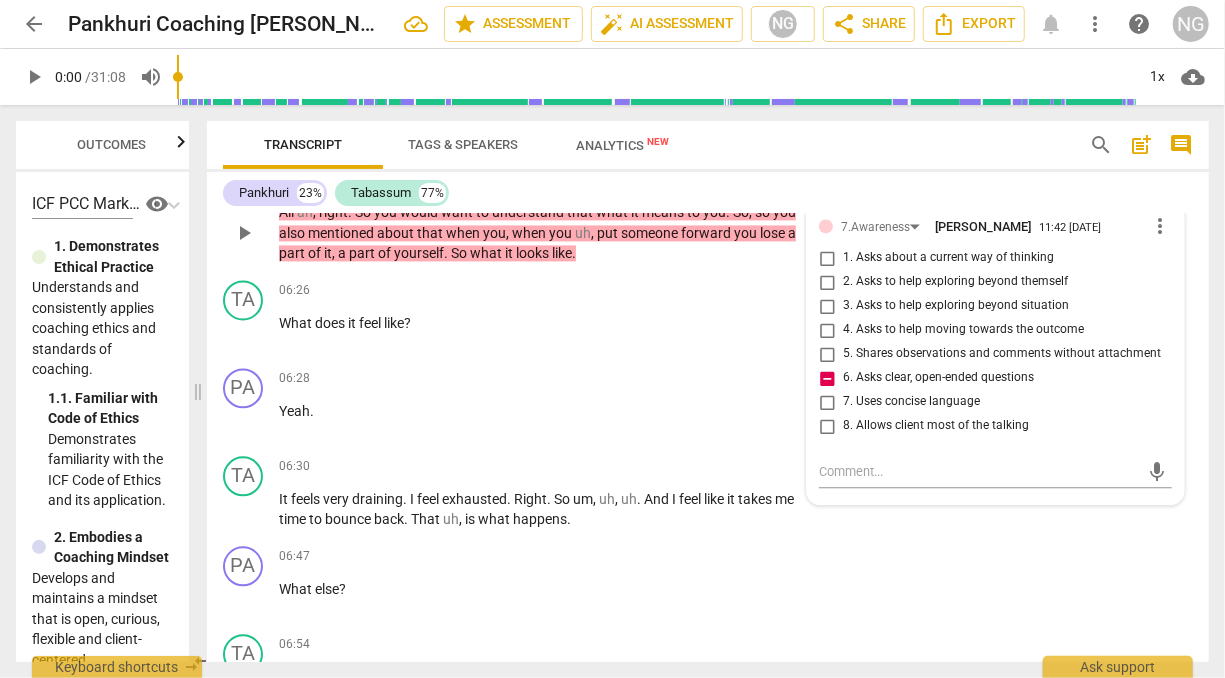 scroll, scrollTop: 2116, scrollLeft: 0, axis: vertical 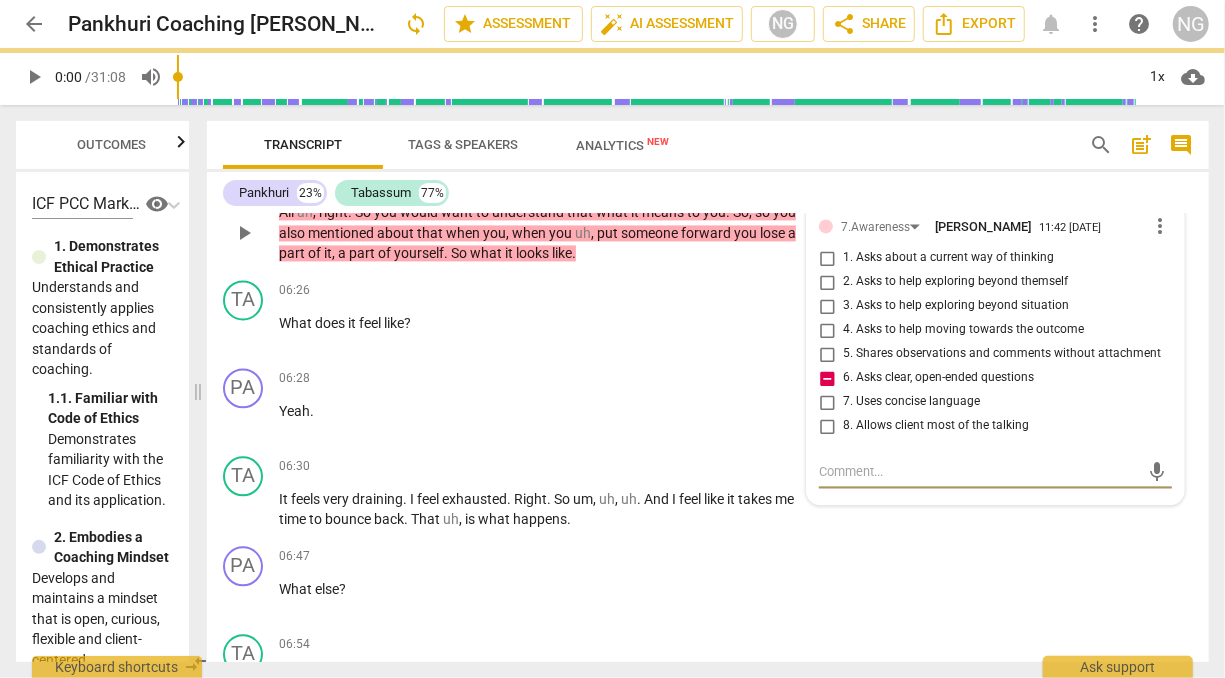 click at bounding box center [979, 471] 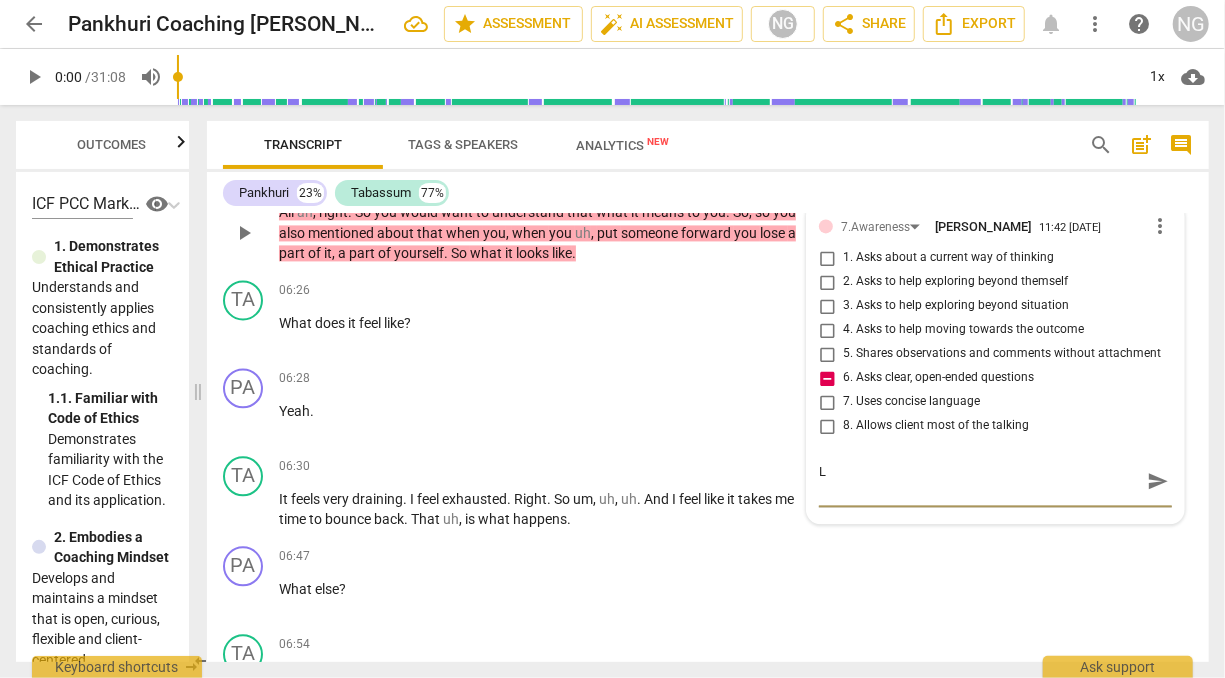 scroll, scrollTop: 0, scrollLeft: 0, axis: both 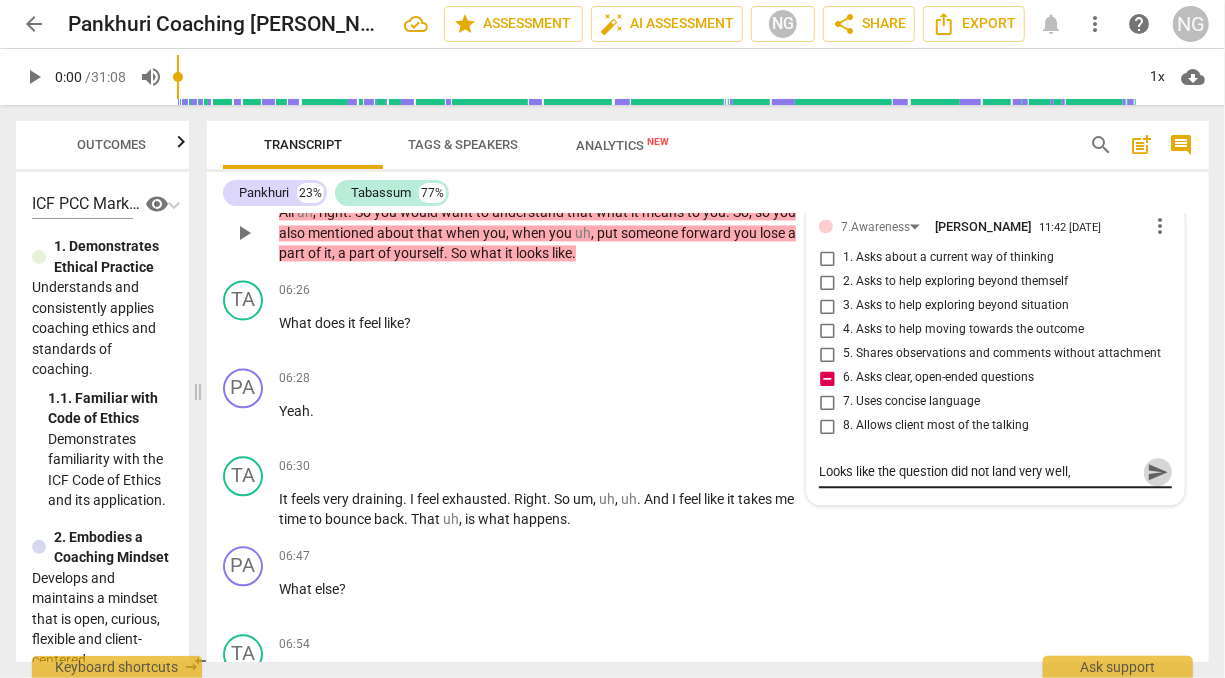 click on "send" at bounding box center [1158, 472] 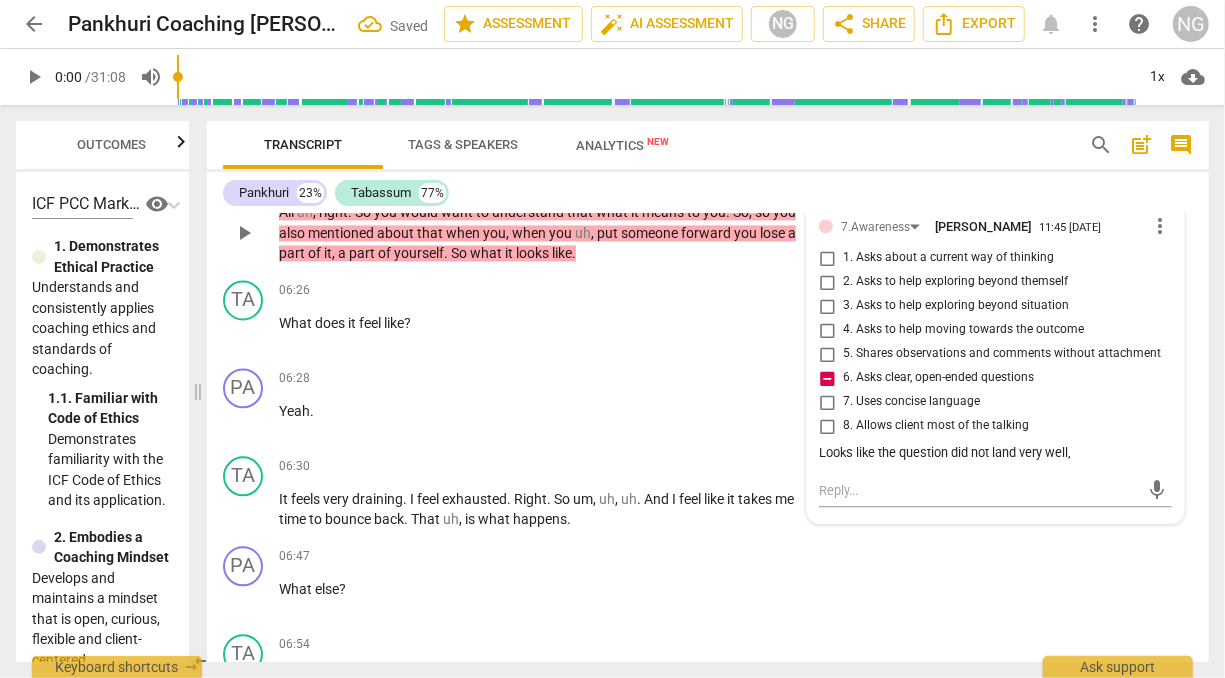 click on "All   ah ,   right .   So   you   would   want   to   understand   that   what   it   means   to   you .   So ,   so   you   also   mentioned   about   that   when   you ,   when   you   uh ,   put   someone   forward   you   lose   a   part   of   it ,   a   part   of   yourself .   So   what   it   looks   like ." at bounding box center [540, 233] 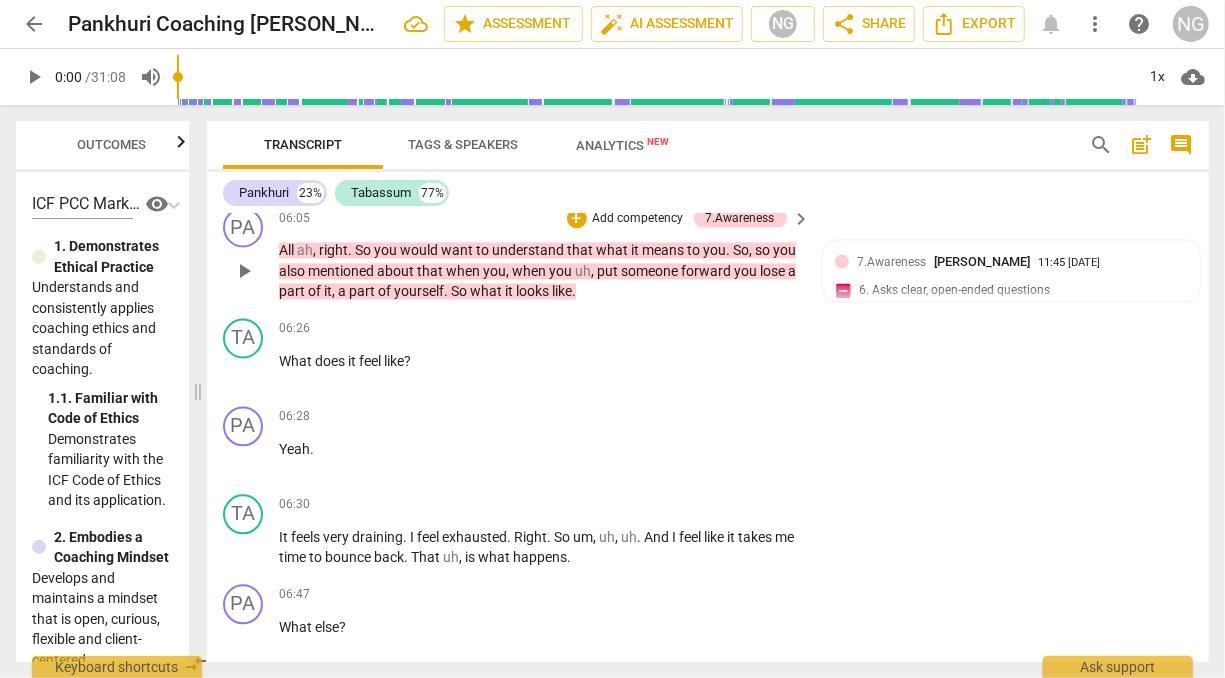scroll, scrollTop: 2054, scrollLeft: 0, axis: vertical 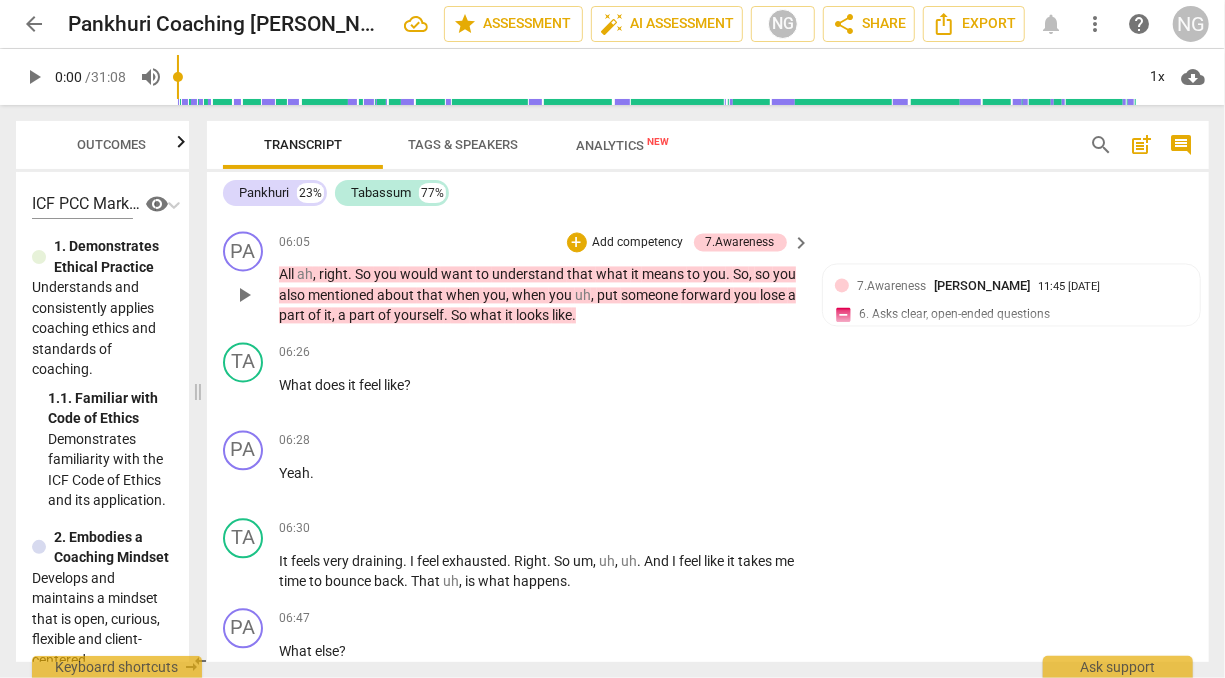 click on "Add competency" at bounding box center (638, 243) 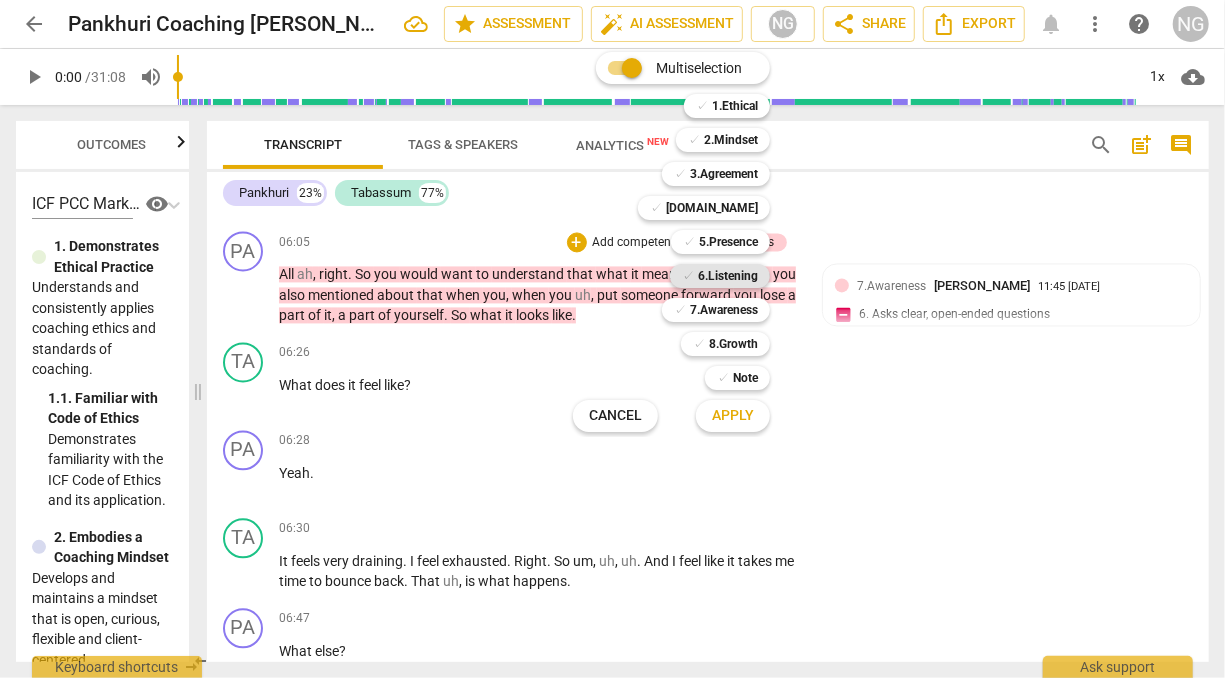 click on "6.Listening" at bounding box center (728, 276) 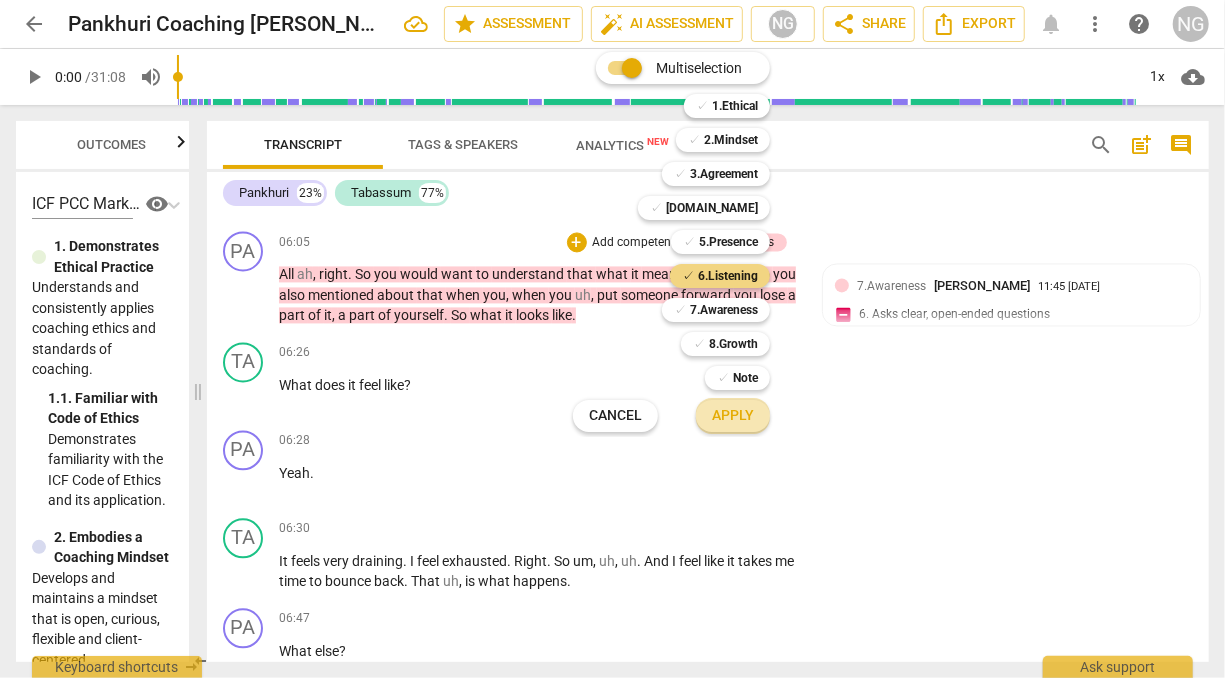 click on "Apply" at bounding box center [733, 416] 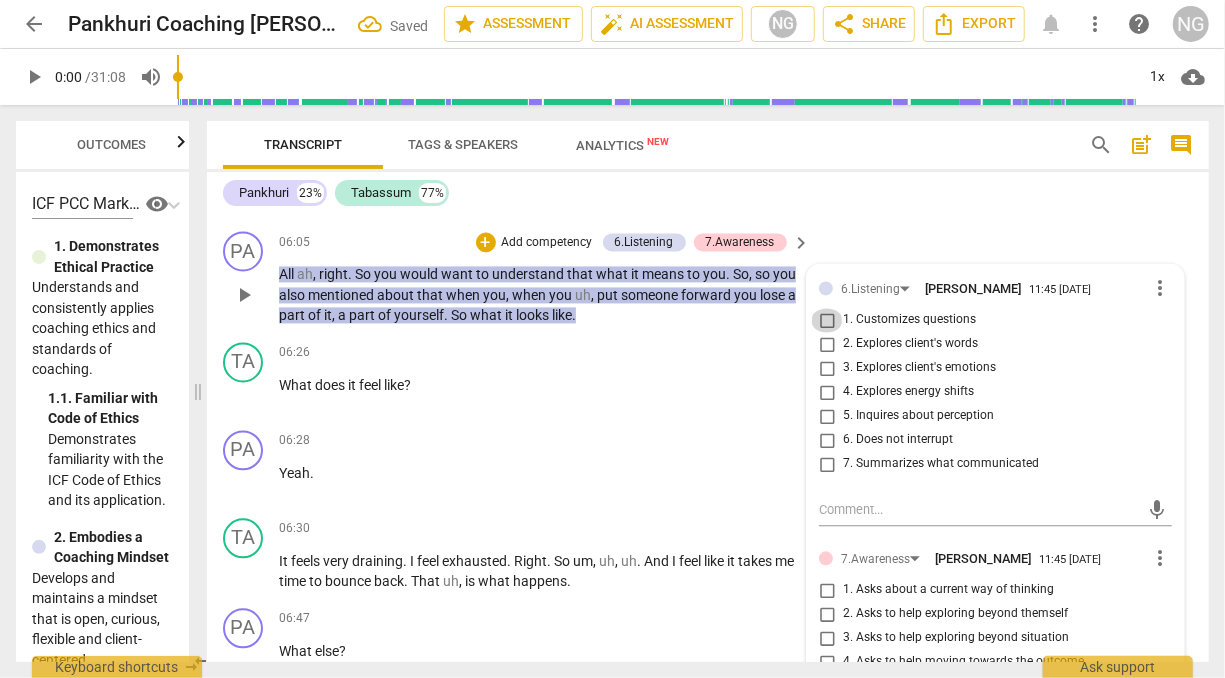 click on "1. Customizes questions" at bounding box center [827, 320] 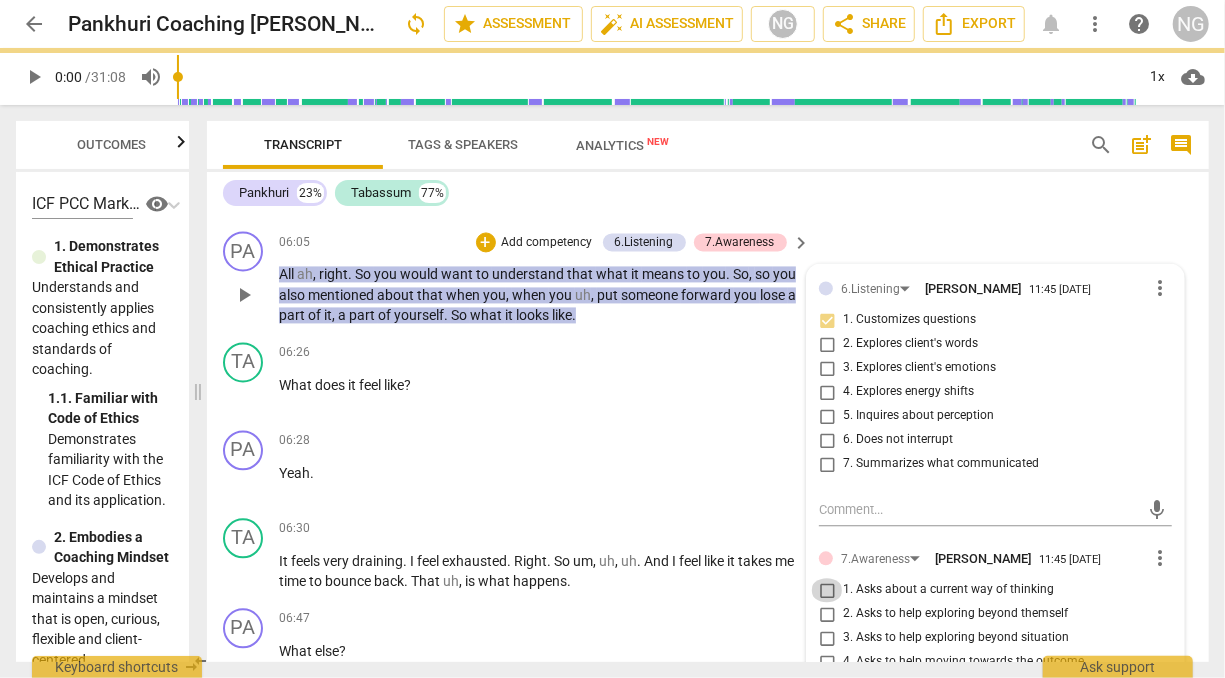 click on "1. Asks about a current way of thinking" at bounding box center (827, 590) 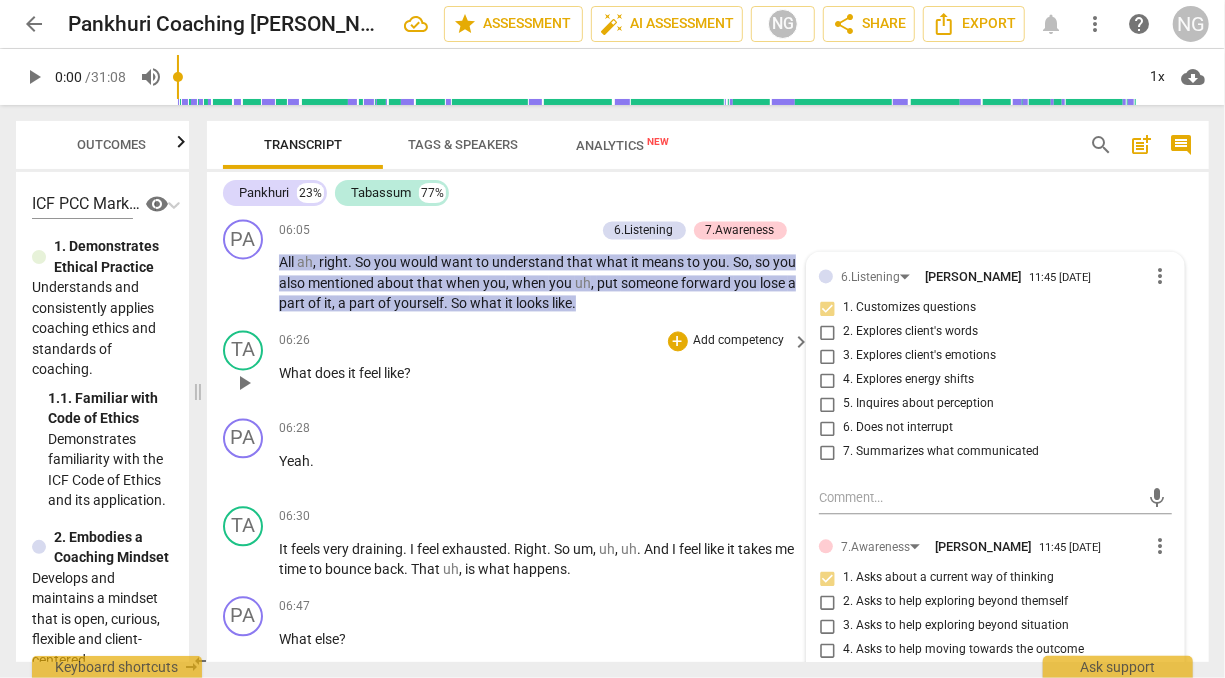 scroll, scrollTop: 2068, scrollLeft: 0, axis: vertical 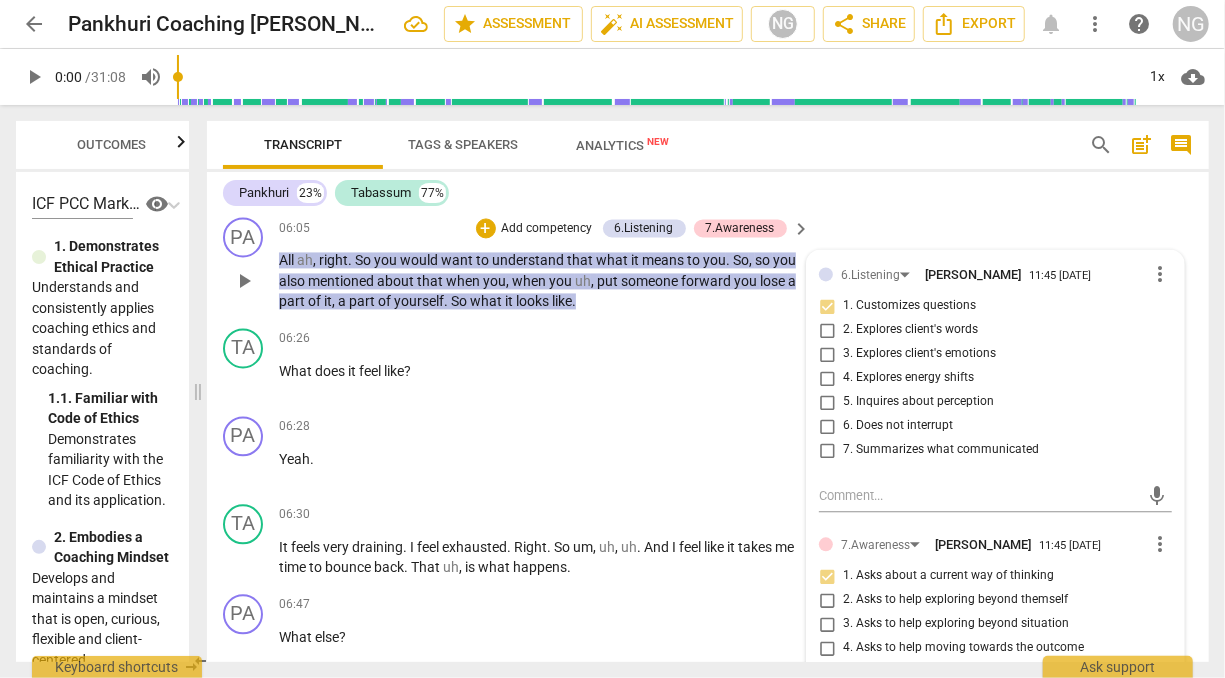 click on "All   ah ,   right .   So   you   would   want   to   understand   that   what   it   means   to   you .   So ,   so   you   also   mentioned   about   that   when   you ,   when   you   uh ,   put   someone   forward   you   lose   a   part   of   it ,   a   part   of   yourself .   So   what   it   looks   like ." at bounding box center (540, 281) 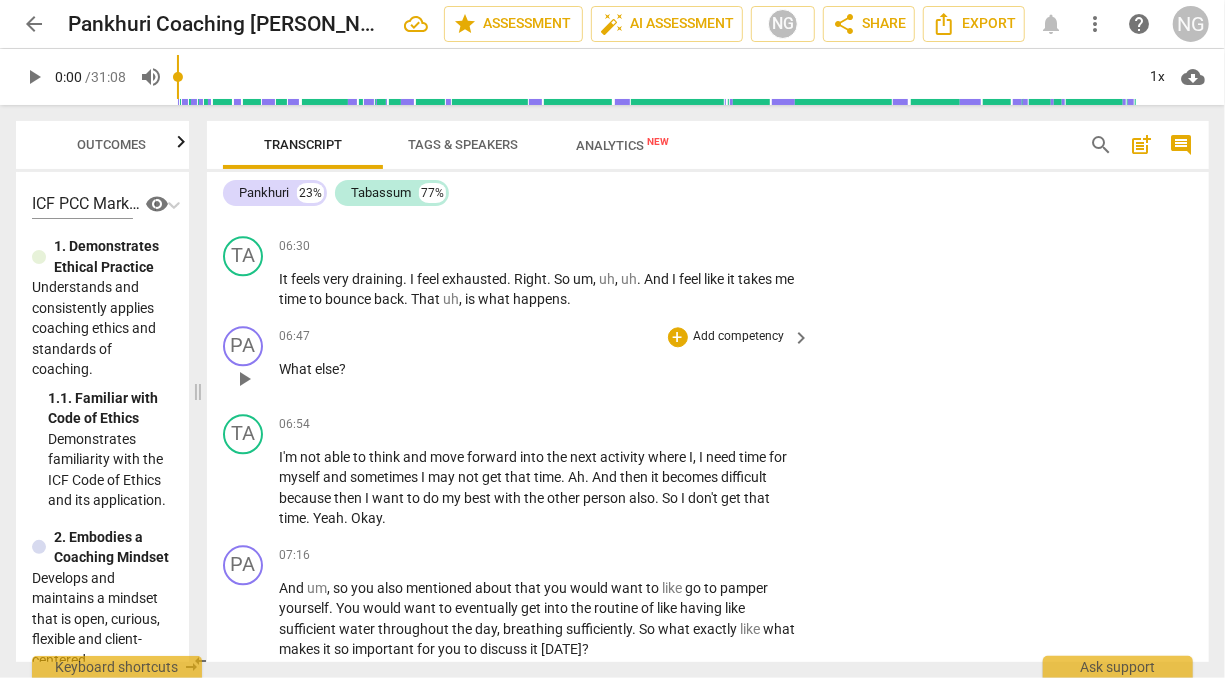scroll, scrollTop: 2338, scrollLeft: 0, axis: vertical 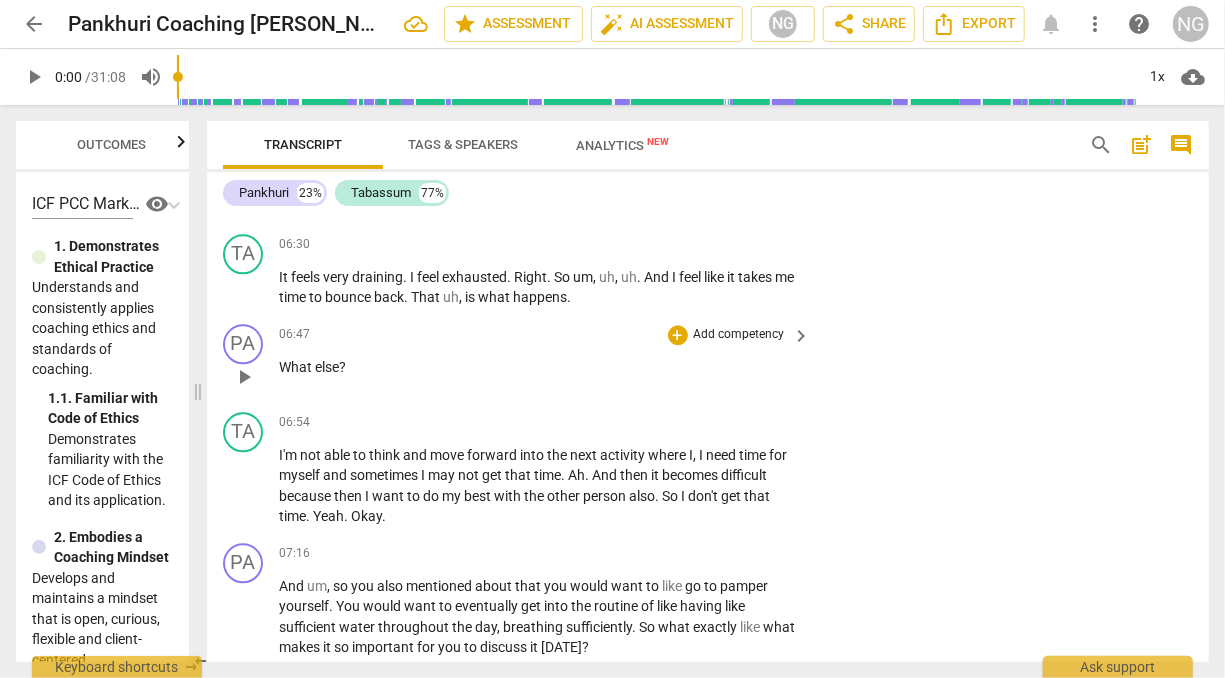 click on "Add competency" at bounding box center (739, 335) 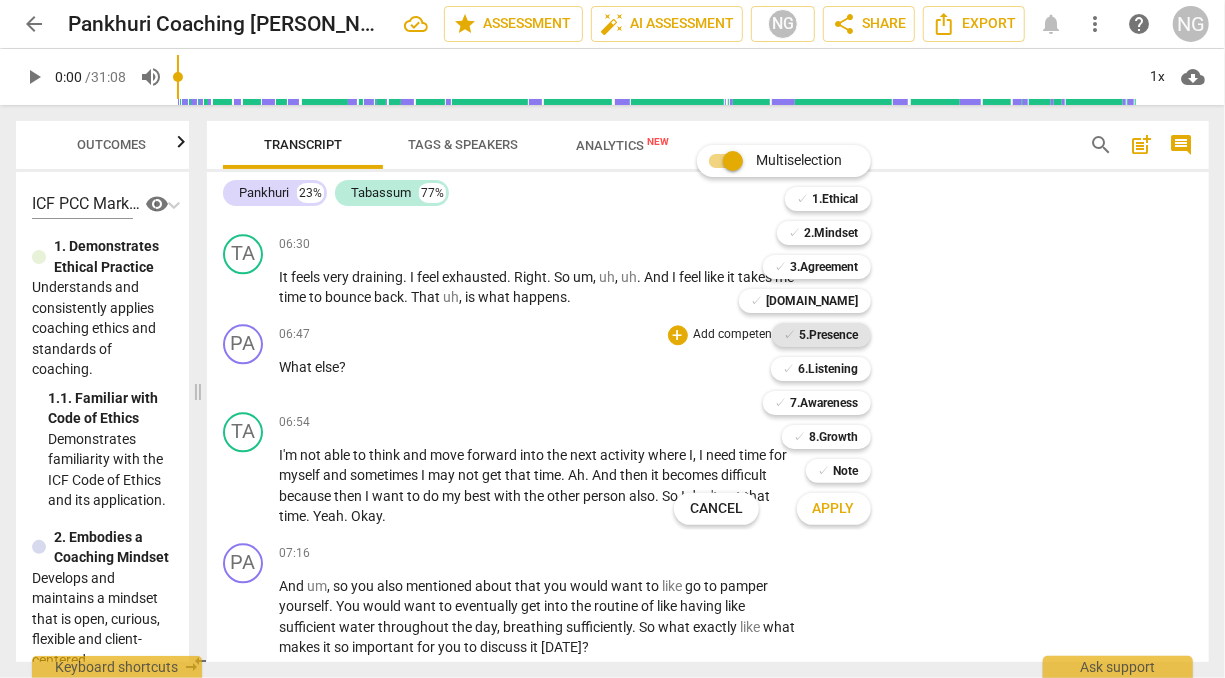 click on "5.Presence" at bounding box center [829, 335] 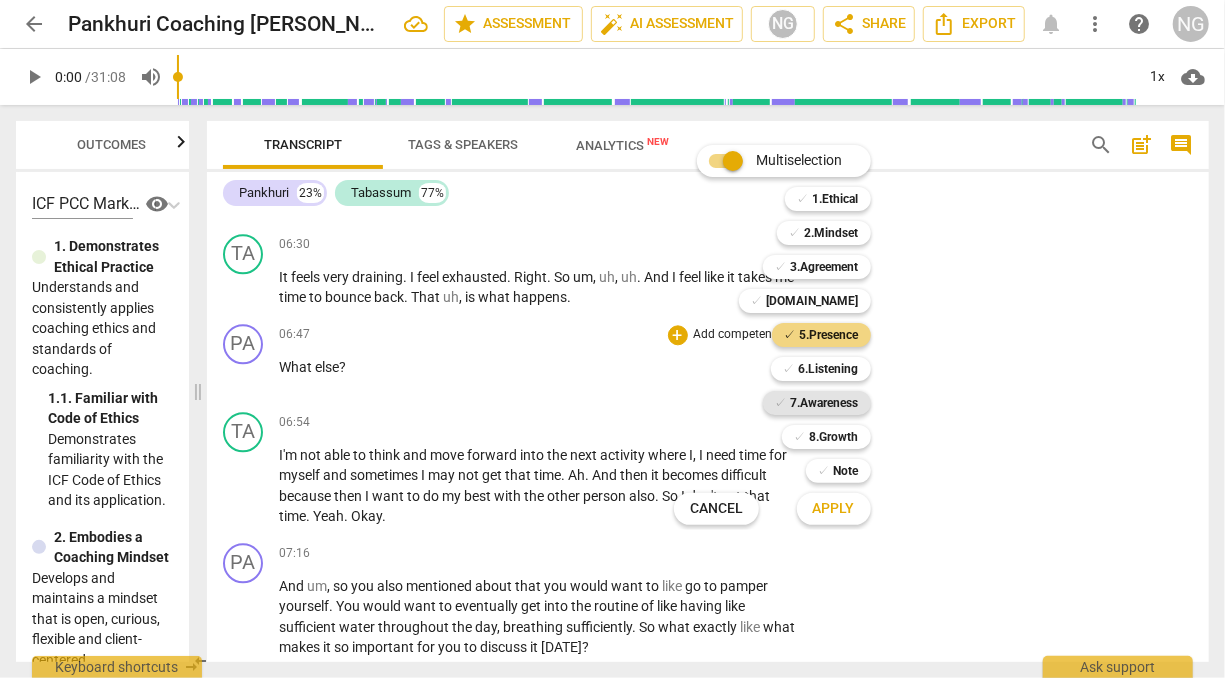 click on "7.Awareness" at bounding box center (825, 403) 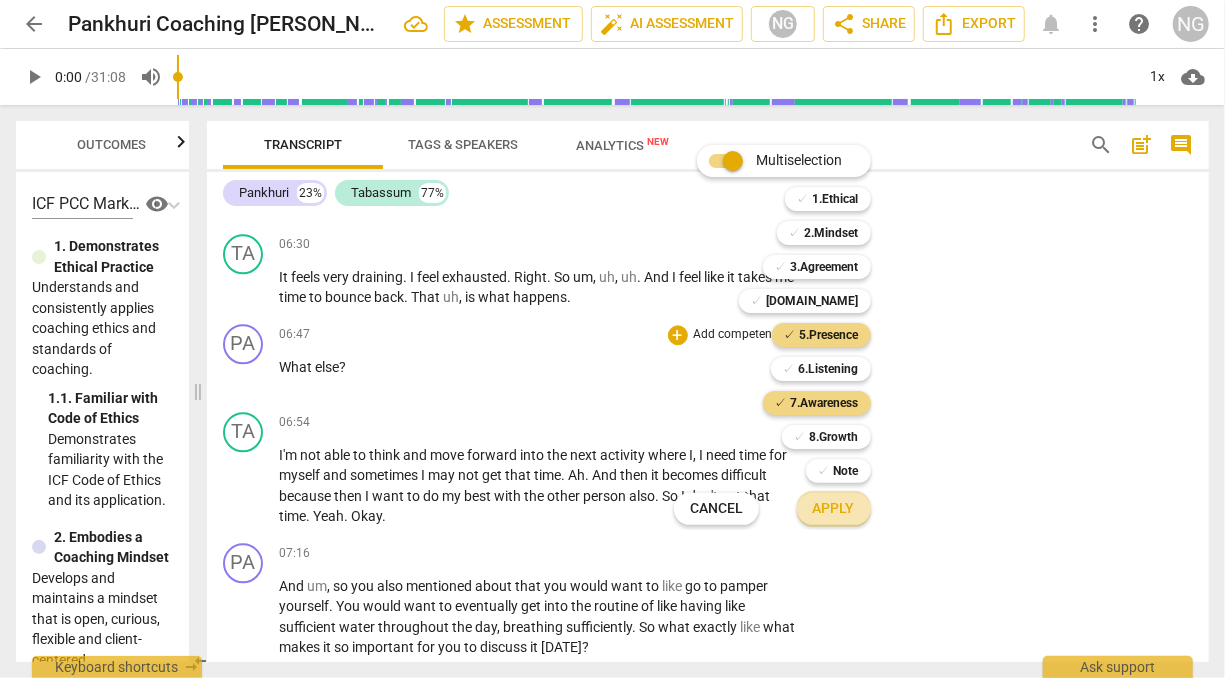click on "Apply" at bounding box center [834, 509] 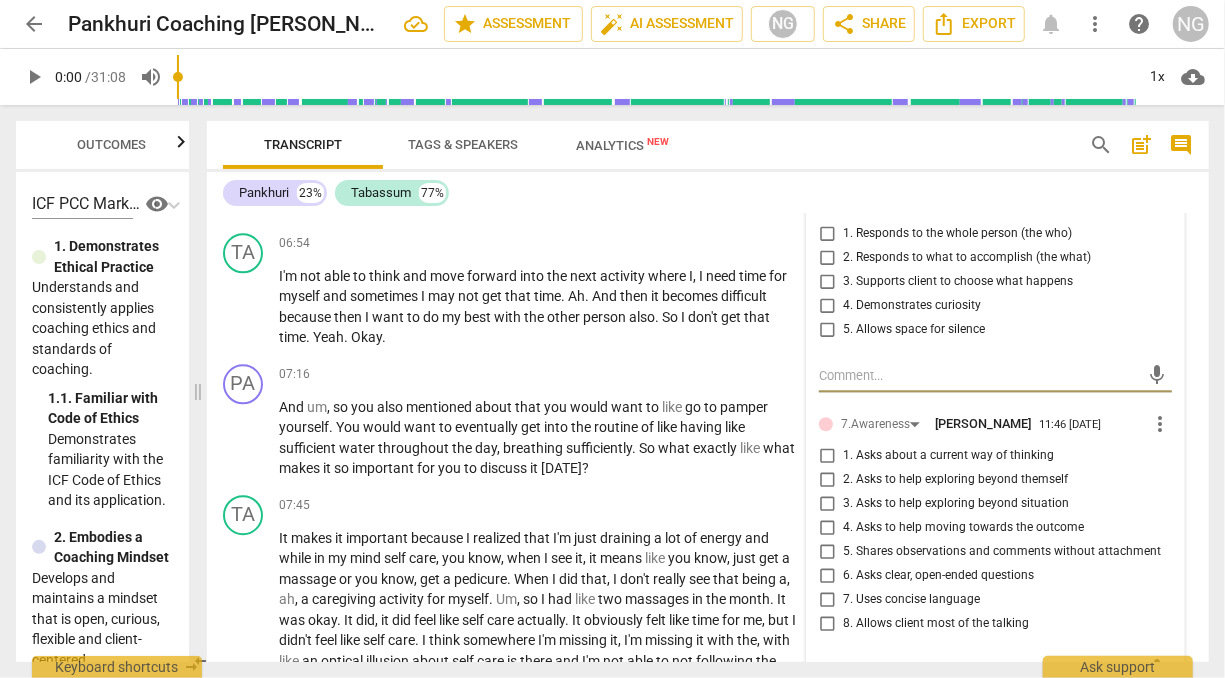 scroll, scrollTop: 2534, scrollLeft: 0, axis: vertical 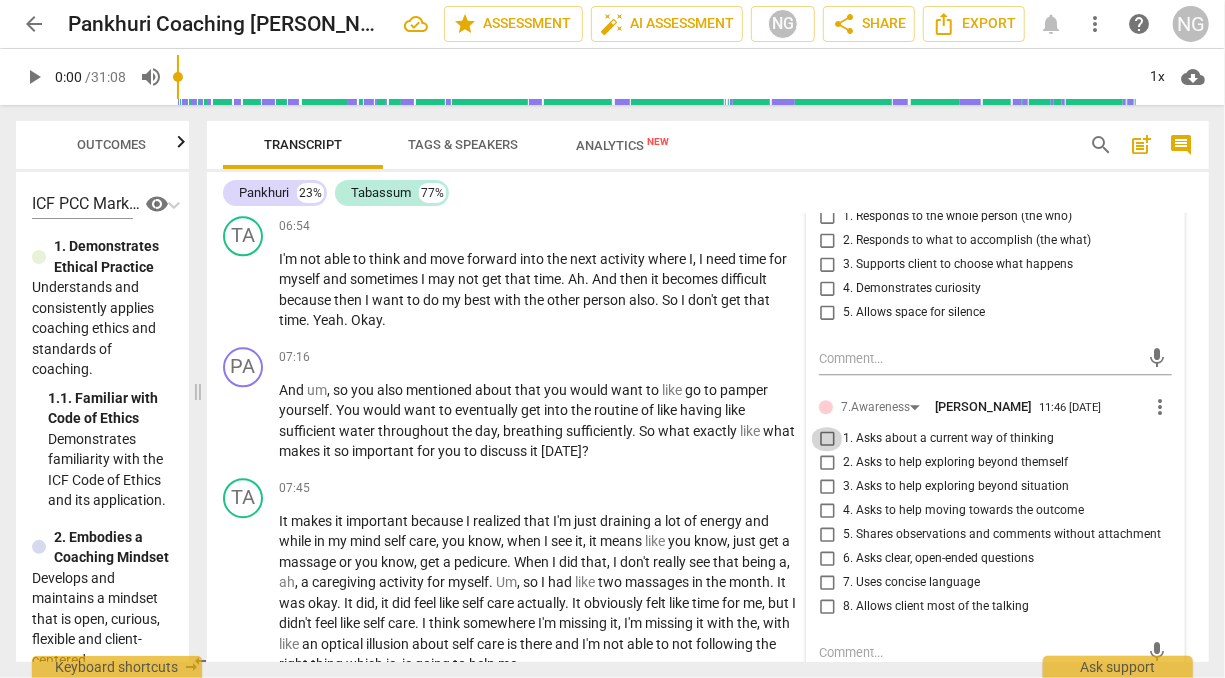 click on "1. Asks about a current way of thinking" at bounding box center [827, 439] 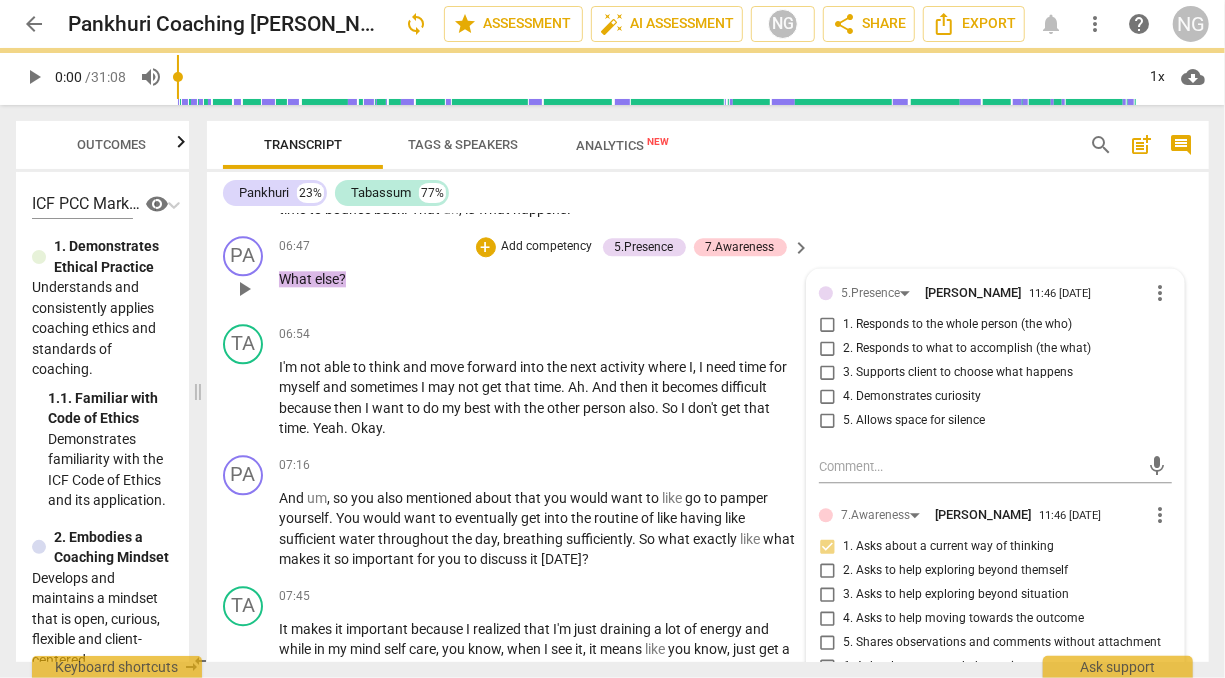scroll, scrollTop: 2424, scrollLeft: 0, axis: vertical 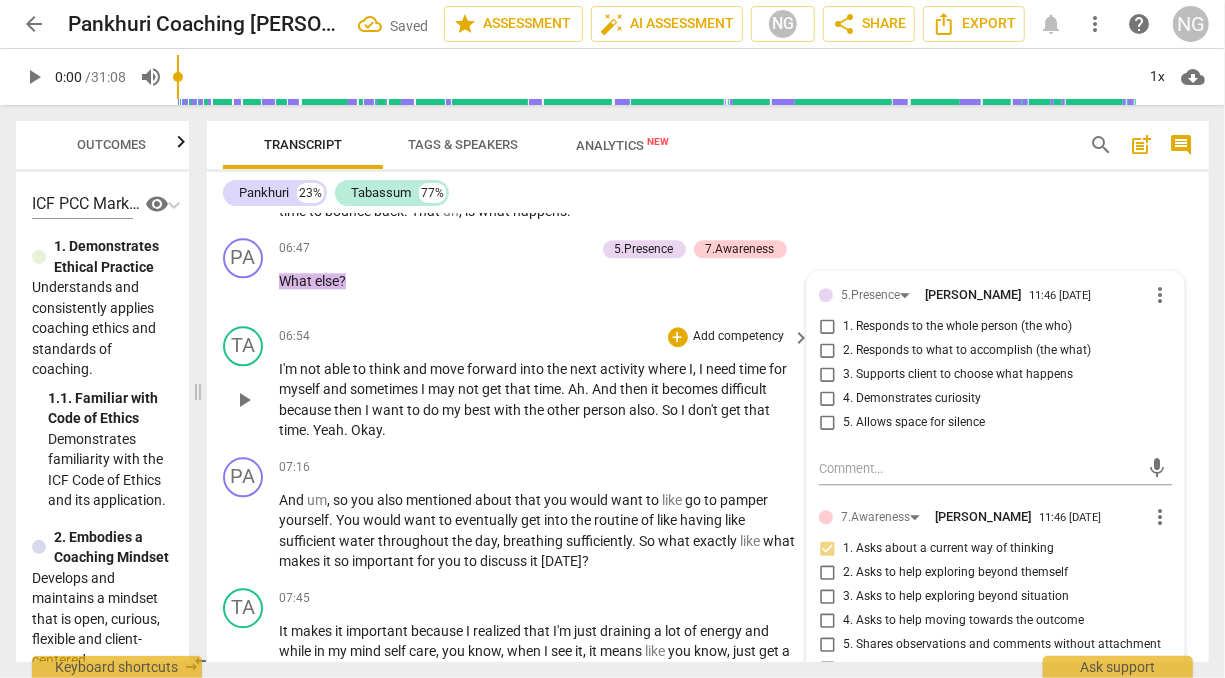 click on "I'm   not   able   to   think   and   move   forward   into   the   next   activity   where   I ,   I   need   time   for   myself   and   sometimes   I   may   not   get   that   time .   Ah .   And   then   it   becomes   difficult   because   then   I   want   to   do   my   best   with   the   other   person   also .   So   I   don't   get   that   time .   Yeah .   Okay ." at bounding box center [540, 400] 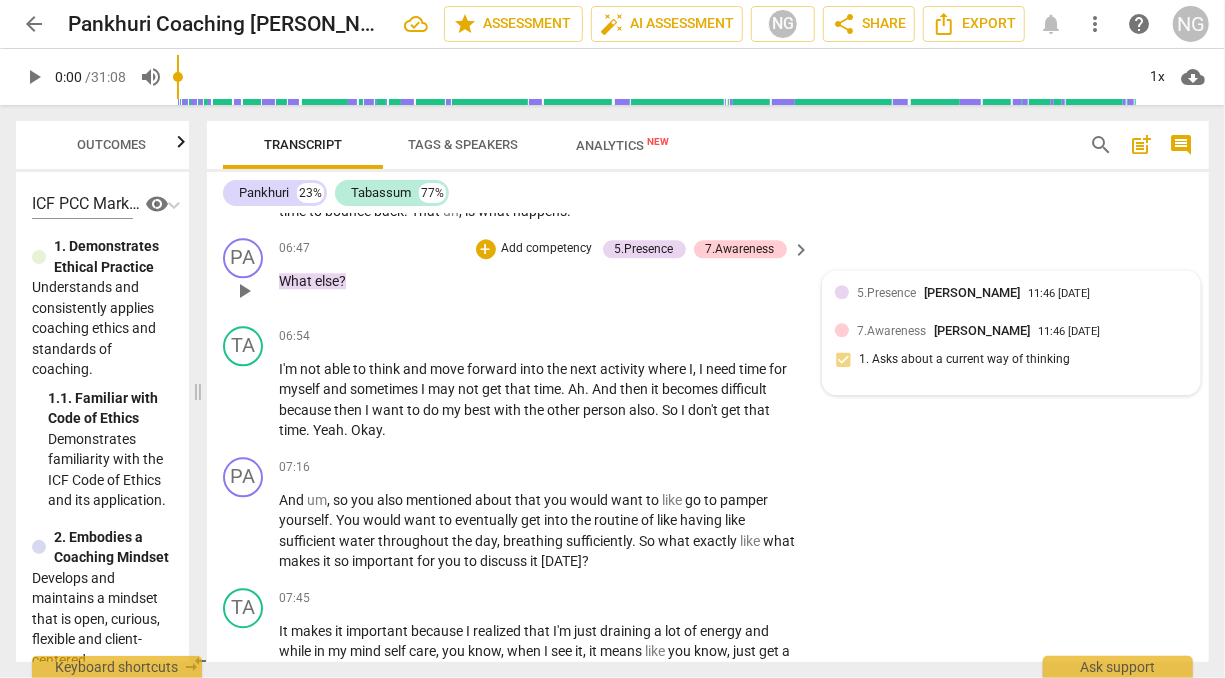 click on "5.Presence [PERSON_NAME] 11:46 [DATE]" at bounding box center [1022, 292] 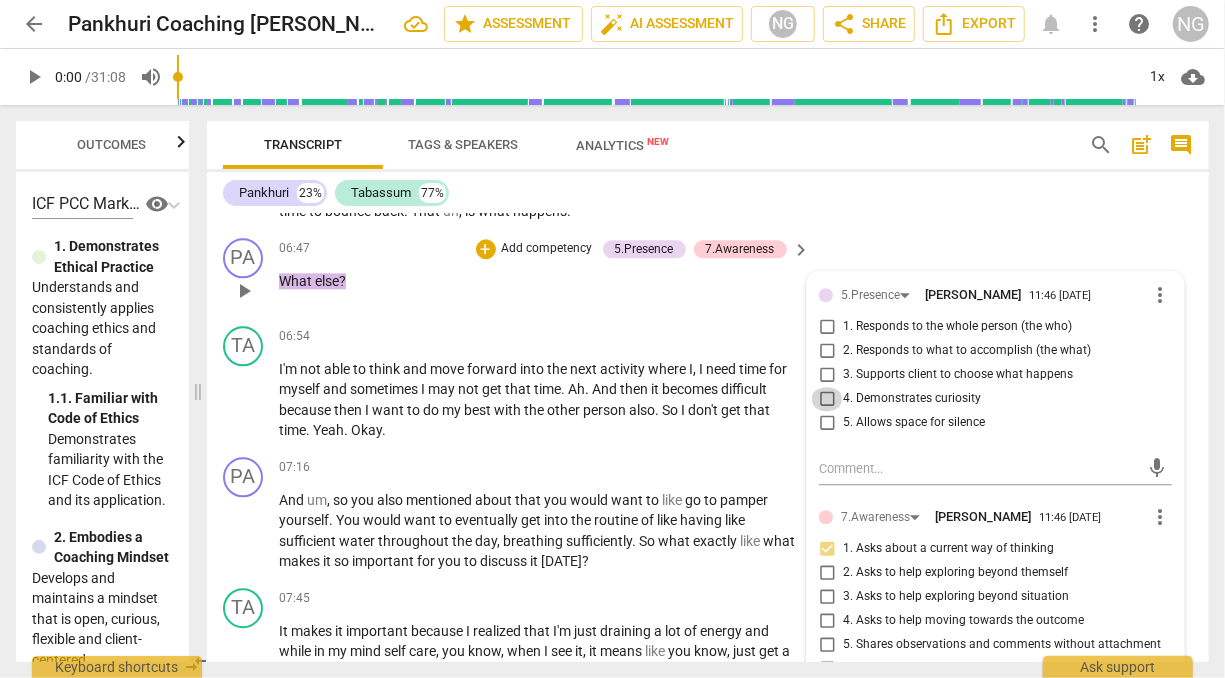 click on "4. Demonstrates curiosity" at bounding box center [827, 399] 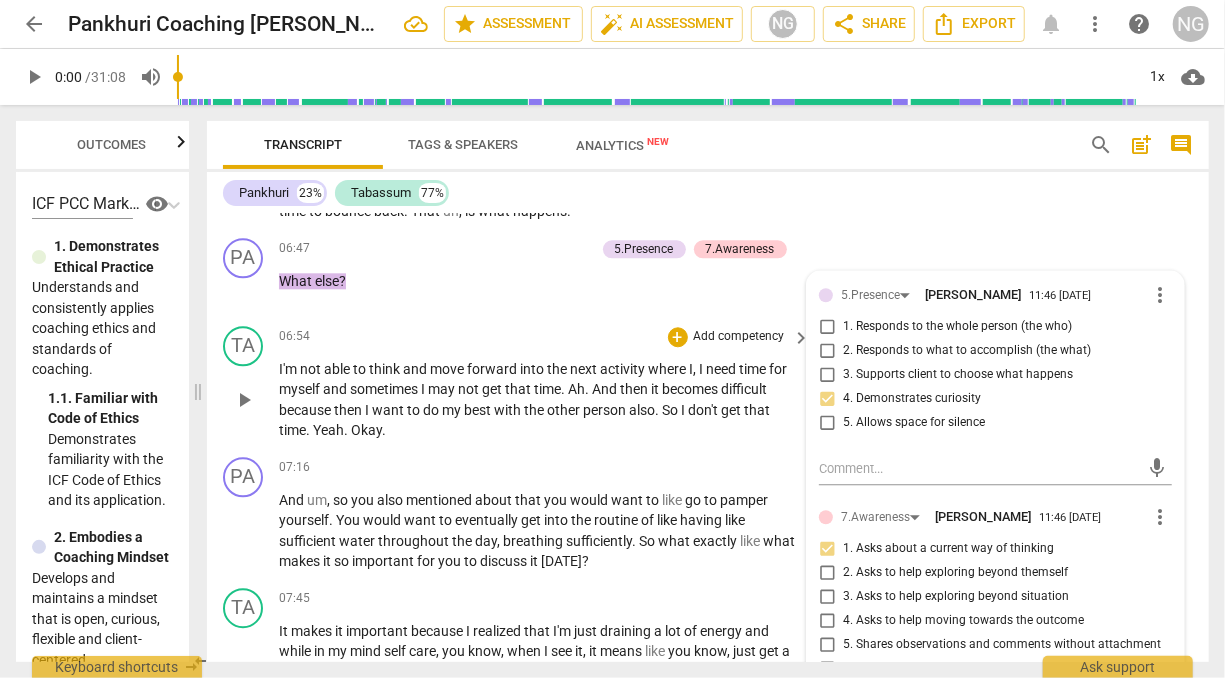 click on "I'm   not   able   to   think   and   move   forward   into   the   next   activity   where   I ,   I   need   time   for   myself   and   sometimes   I   may   not   get   that   time .   Ah .   And   then   it   becomes   difficult   because   then   I   want   to   do   my   best   with   the   other   person   also .   So   I   don't   get   that   time .   Yeah .   Okay ." at bounding box center (540, 400) 